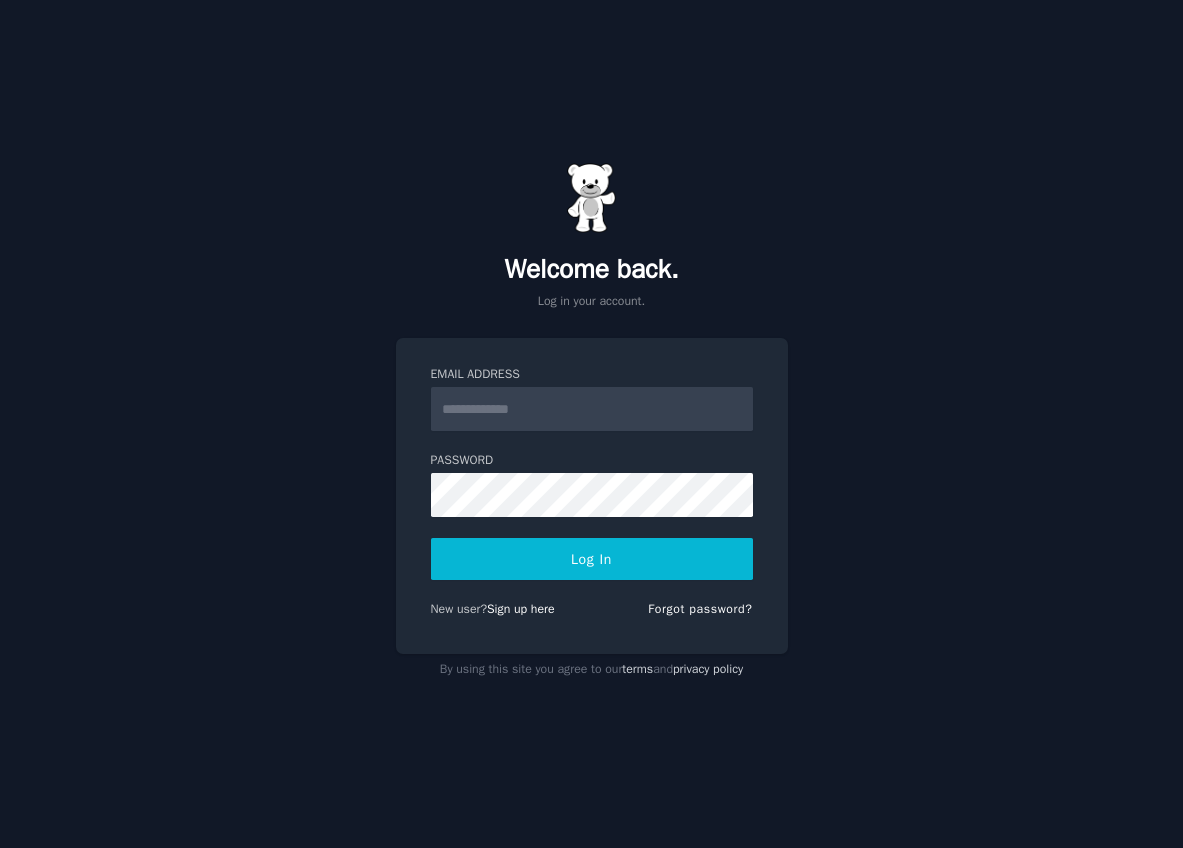 scroll, scrollTop: 0, scrollLeft: 0, axis: both 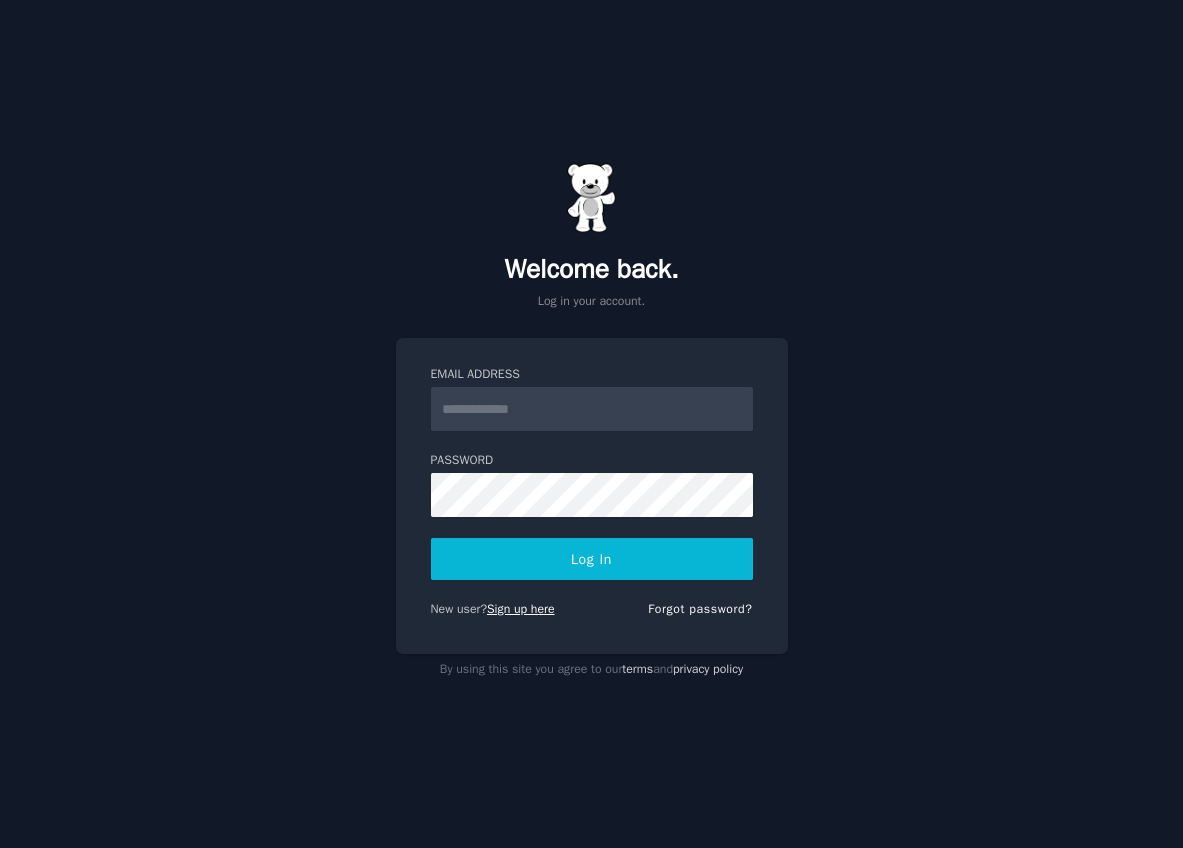 click on "Sign up here" at bounding box center (521, 609) 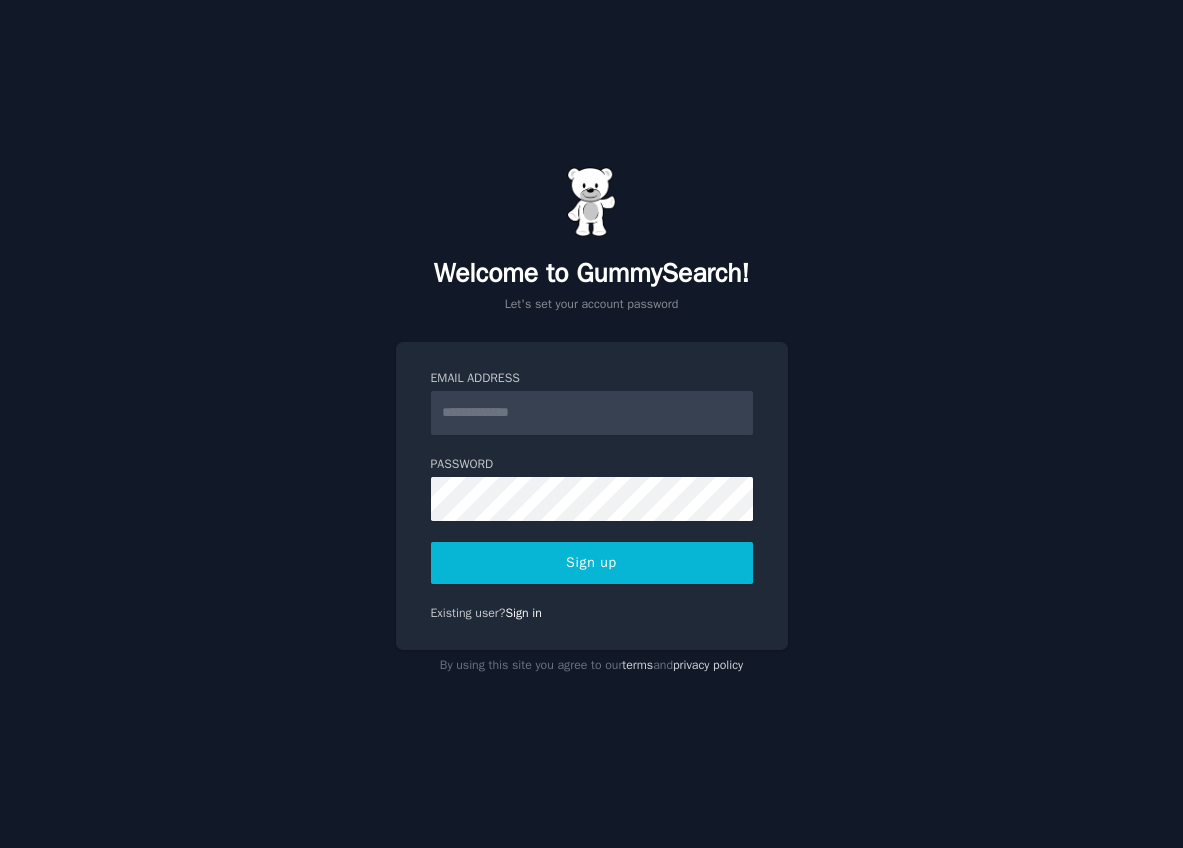 scroll, scrollTop: 0, scrollLeft: 0, axis: both 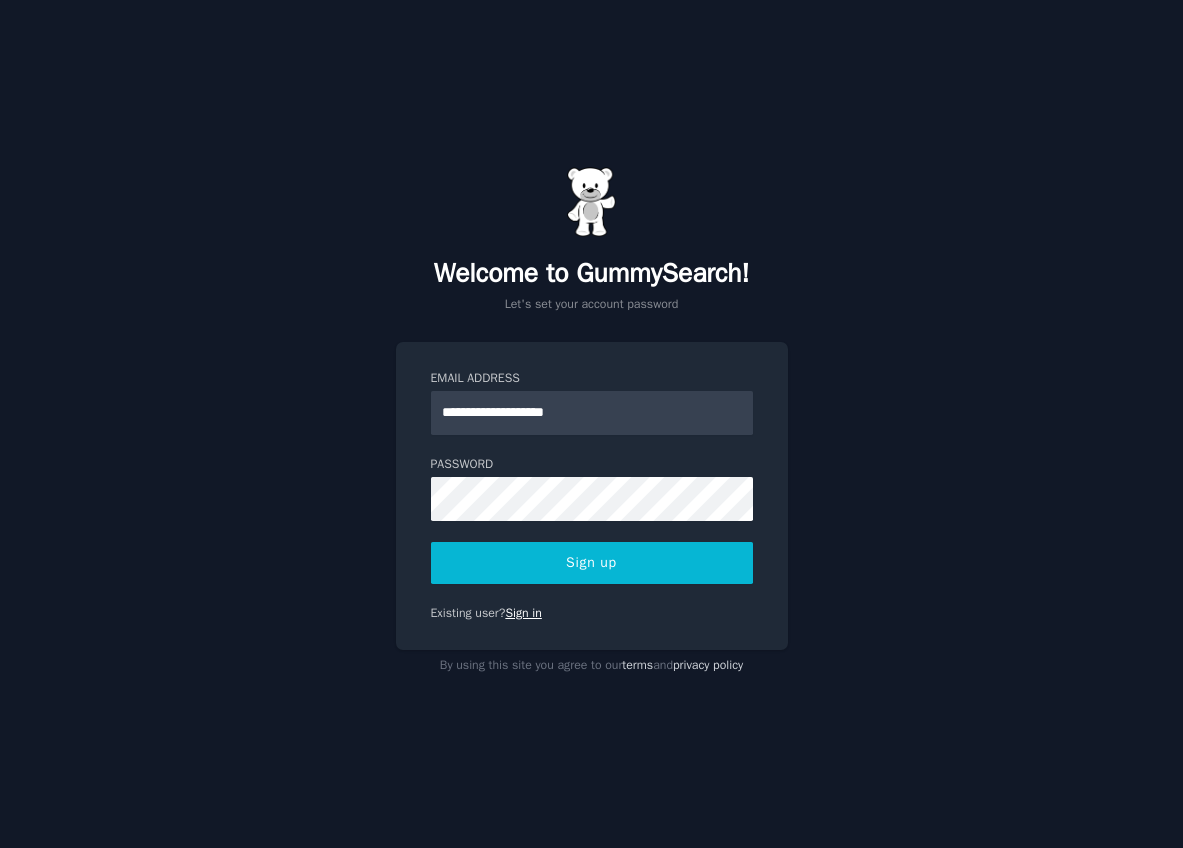 type on "**********" 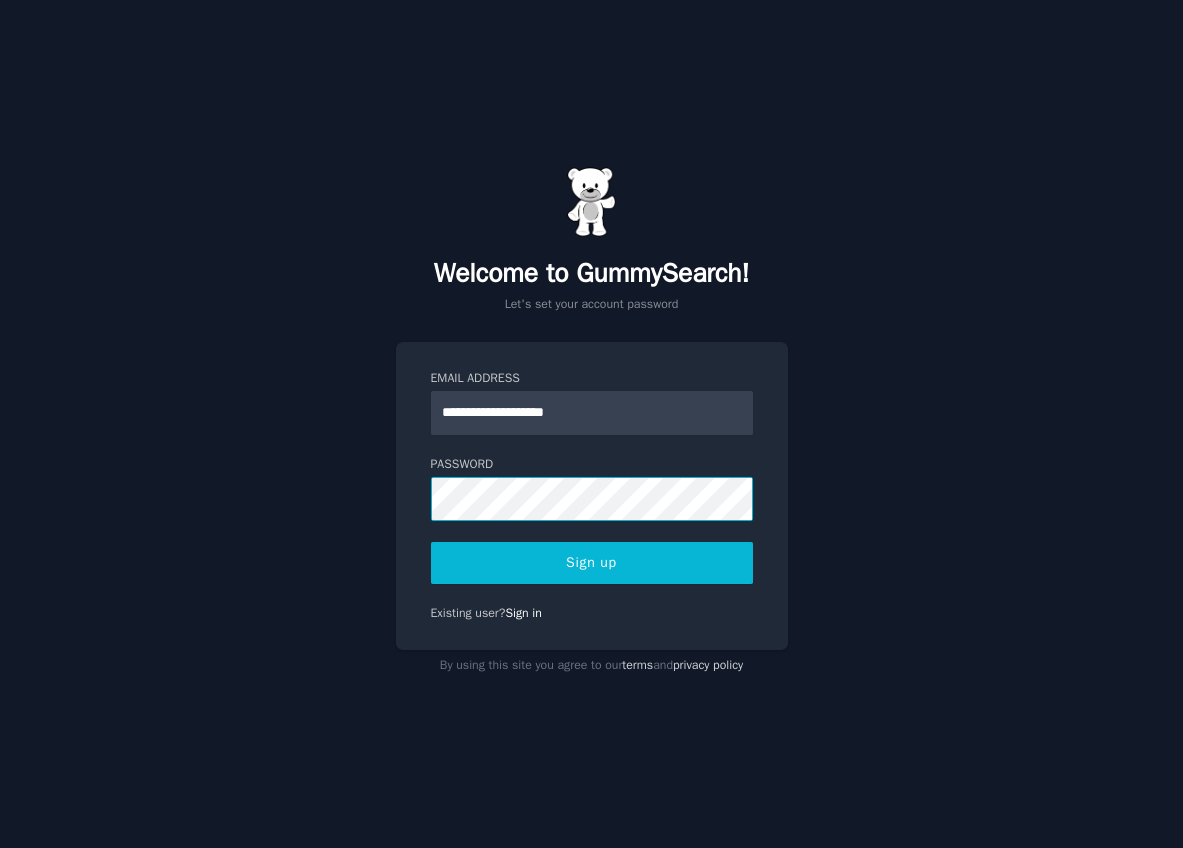 click 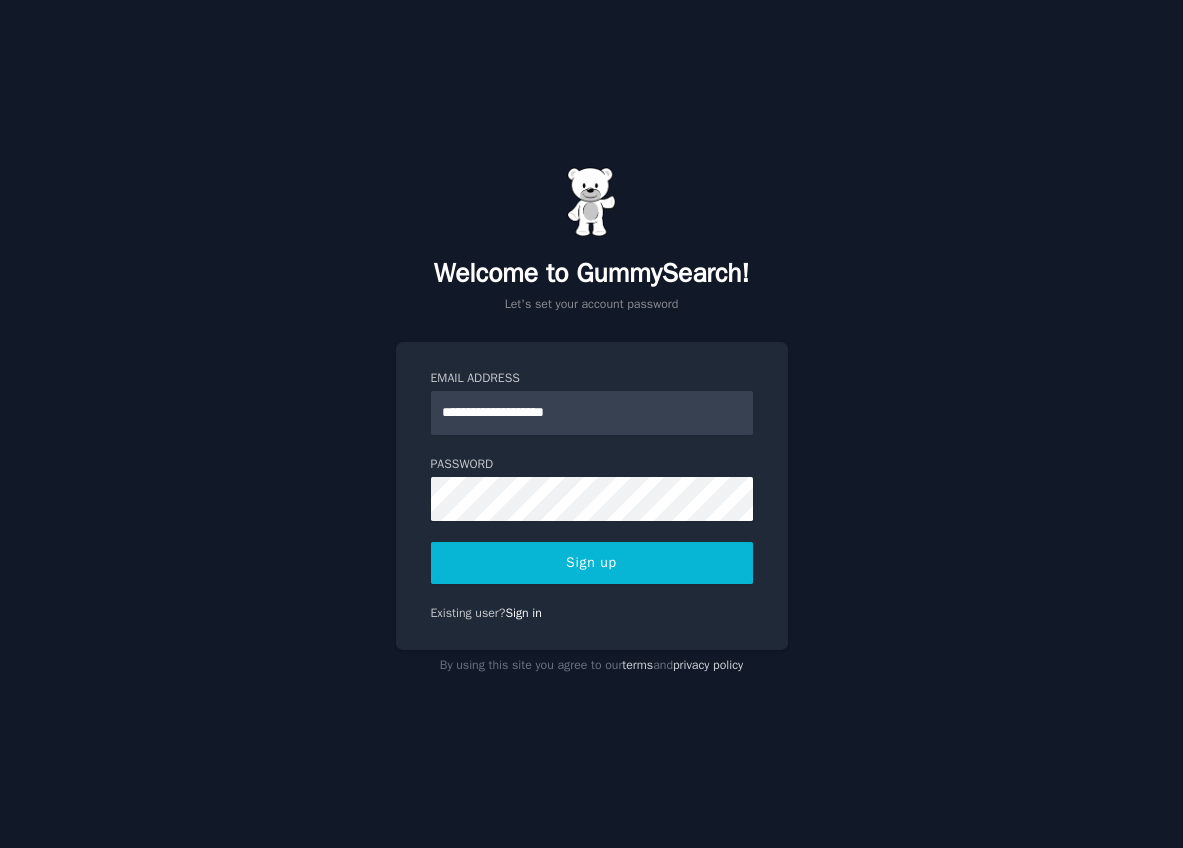 click on "Sign up" at bounding box center [592, 563] 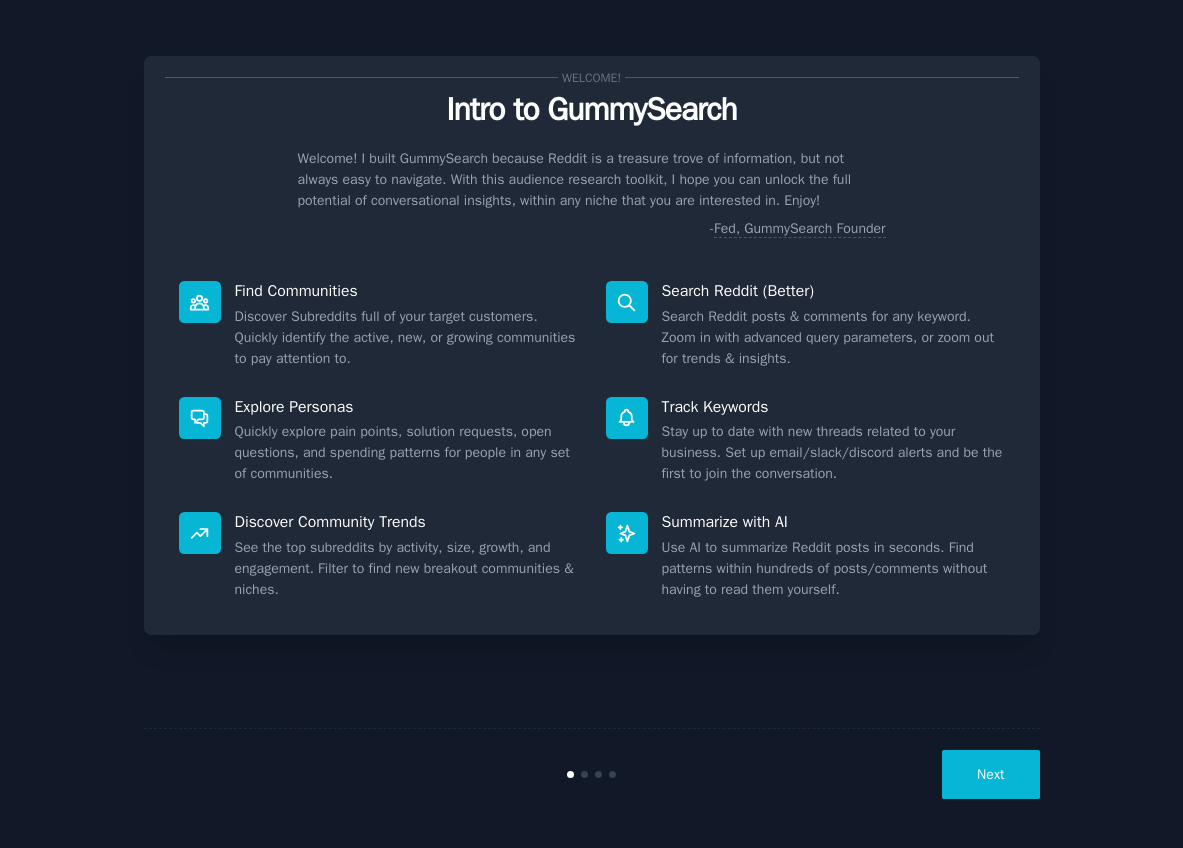 scroll, scrollTop: 0, scrollLeft: 0, axis: both 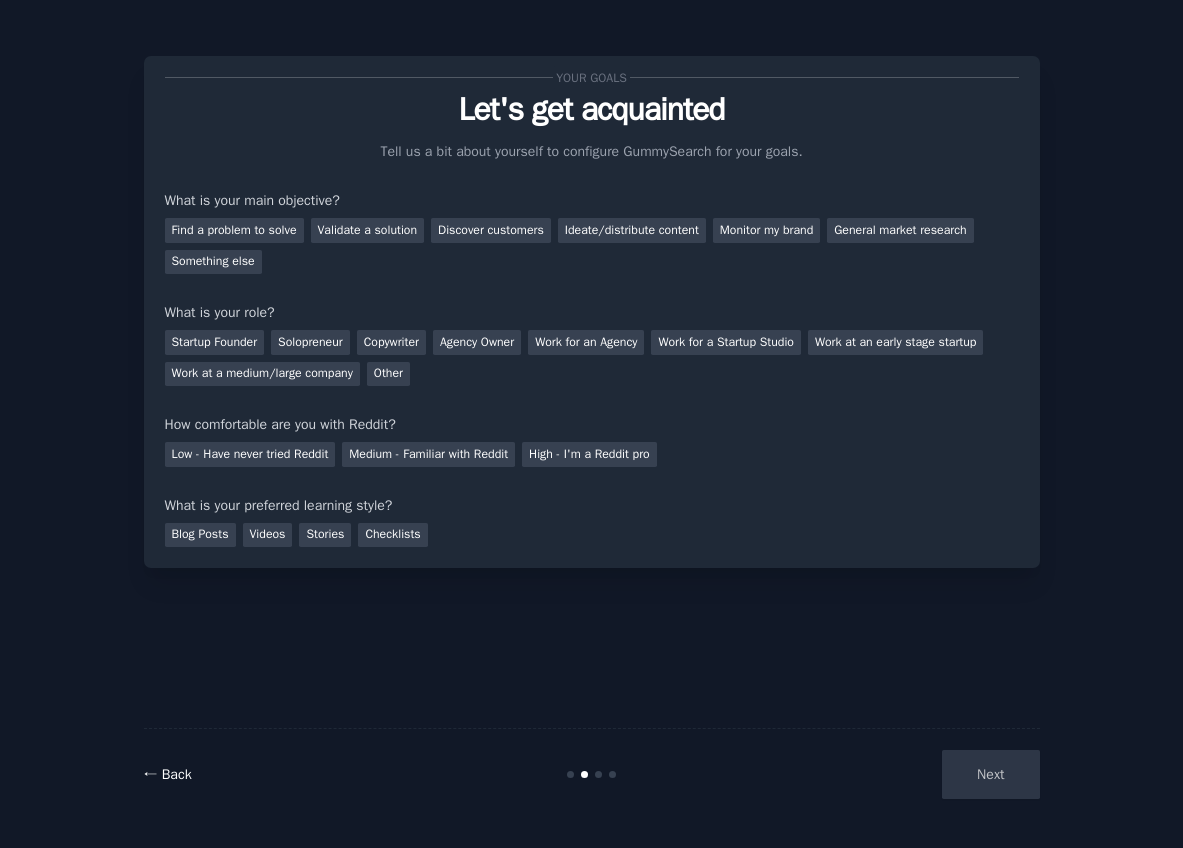 click on "← Back" at bounding box center (168, 774) 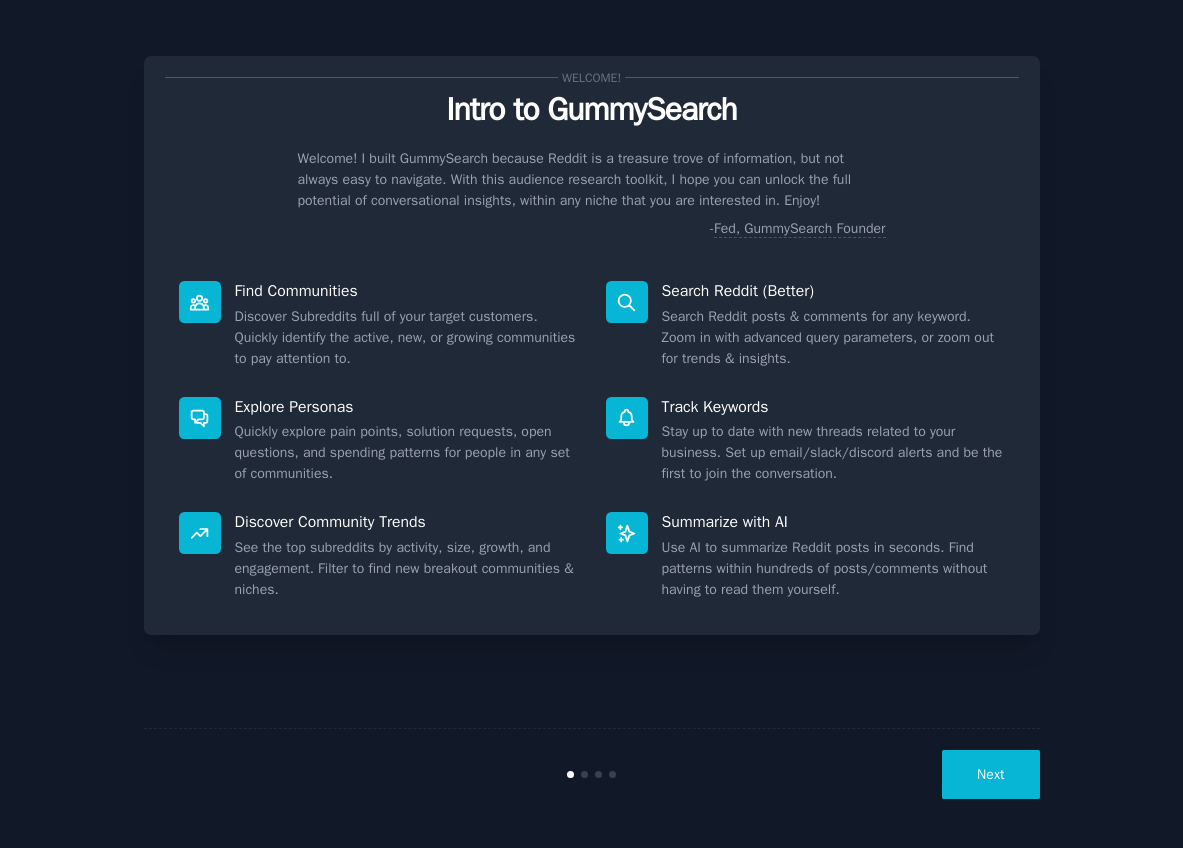 click on "Next" at bounding box center [990, 774] 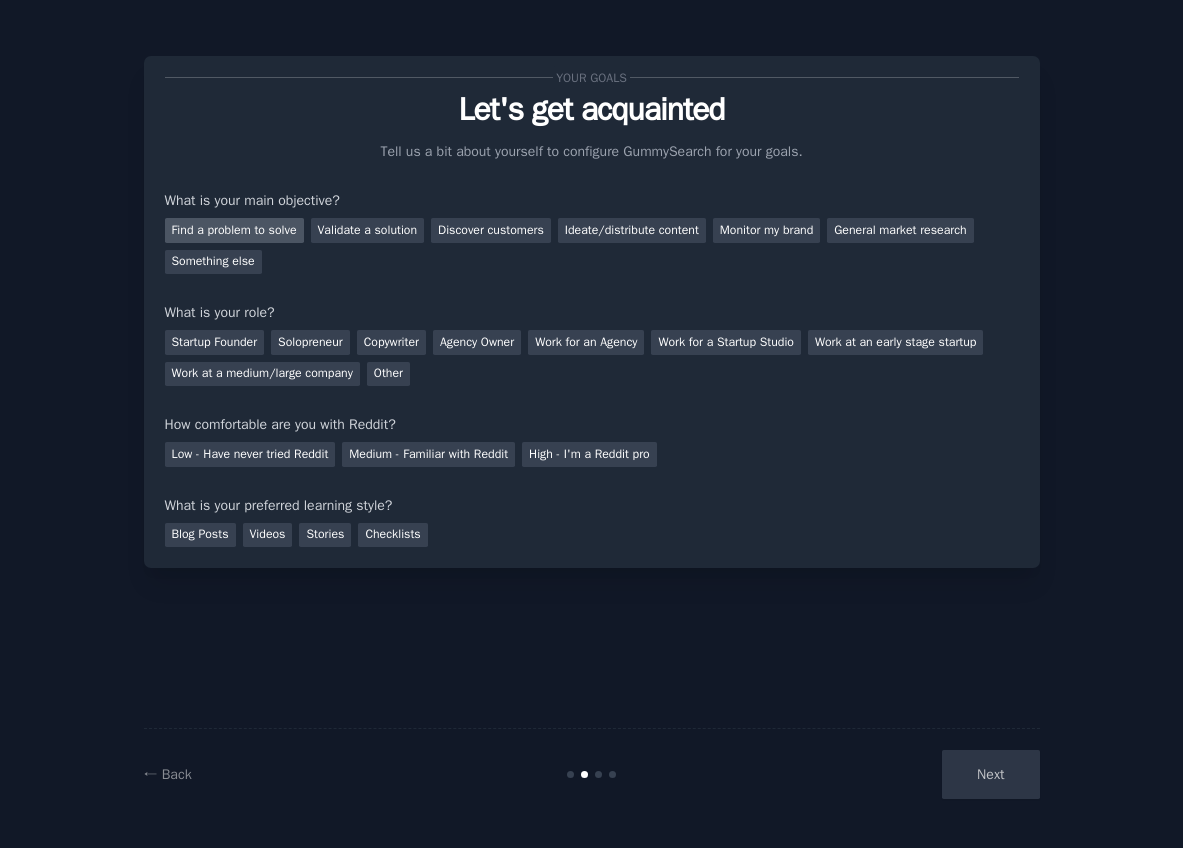 click on "Find a problem to solve" at bounding box center (234, 230) 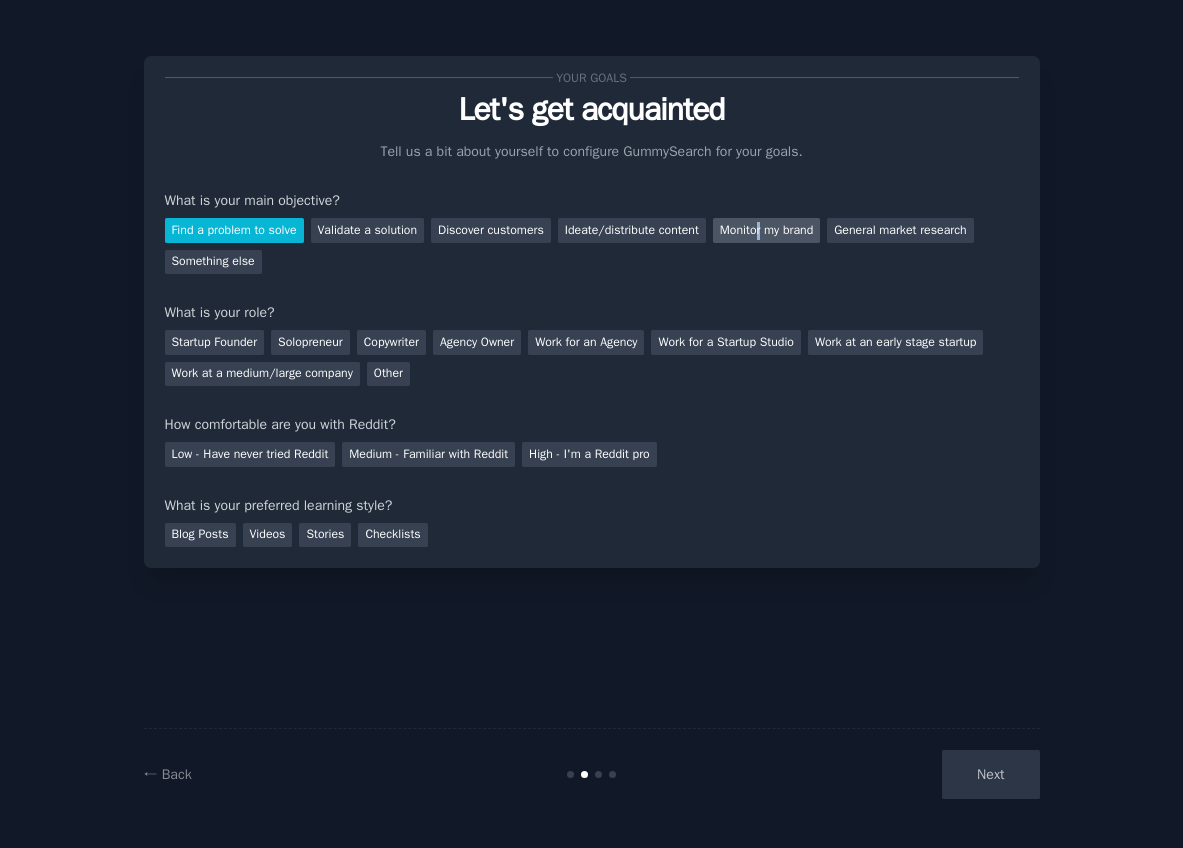 click on "Monitor my brand" at bounding box center [766, 230] 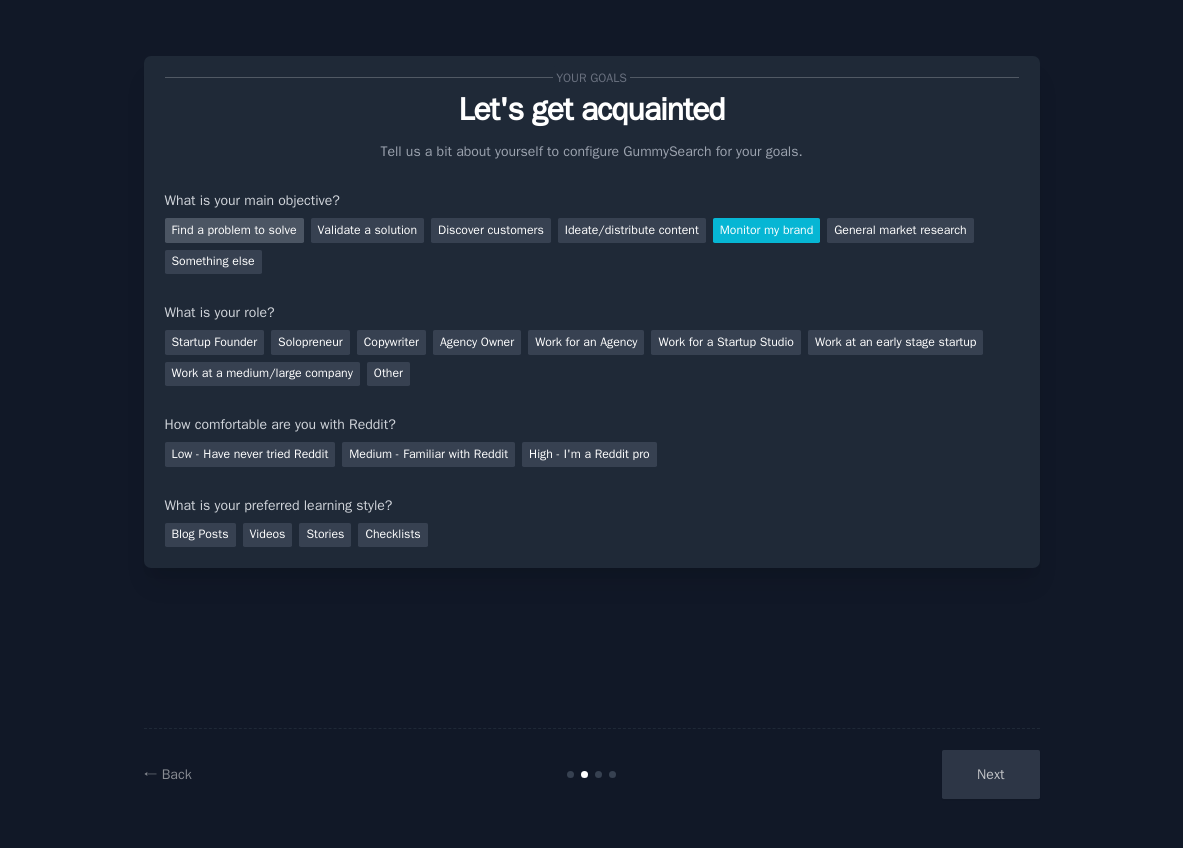 click on "Find a problem to solve" at bounding box center (234, 230) 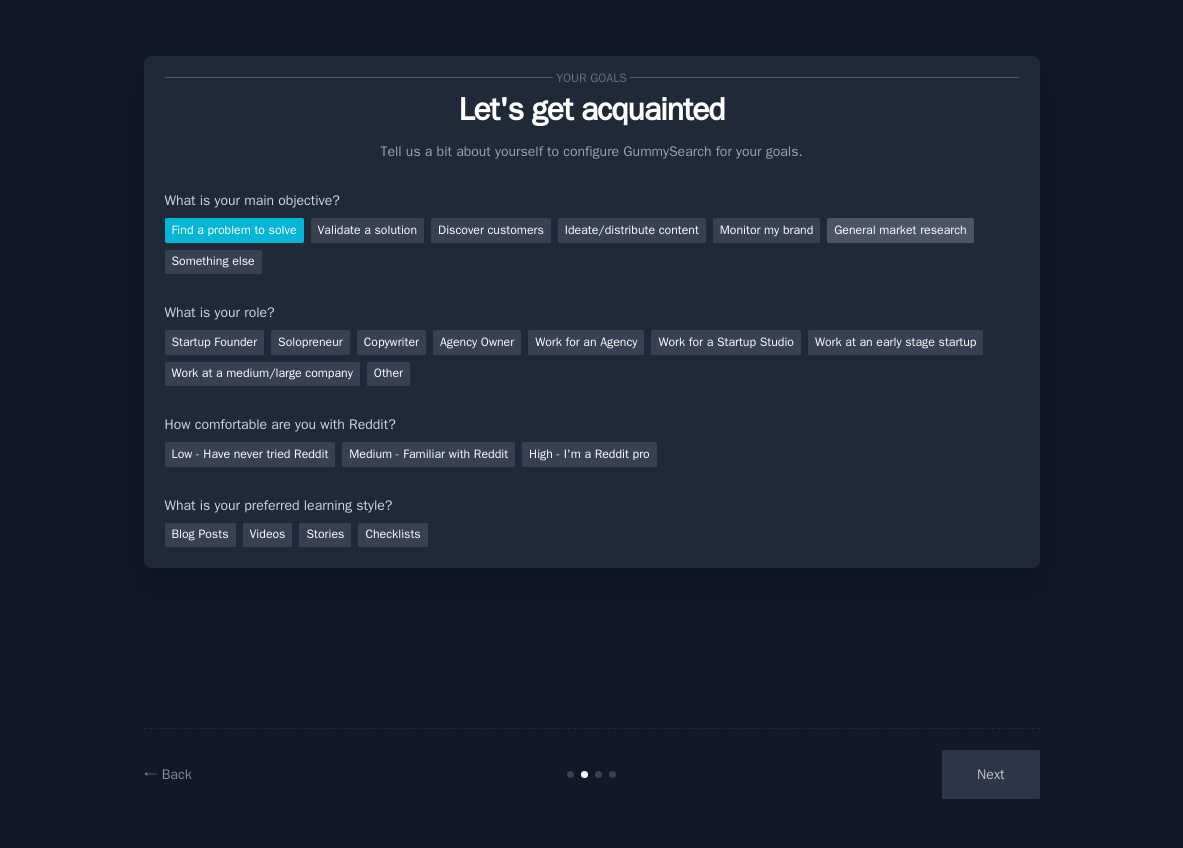 click on "General market research" at bounding box center [900, 230] 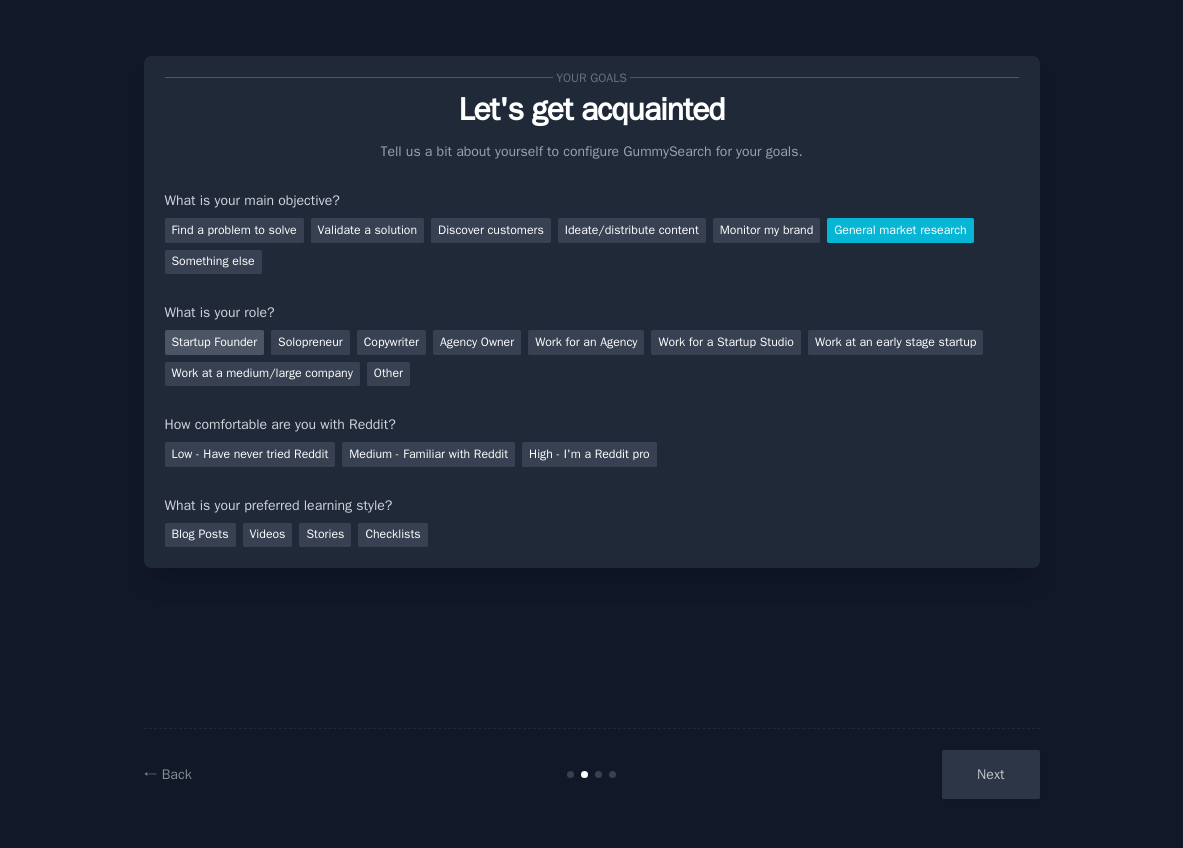 click on "Startup Founder" at bounding box center [215, 342] 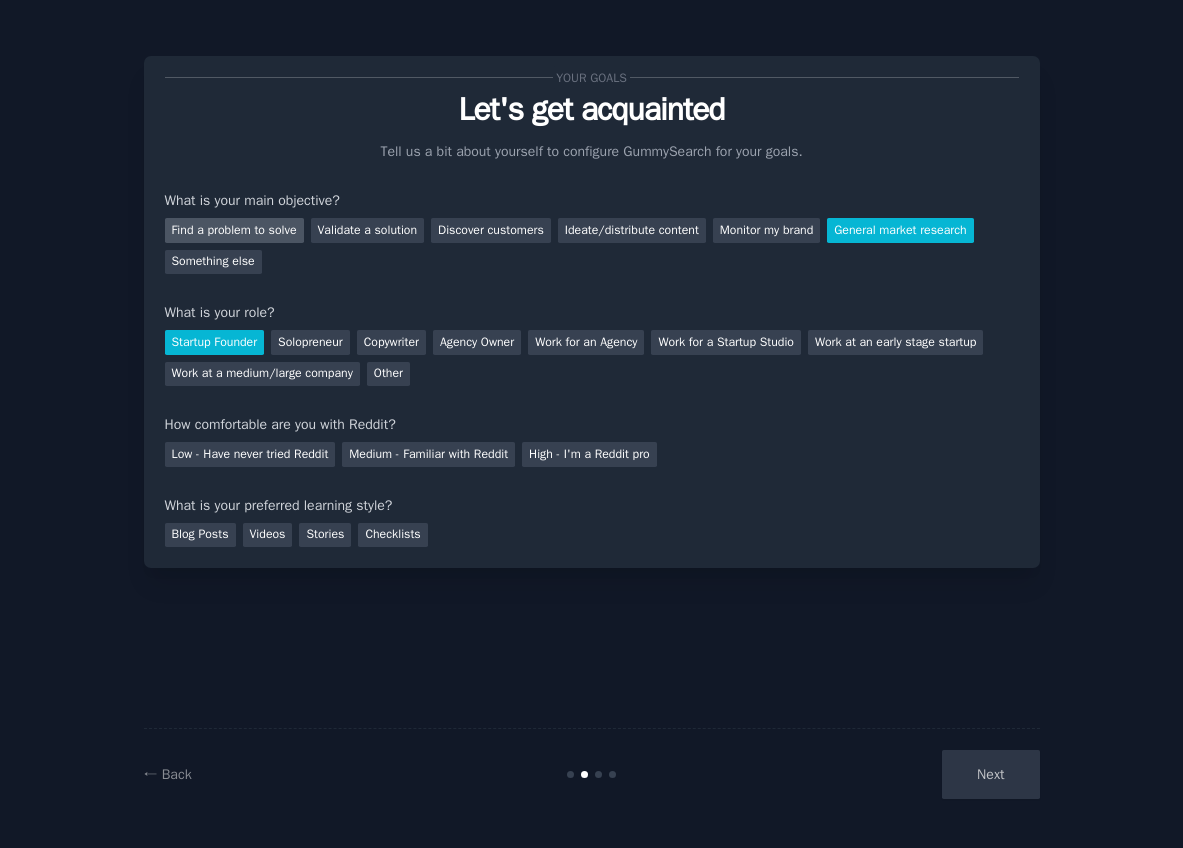 click on "Find a problem to solve" at bounding box center [234, 230] 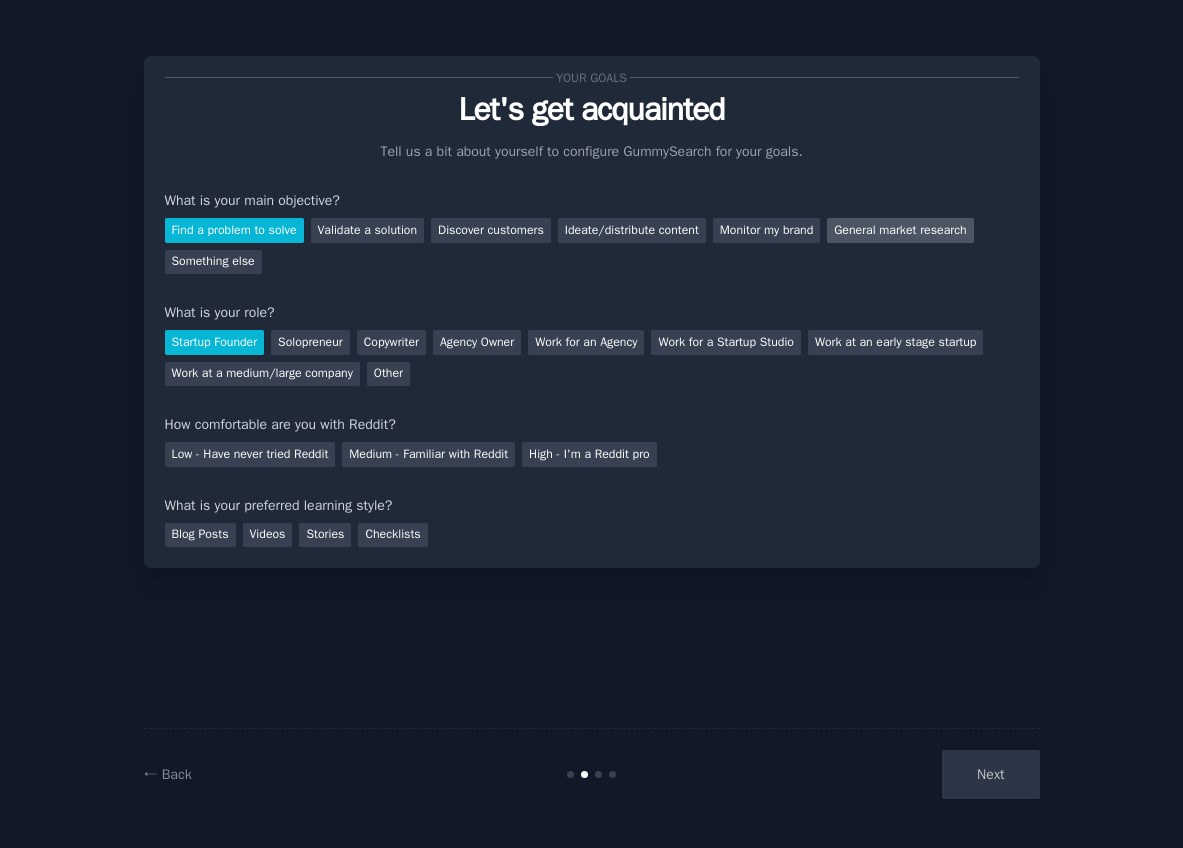 click on "General market research" at bounding box center [900, 230] 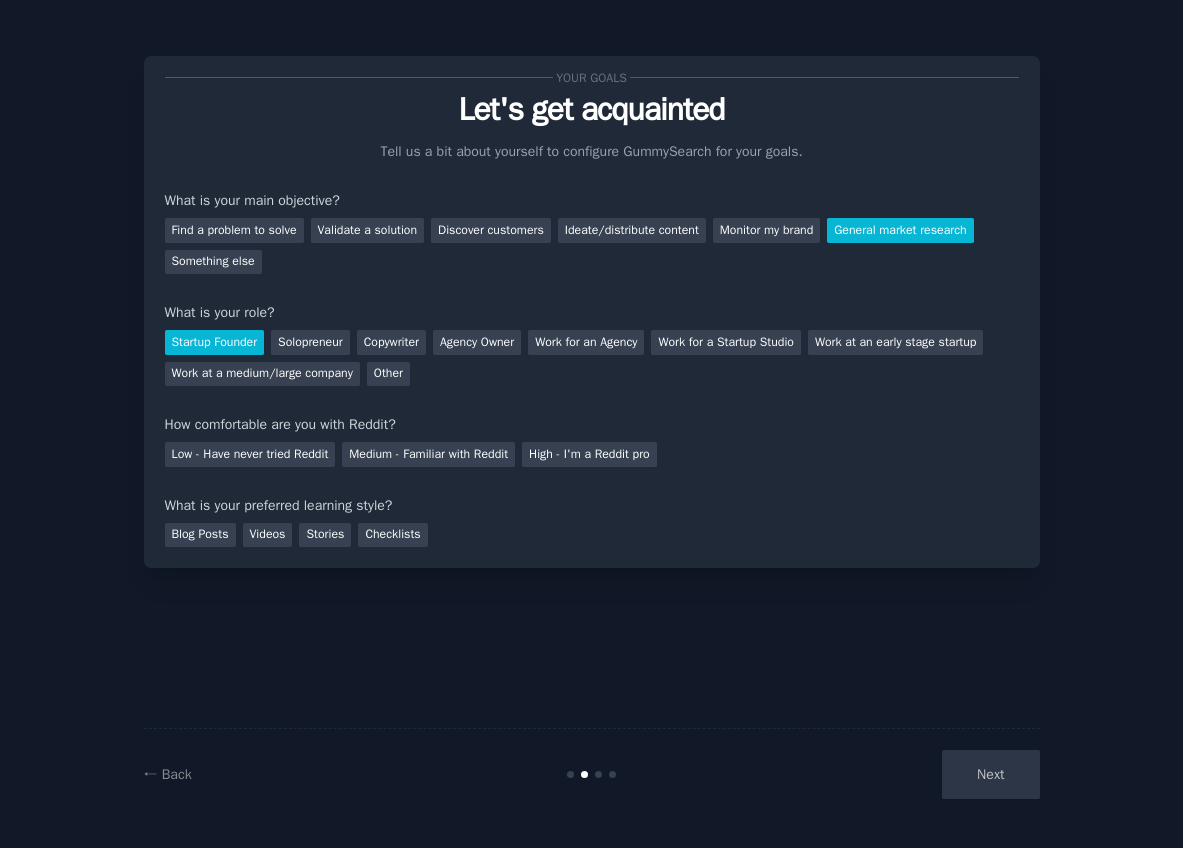 click on "Next" at bounding box center [890, 774] 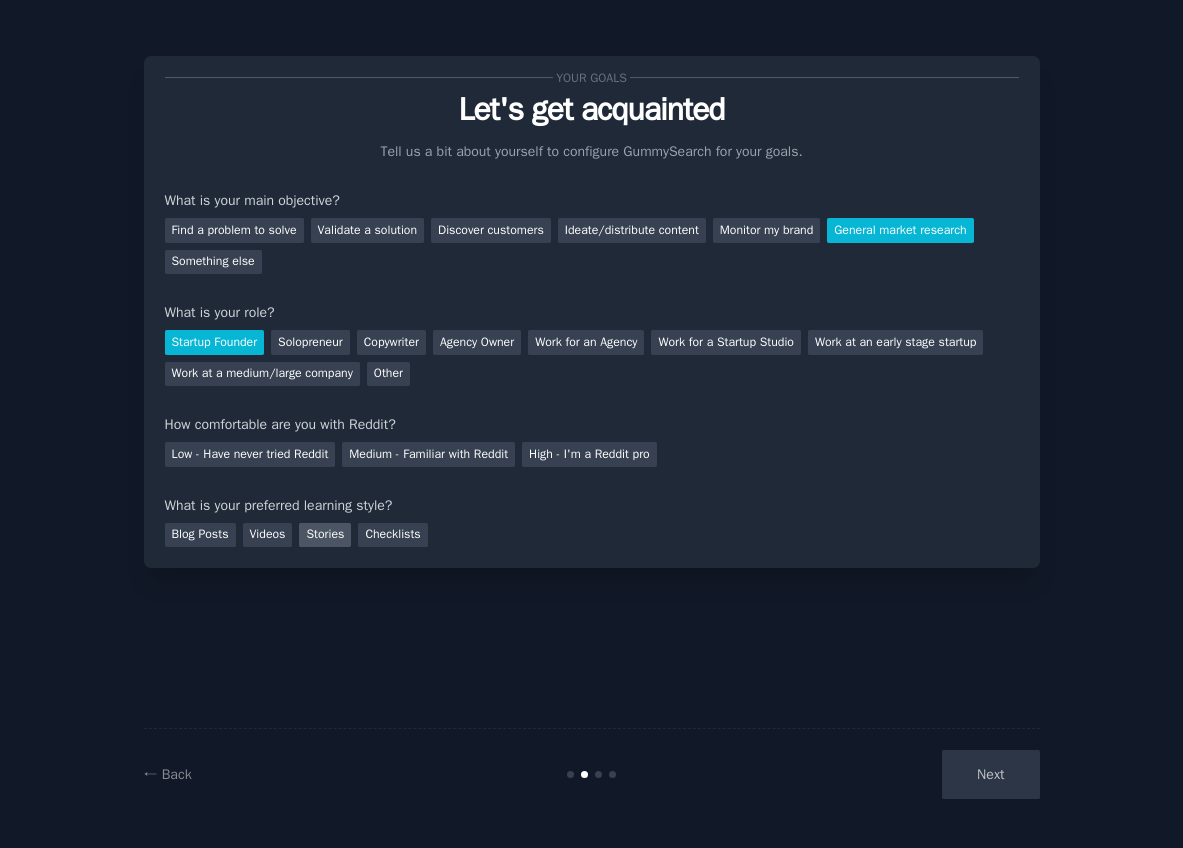 click on "Stories" at bounding box center [325, 535] 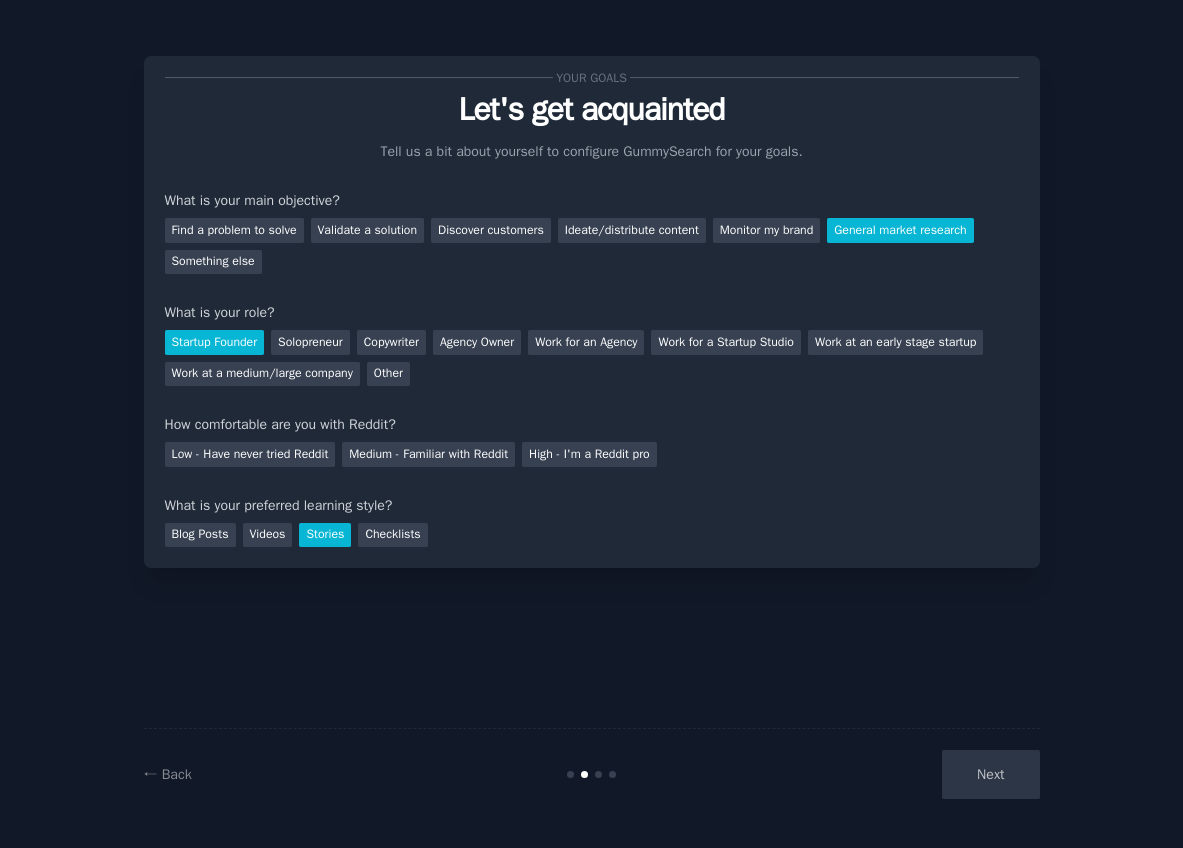 click on "Your goals Let's get acquainted Tell us a bit about yourself to configure GummySearch for your goals. What is your main objective? Find a problem to solve Validate a solution Discover customers Ideate/distribute content Monitor my brand General market research Something else What is your role? Startup Founder Solopreneur Copywriter Agency Owner Work for an Agency Work for a Startup Studio Work at an early stage startup Work at a medium/large company Other How comfortable are you with Reddit? Low - Have never tried Reddit Medium - Familiar with Reddit High - I'm a Reddit pro What is your preferred learning style? Blog Posts Videos Stories Checklists" at bounding box center [592, 312] 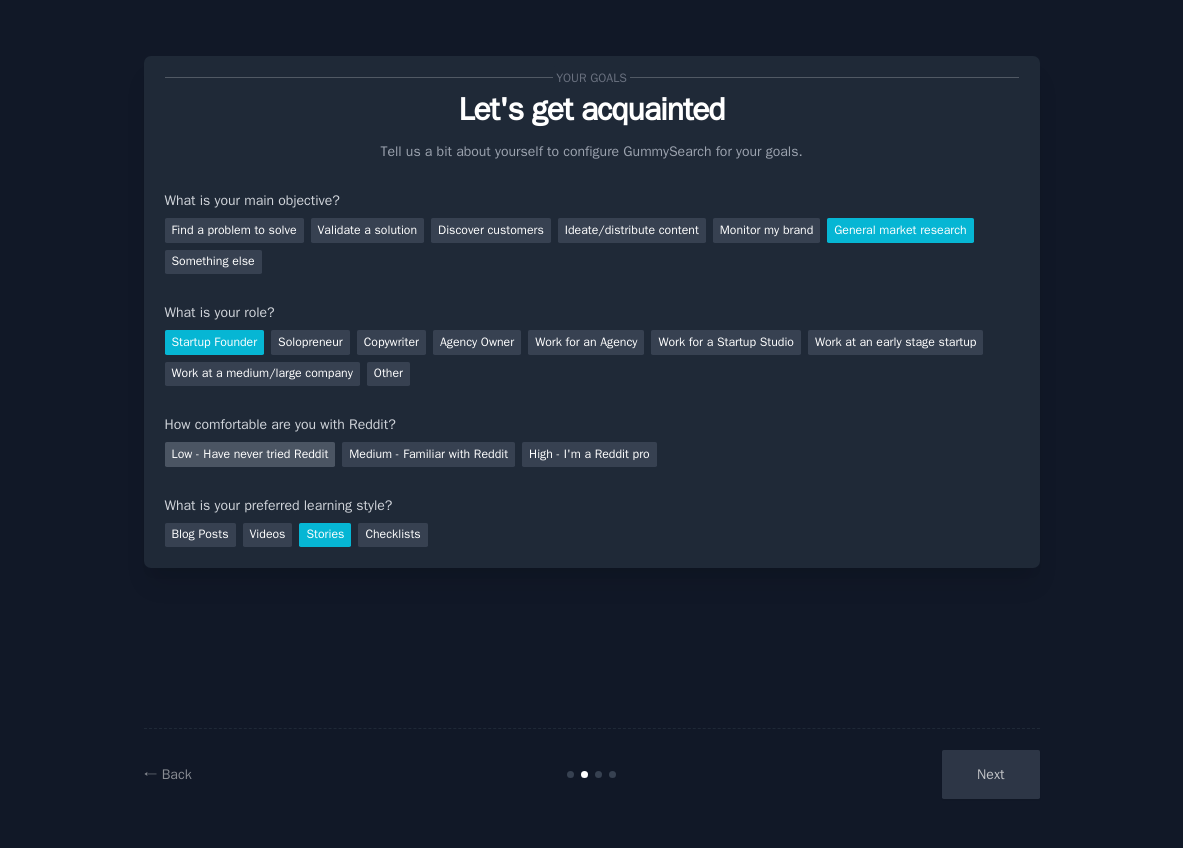 click on "Low - Have never tried Reddit" at bounding box center [250, 454] 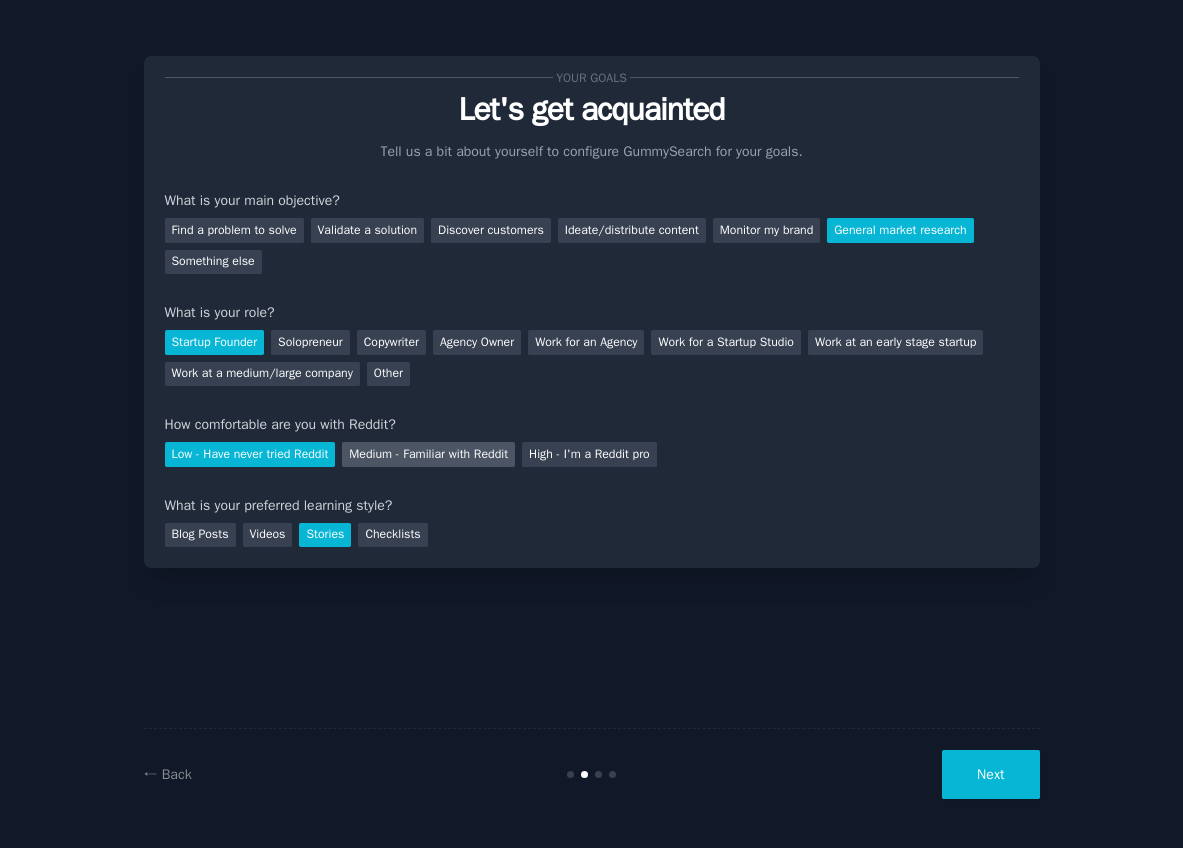 click on "Medium - Familiar with Reddit" at bounding box center (428, 454) 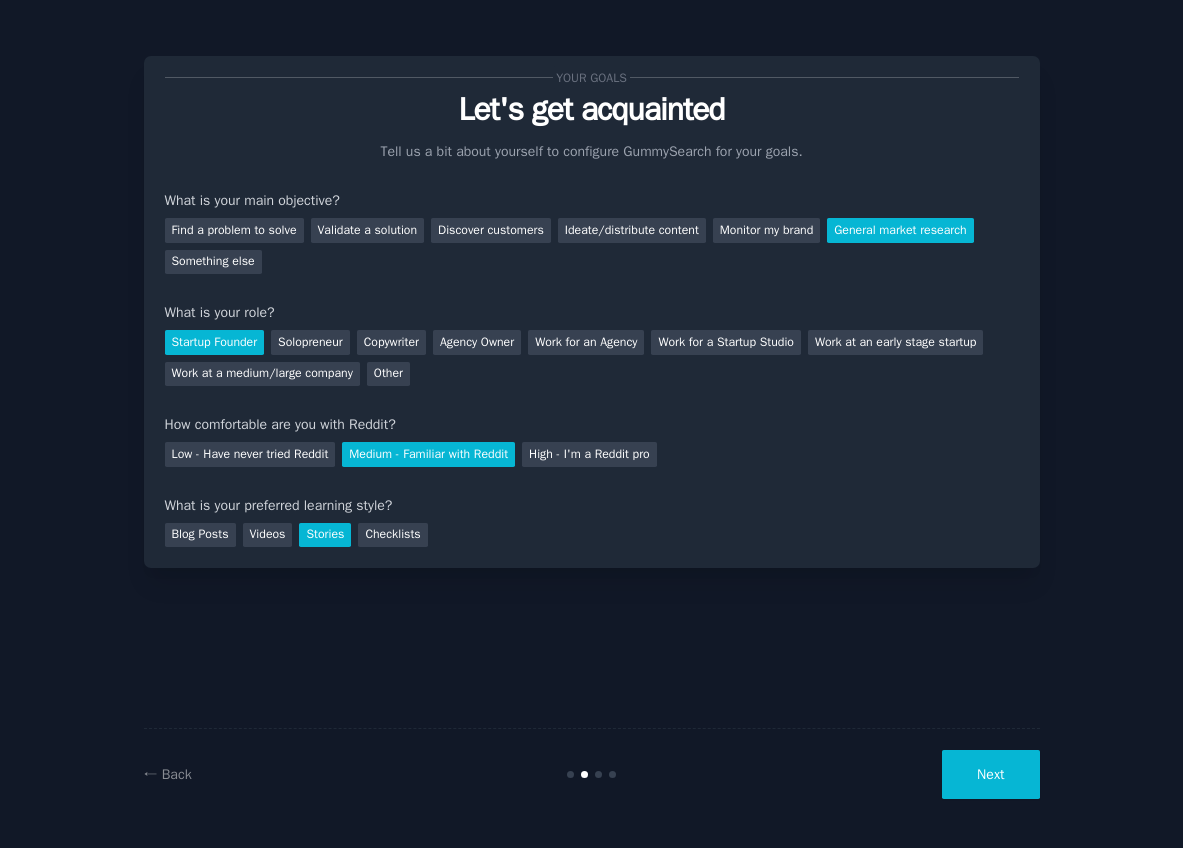 click on "Next" at bounding box center (990, 774) 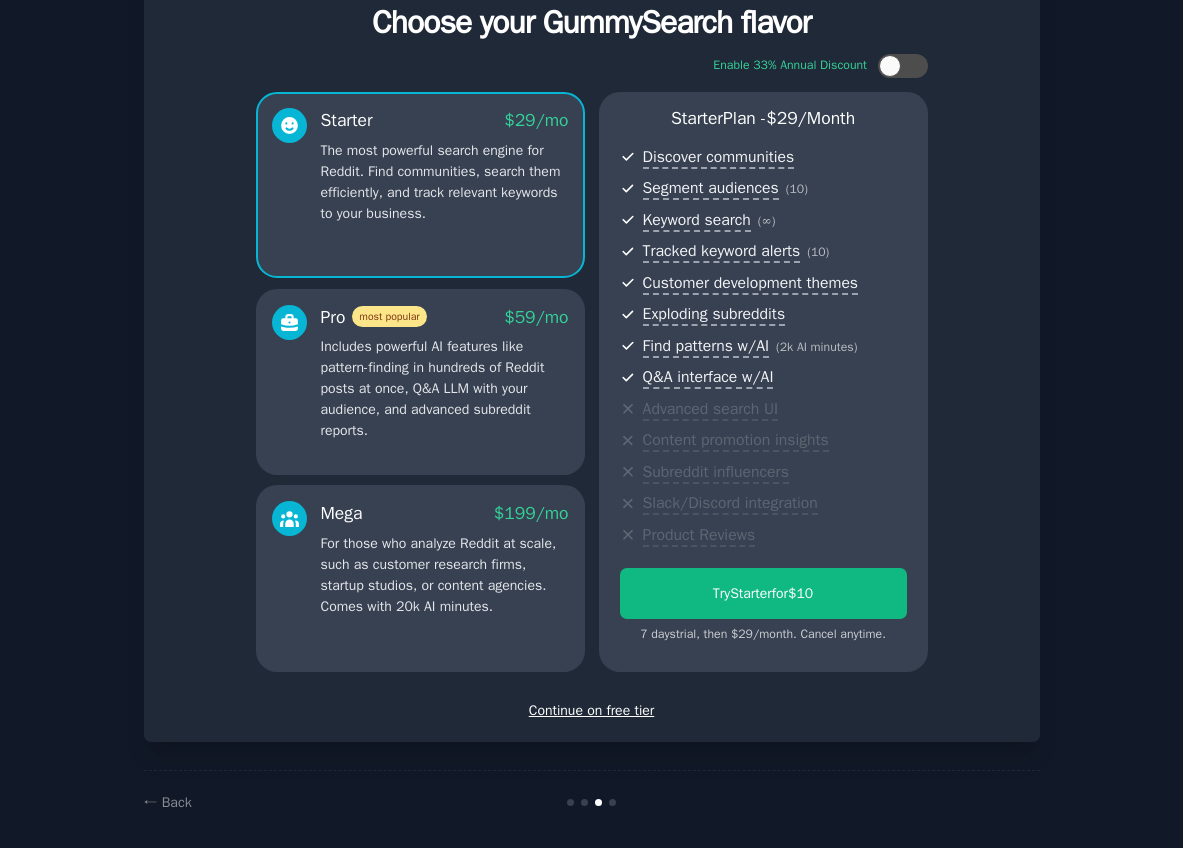 scroll, scrollTop: 100, scrollLeft: 0, axis: vertical 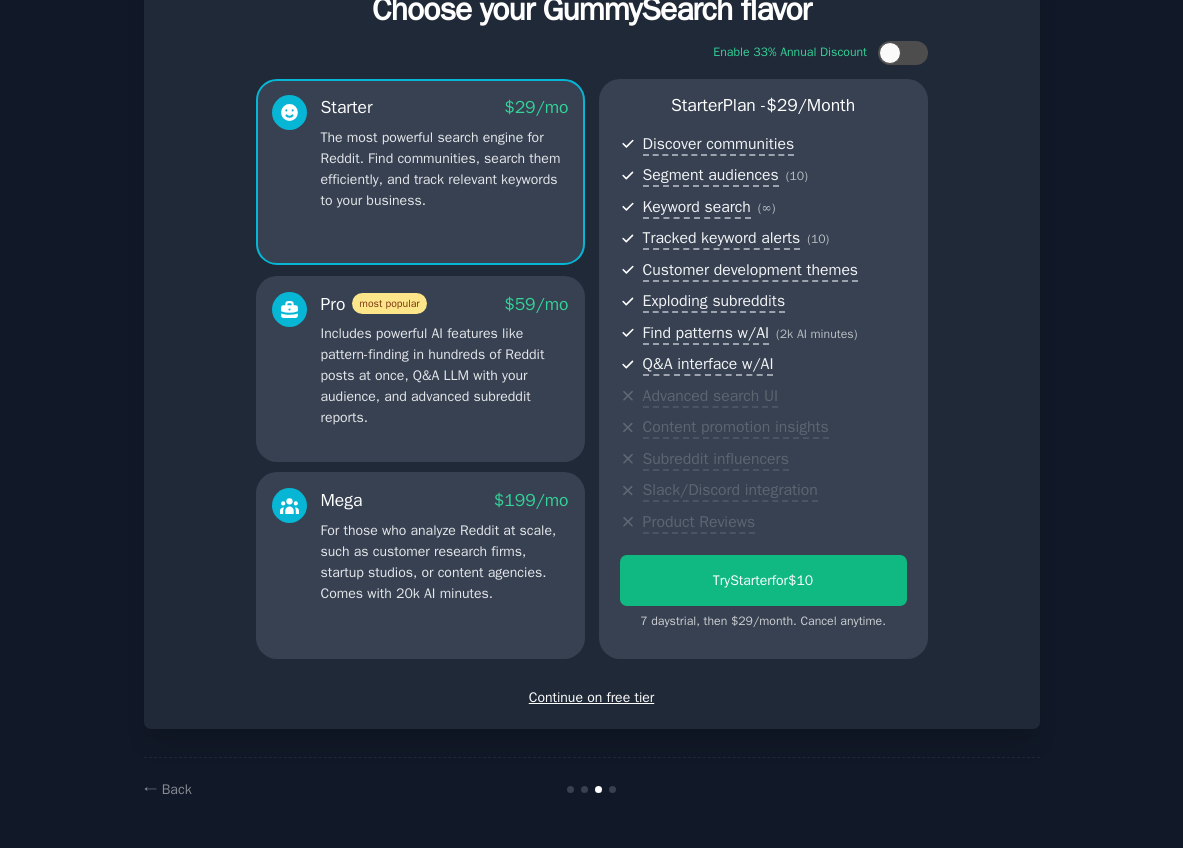 click on "Continue on free tier" at bounding box center [592, 697] 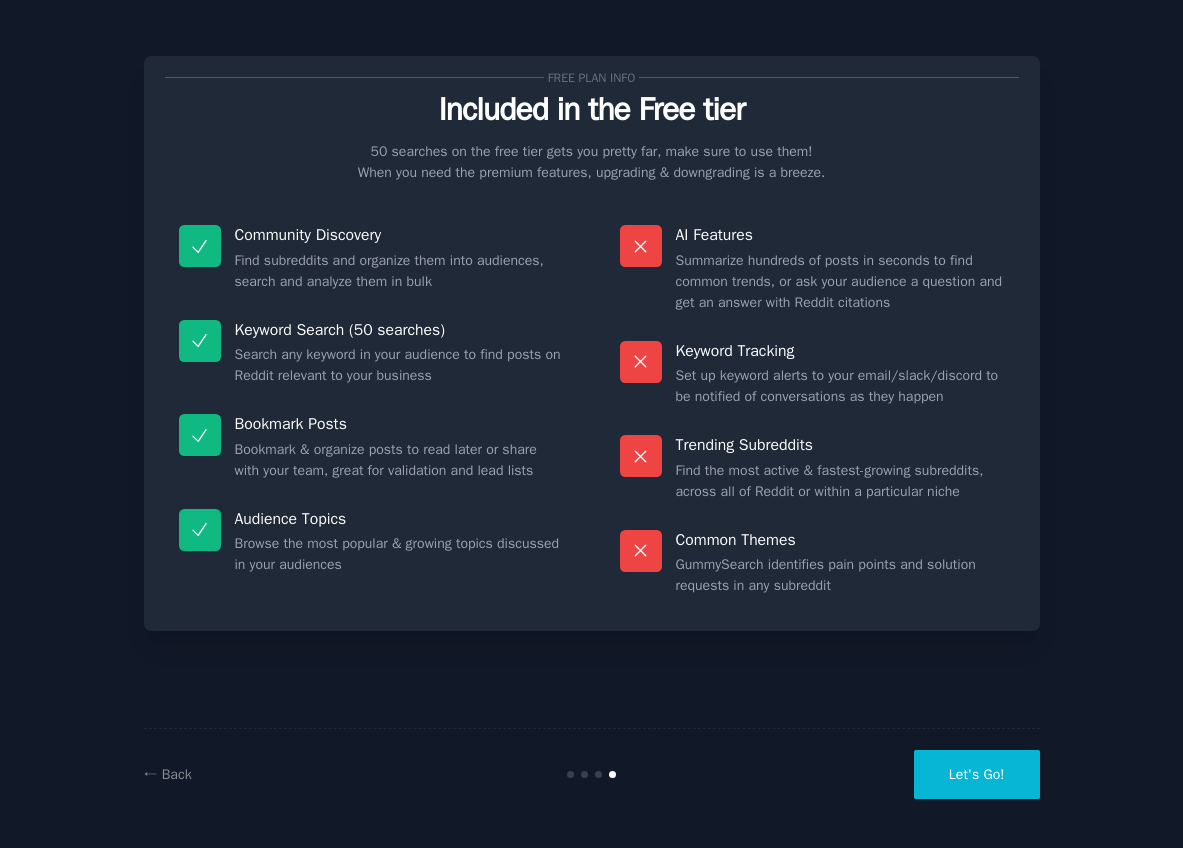 scroll, scrollTop: 0, scrollLeft: 0, axis: both 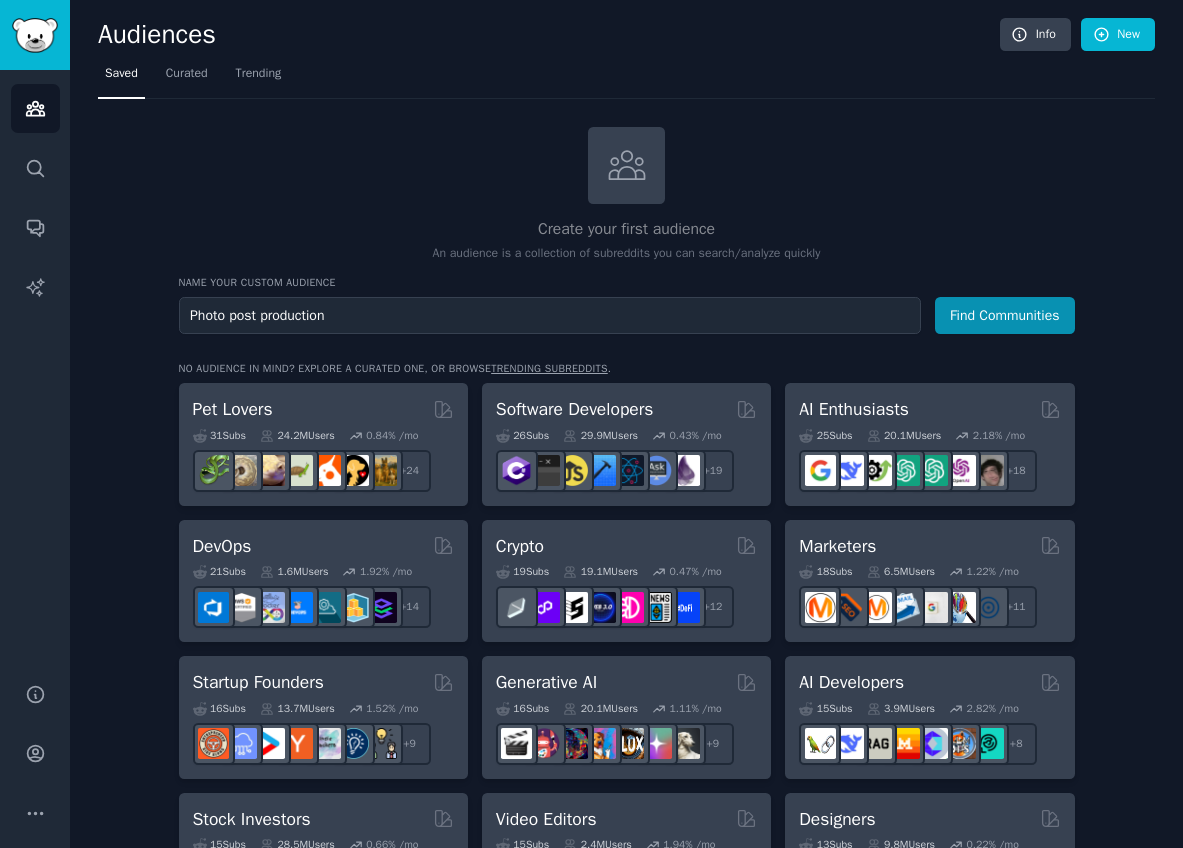 type on "Photo post production" 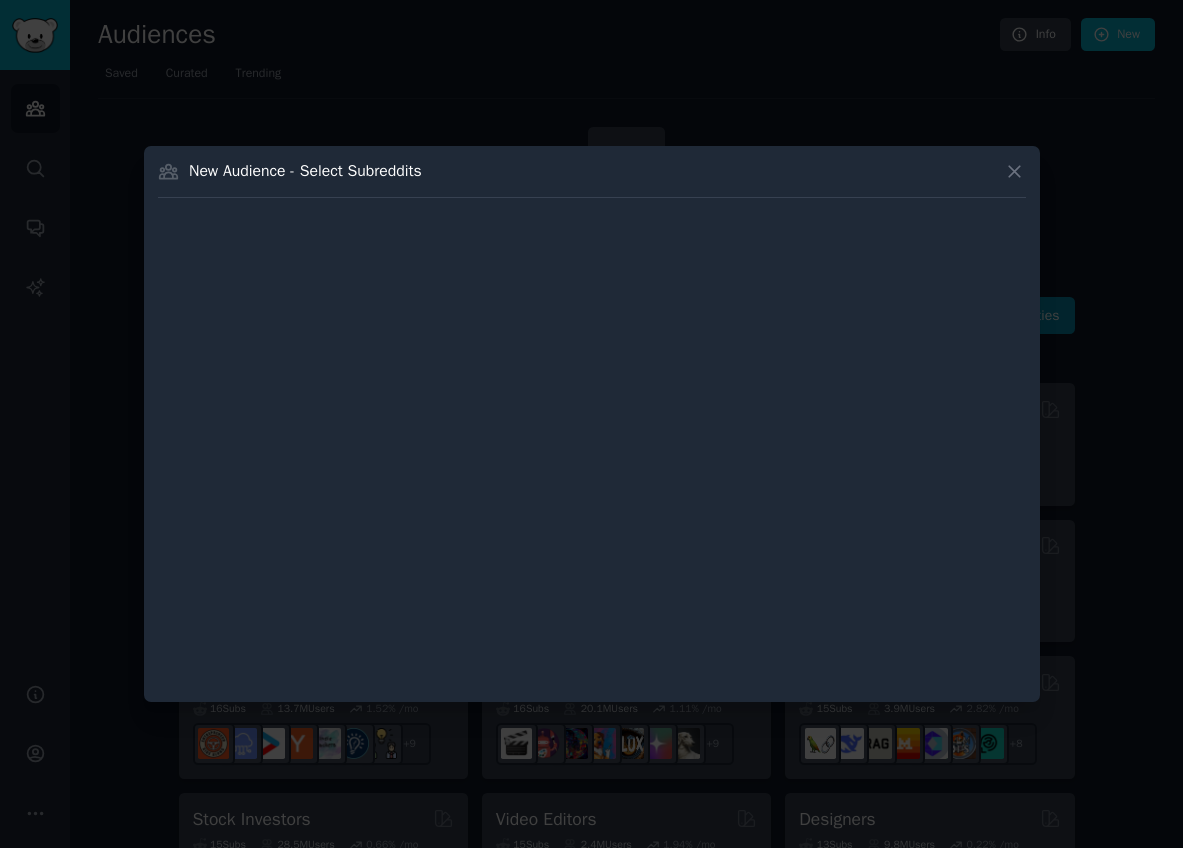 type 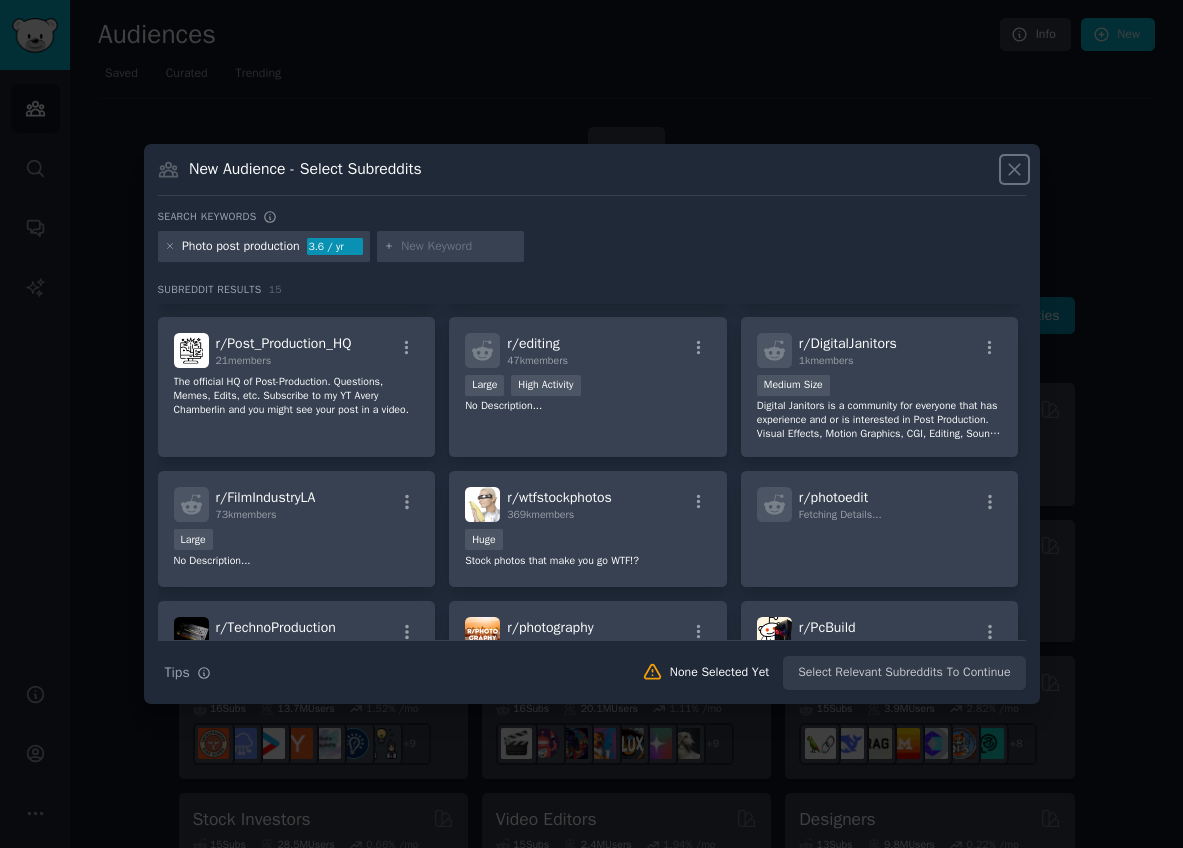 scroll, scrollTop: 77, scrollLeft: 0, axis: vertical 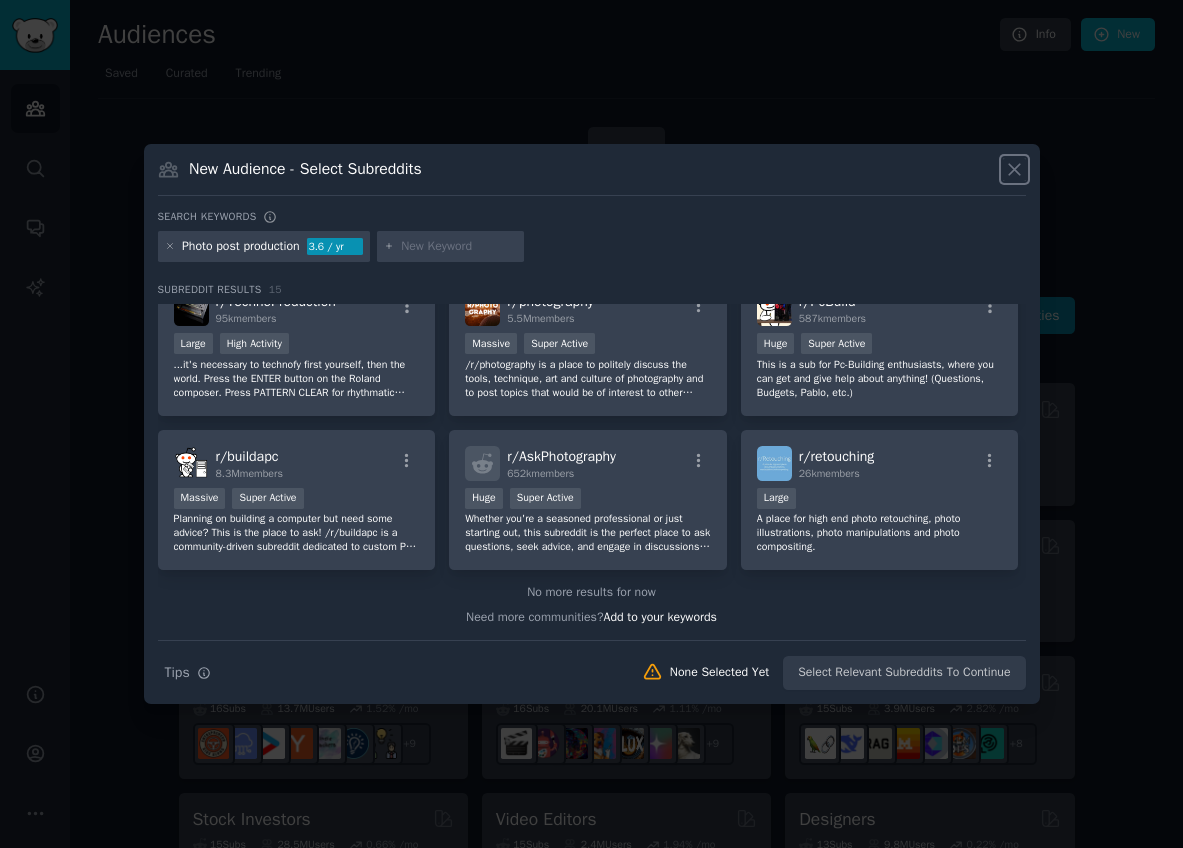 click 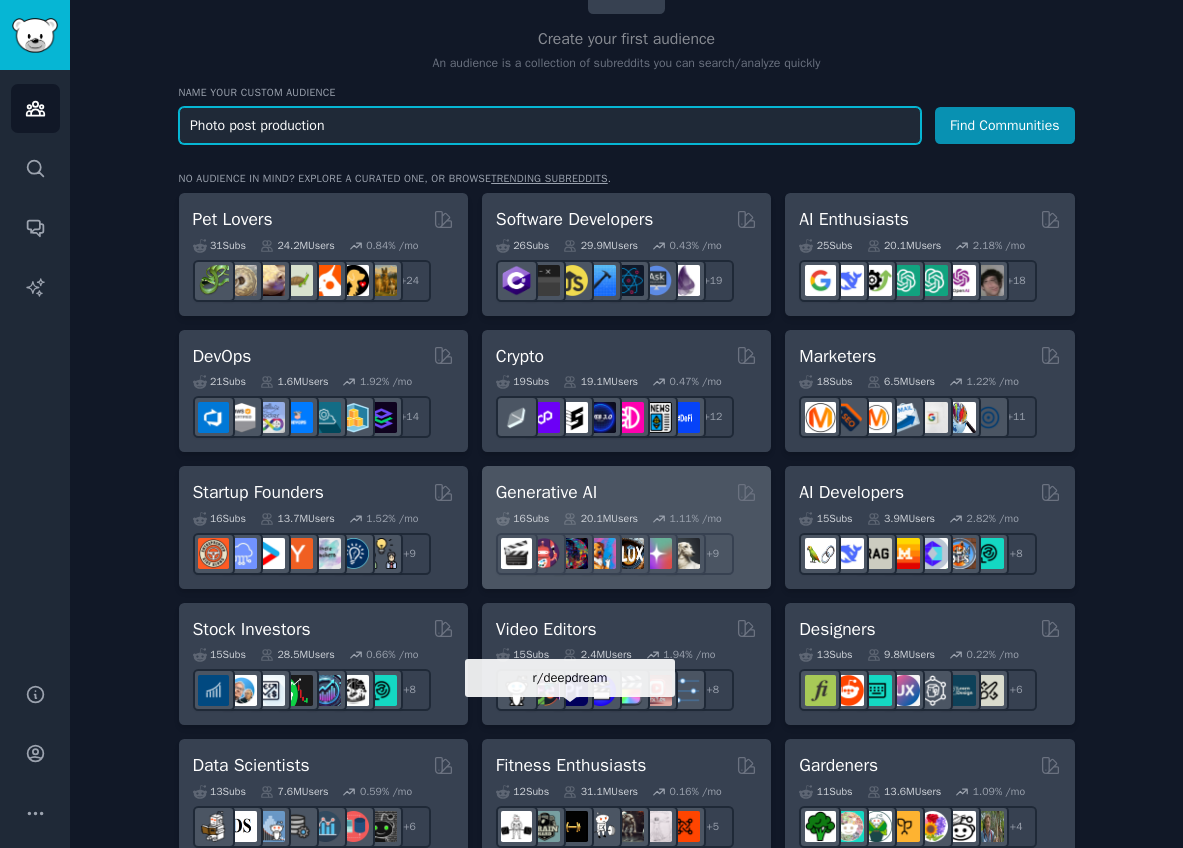 scroll, scrollTop: 189, scrollLeft: 0, axis: vertical 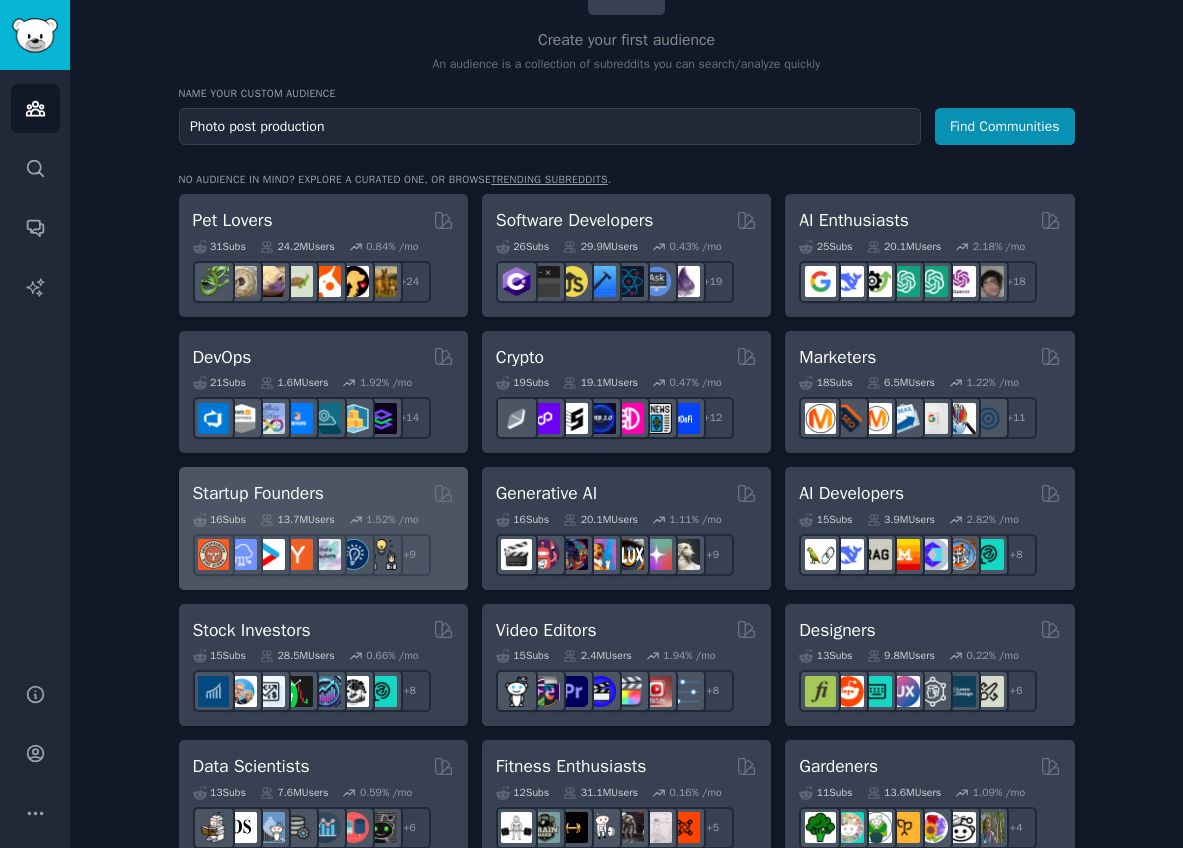 click on "Startup Founders" at bounding box center [258, 493] 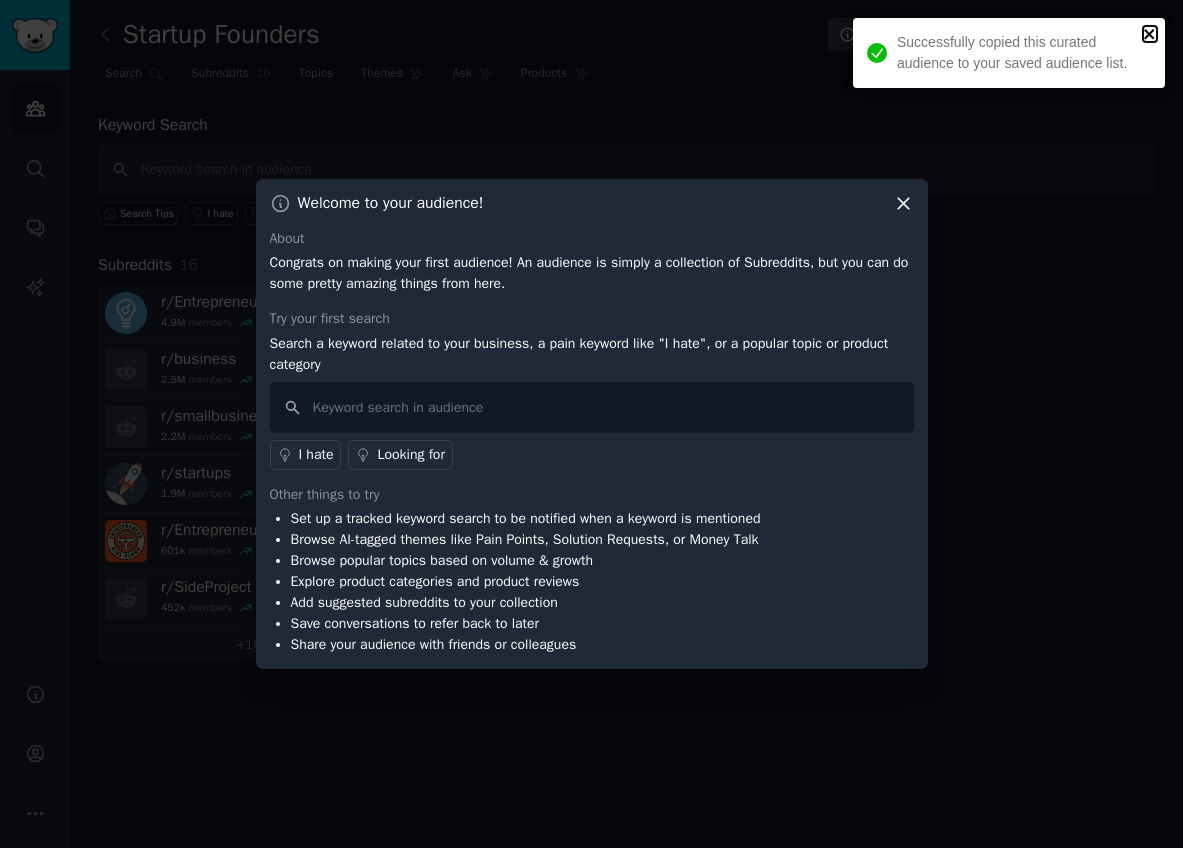 click 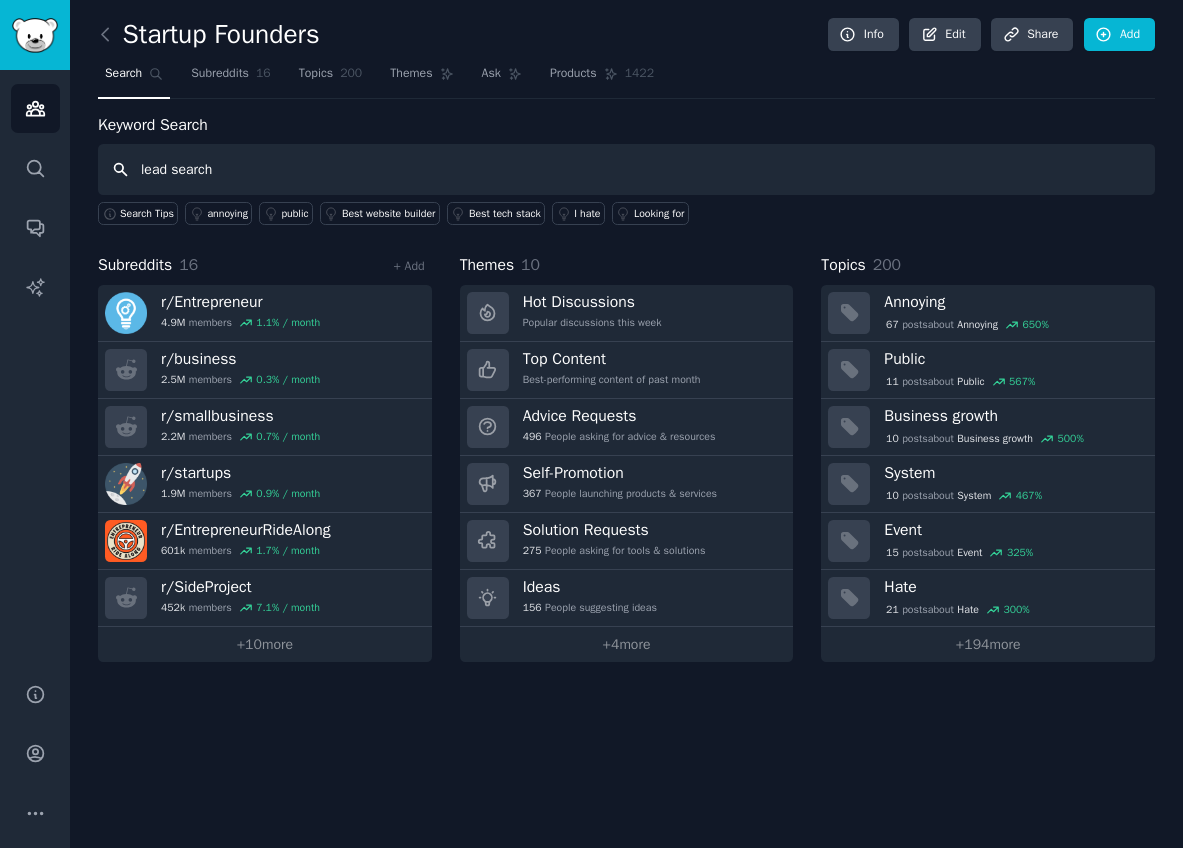 type on "lead search" 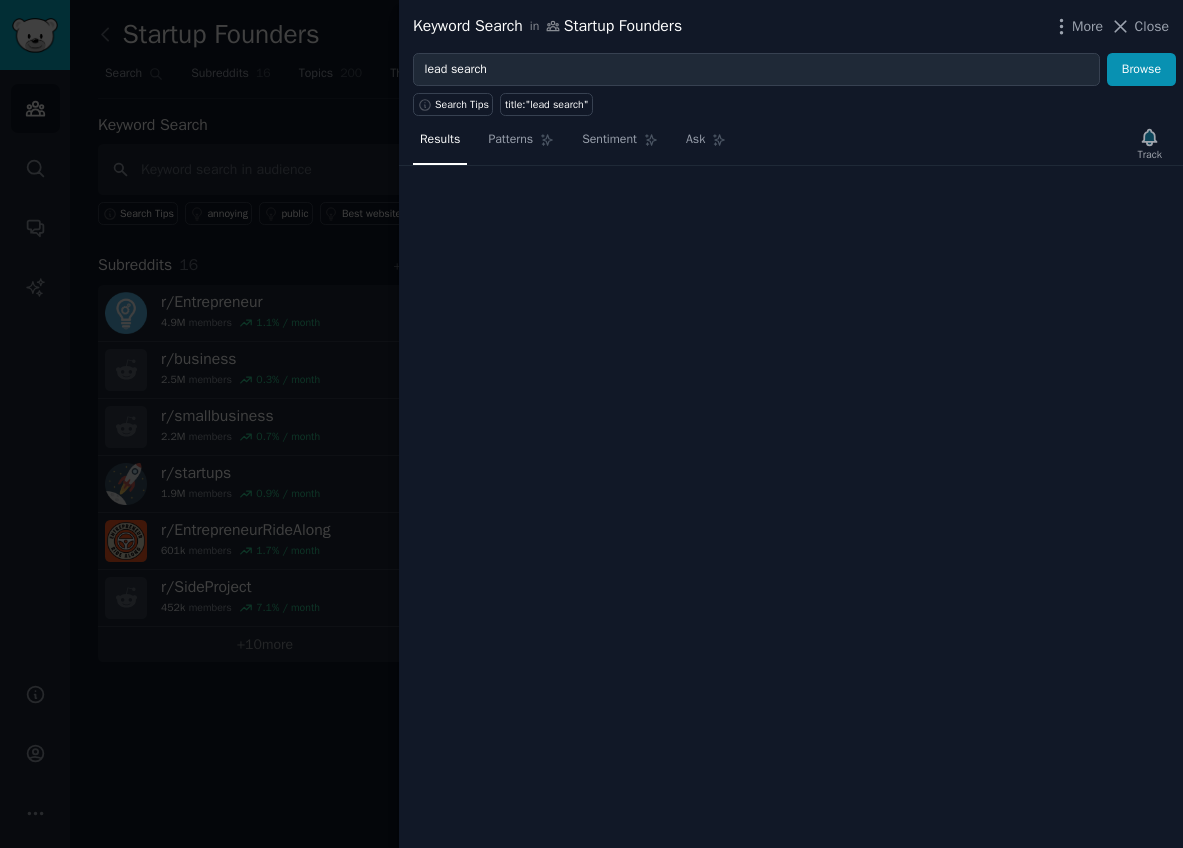 type 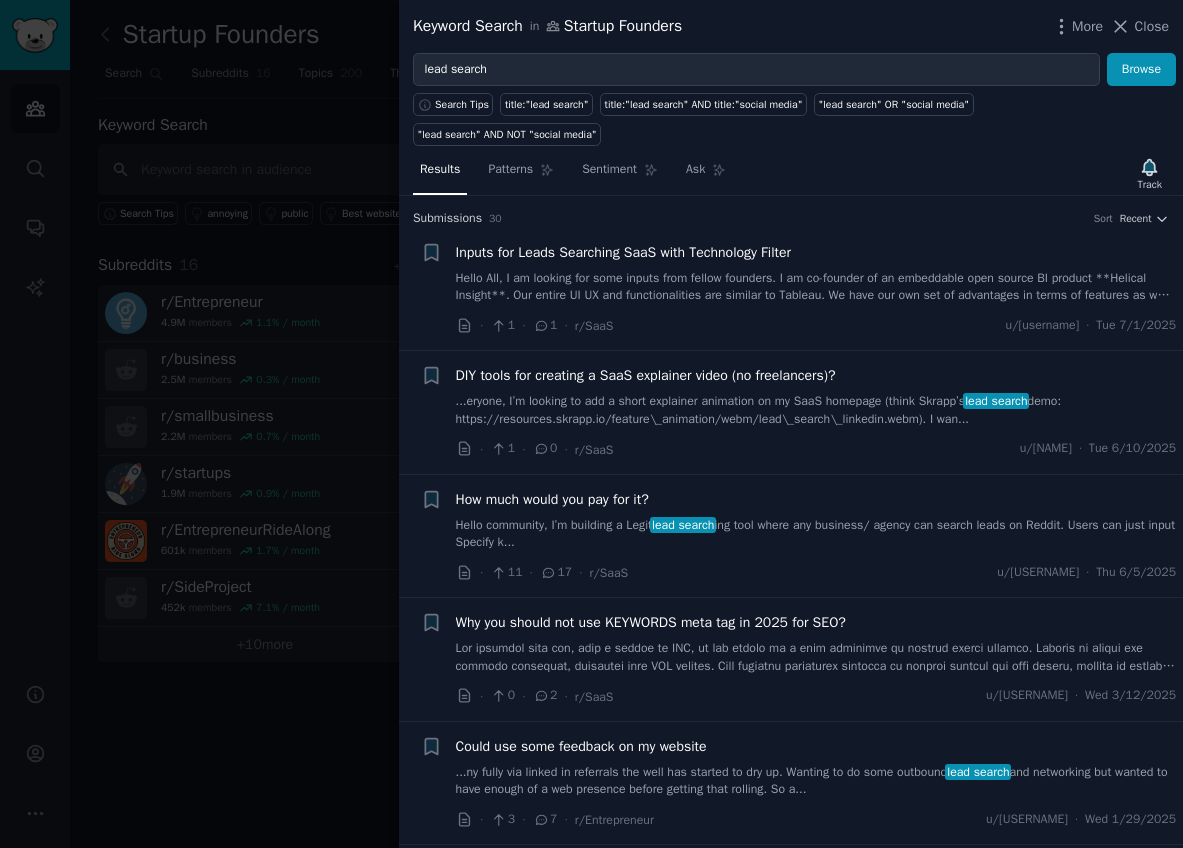 click on "...eryone,
I’m looking to add a short explainer animation on my SaaS homepage (think Skrapp’s  lead search  demo: https://resources.skrapp.io/feature\_animation/webm/lead\_search\_linkedin.webm). I wan..." at bounding box center [816, 410] 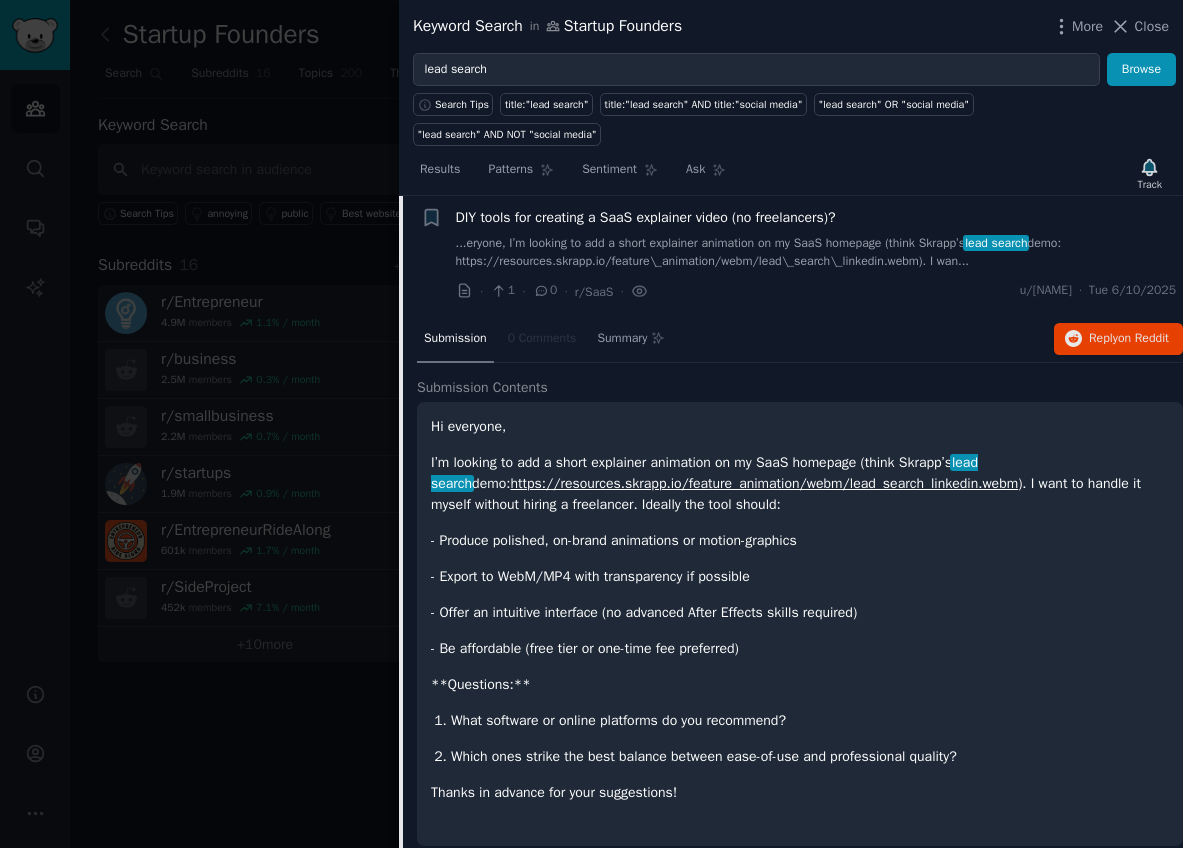 scroll, scrollTop: 1, scrollLeft: 0, axis: vertical 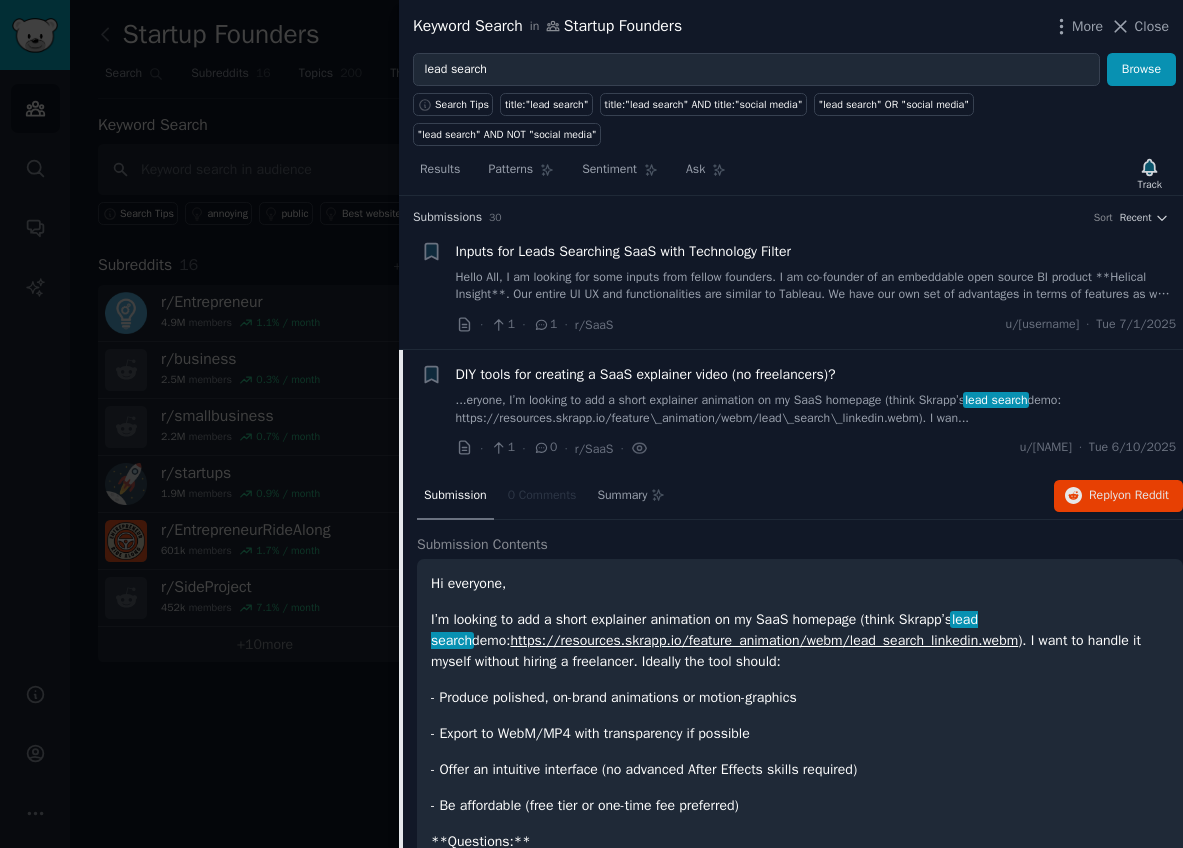 click at bounding box center [591, 424] 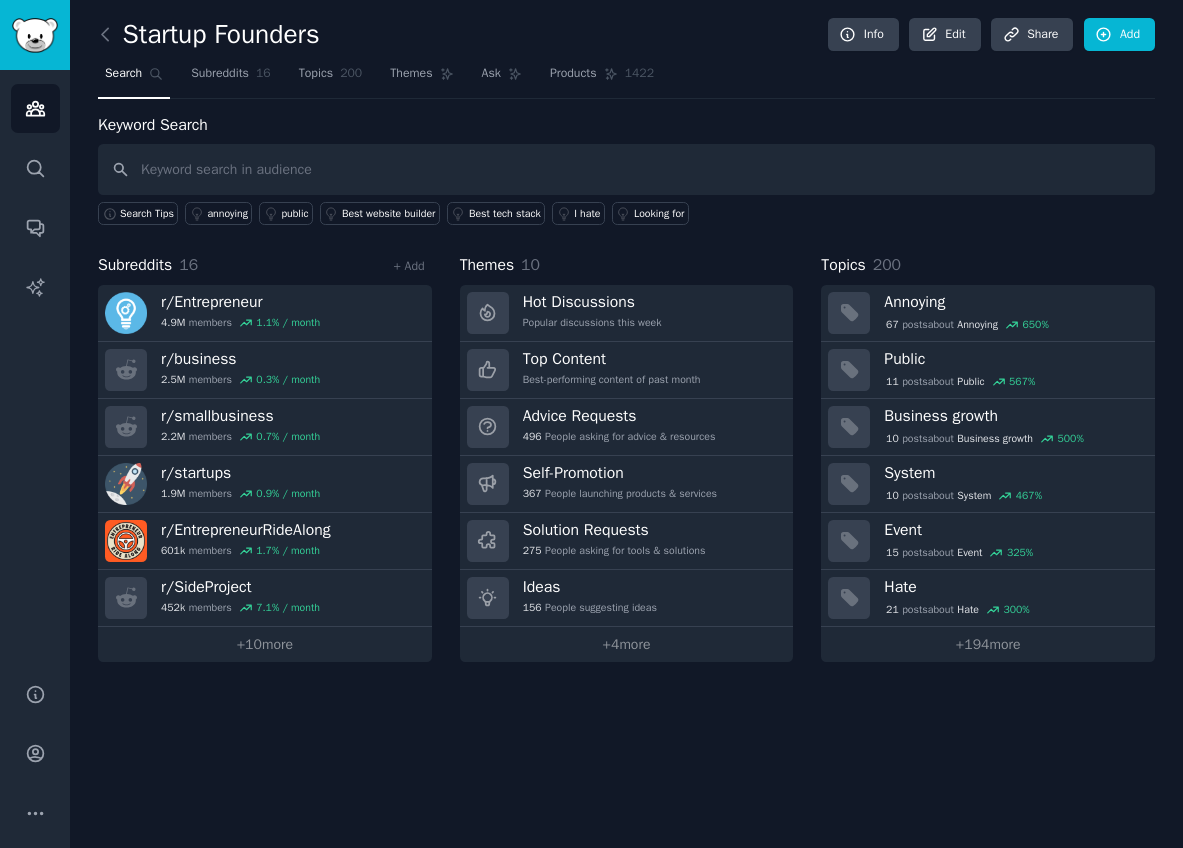 click on "Startup Founders Info Edit Share Add" at bounding box center (626, 38) 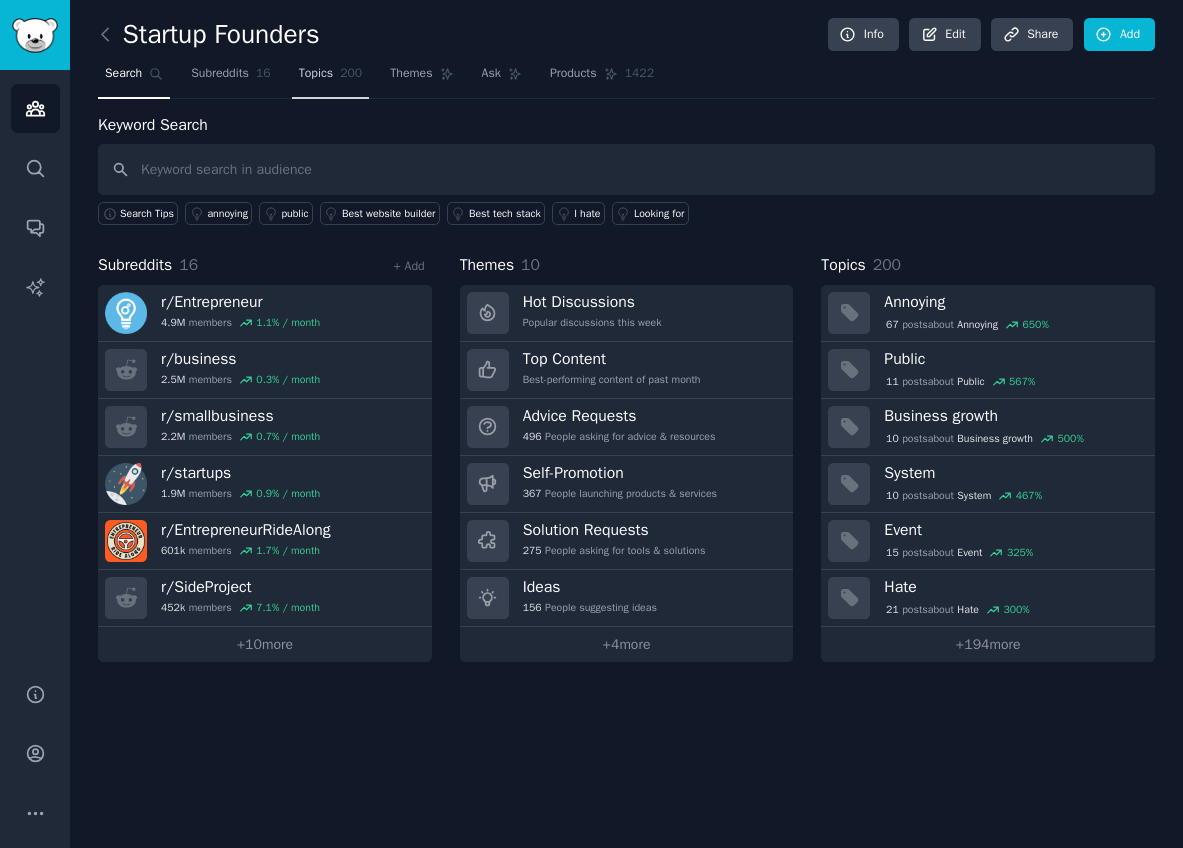 click on "Topics 200" at bounding box center (331, 78) 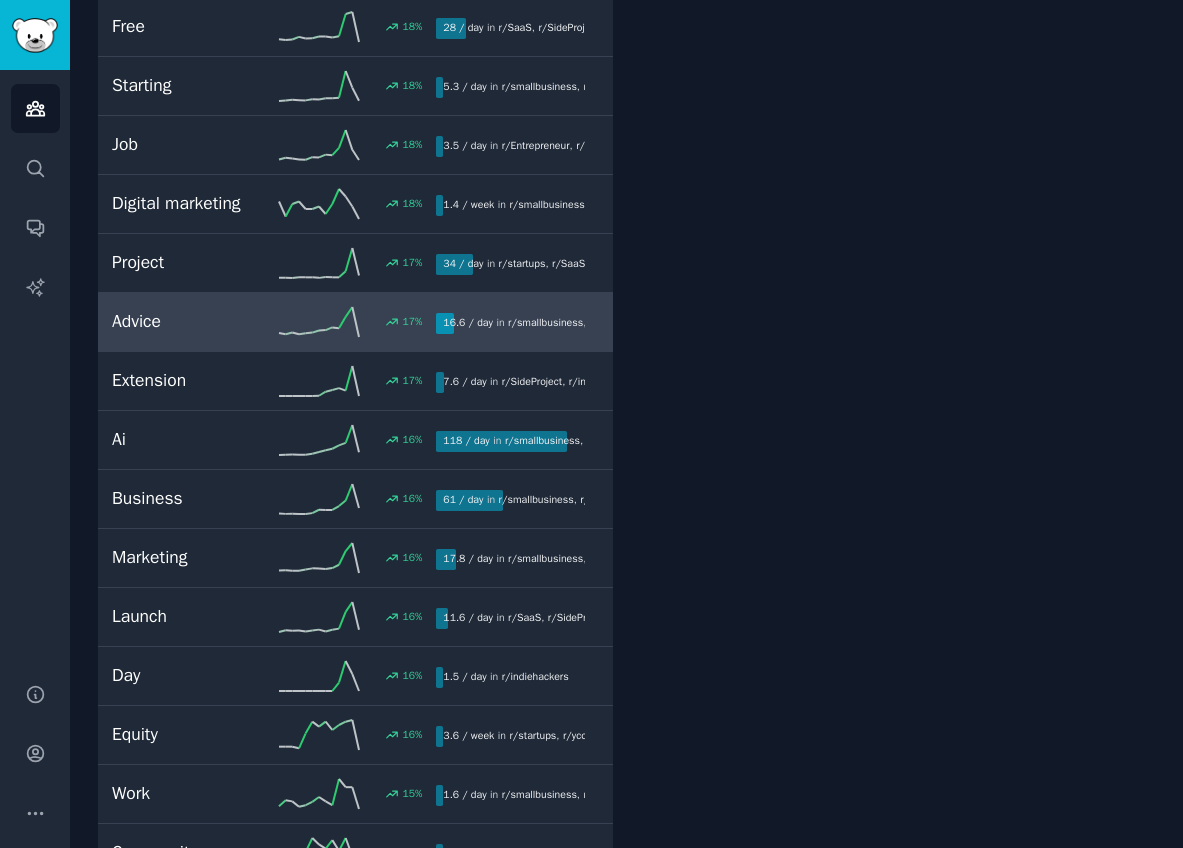 scroll, scrollTop: 5277, scrollLeft: 0, axis: vertical 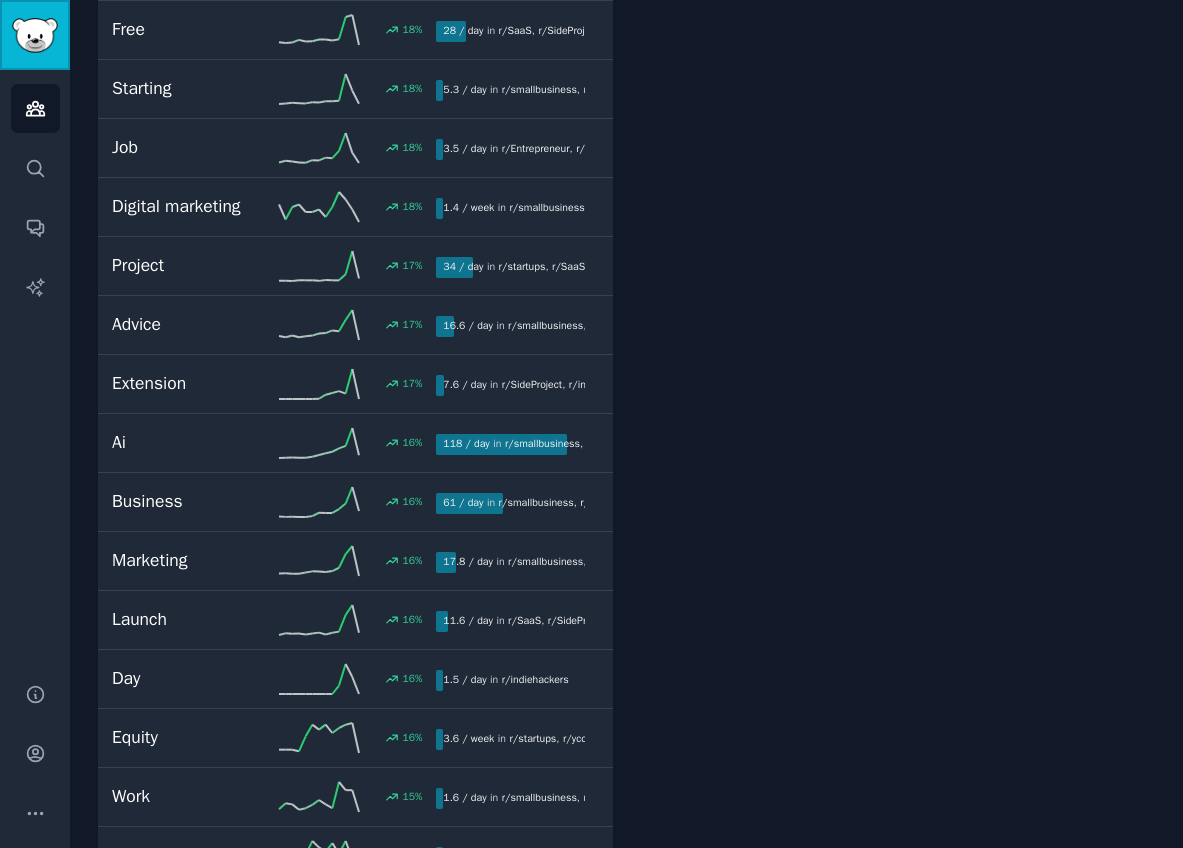 click at bounding box center (35, 35) 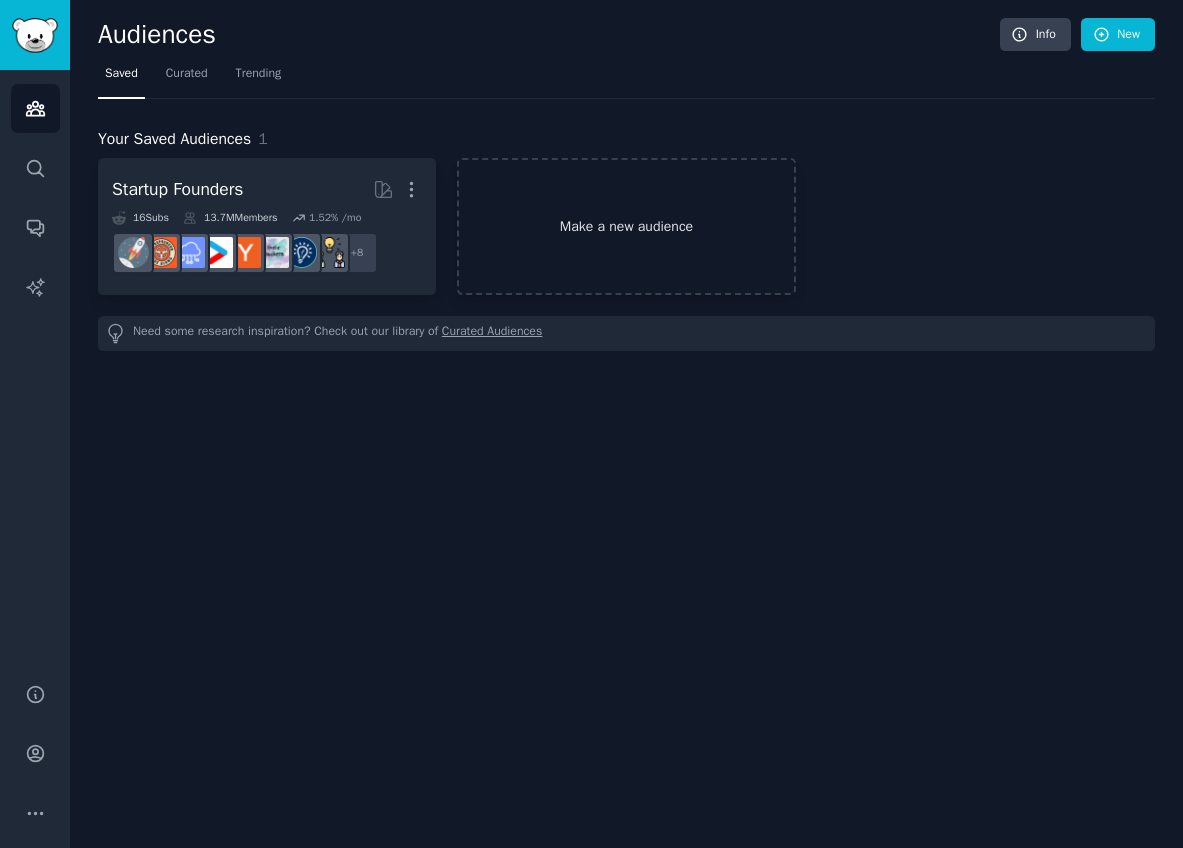 click on "Make a new audience" at bounding box center [626, 226] 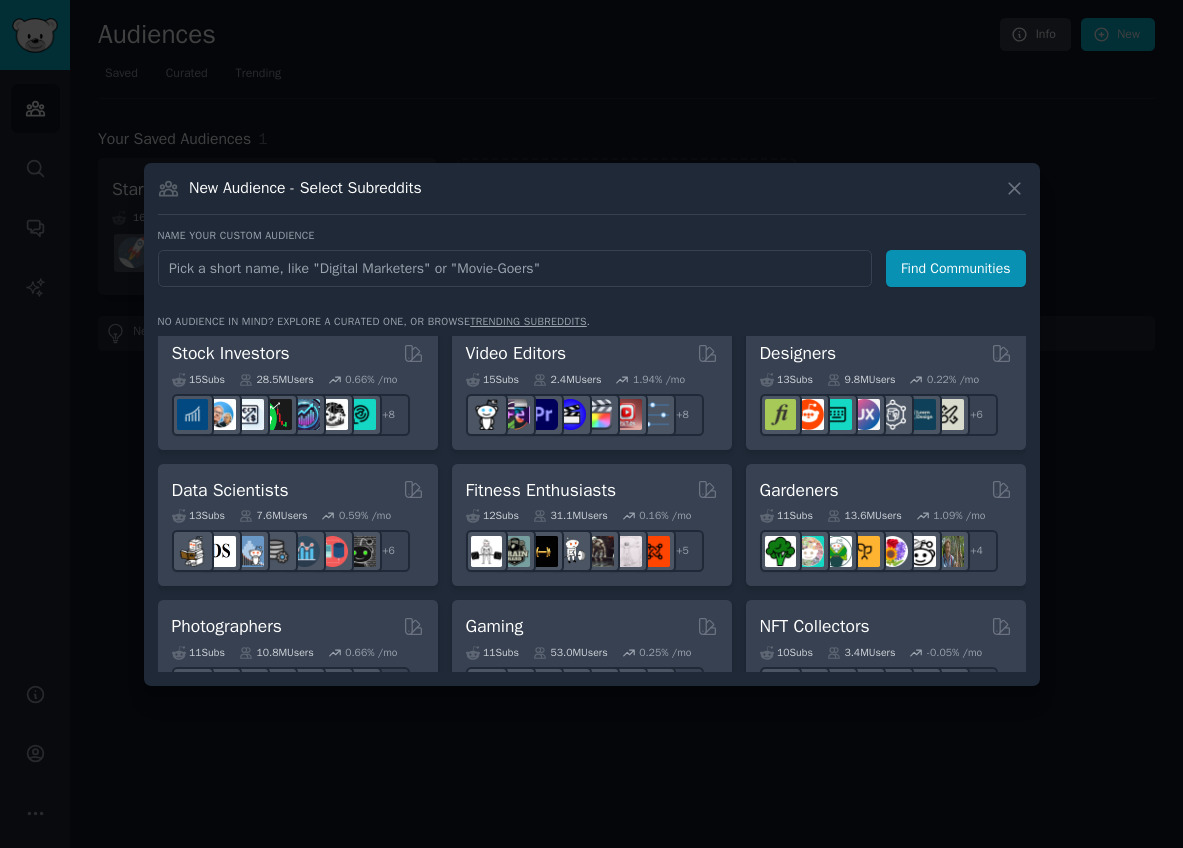 scroll, scrollTop: 419, scrollLeft: 0, axis: vertical 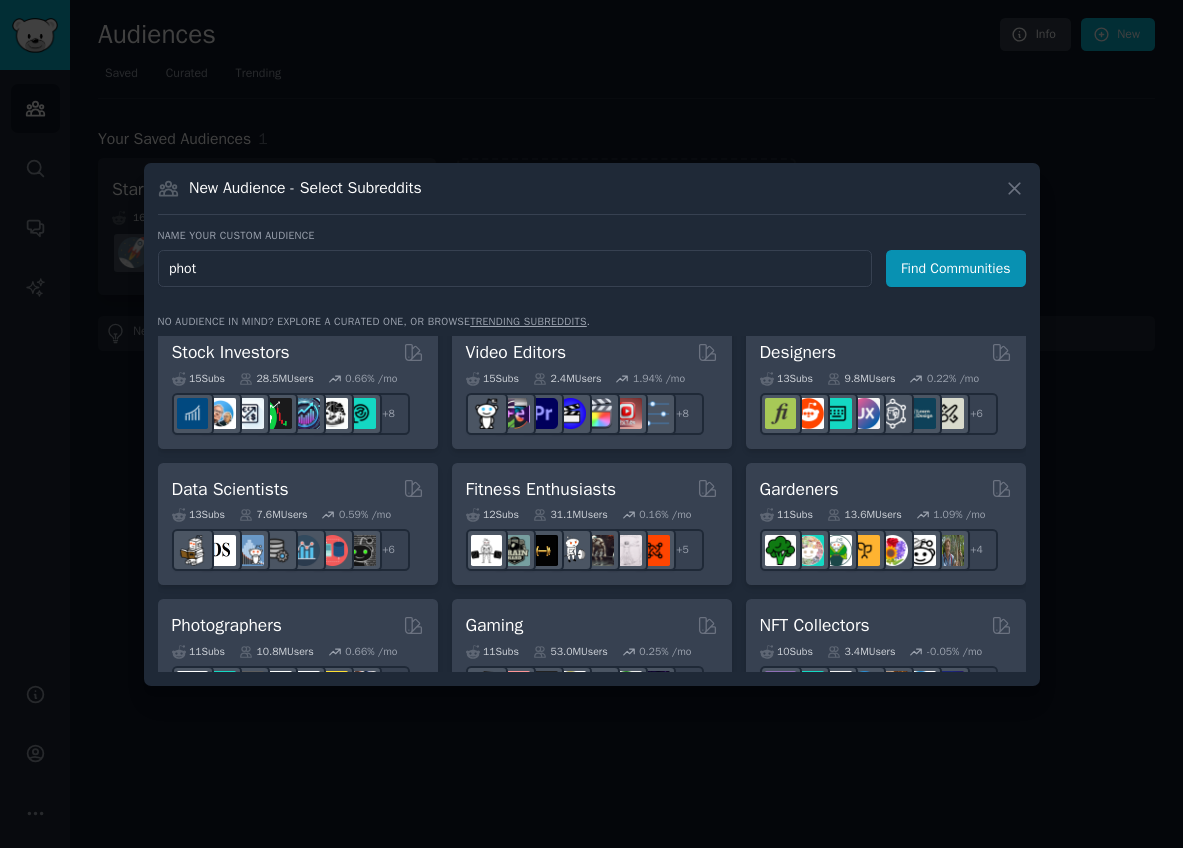 type on "photo" 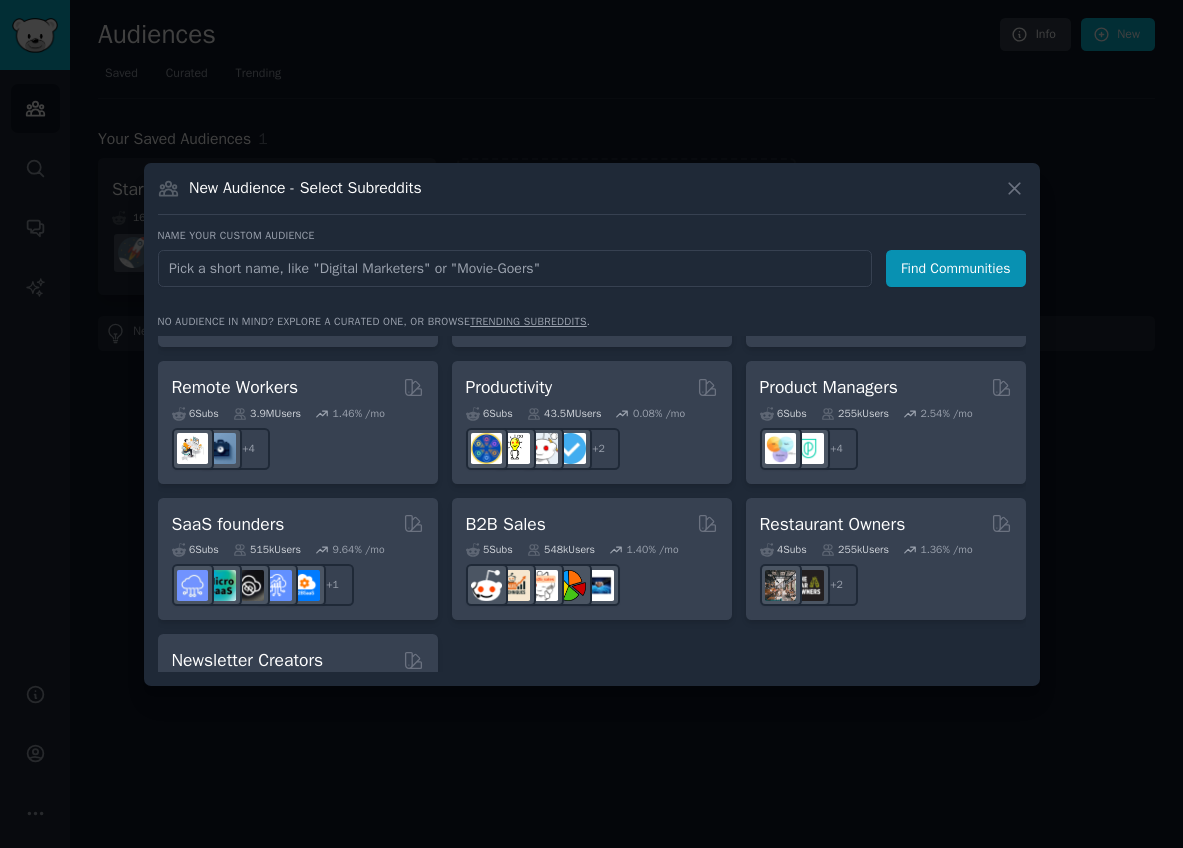 scroll, scrollTop: 1489, scrollLeft: 0, axis: vertical 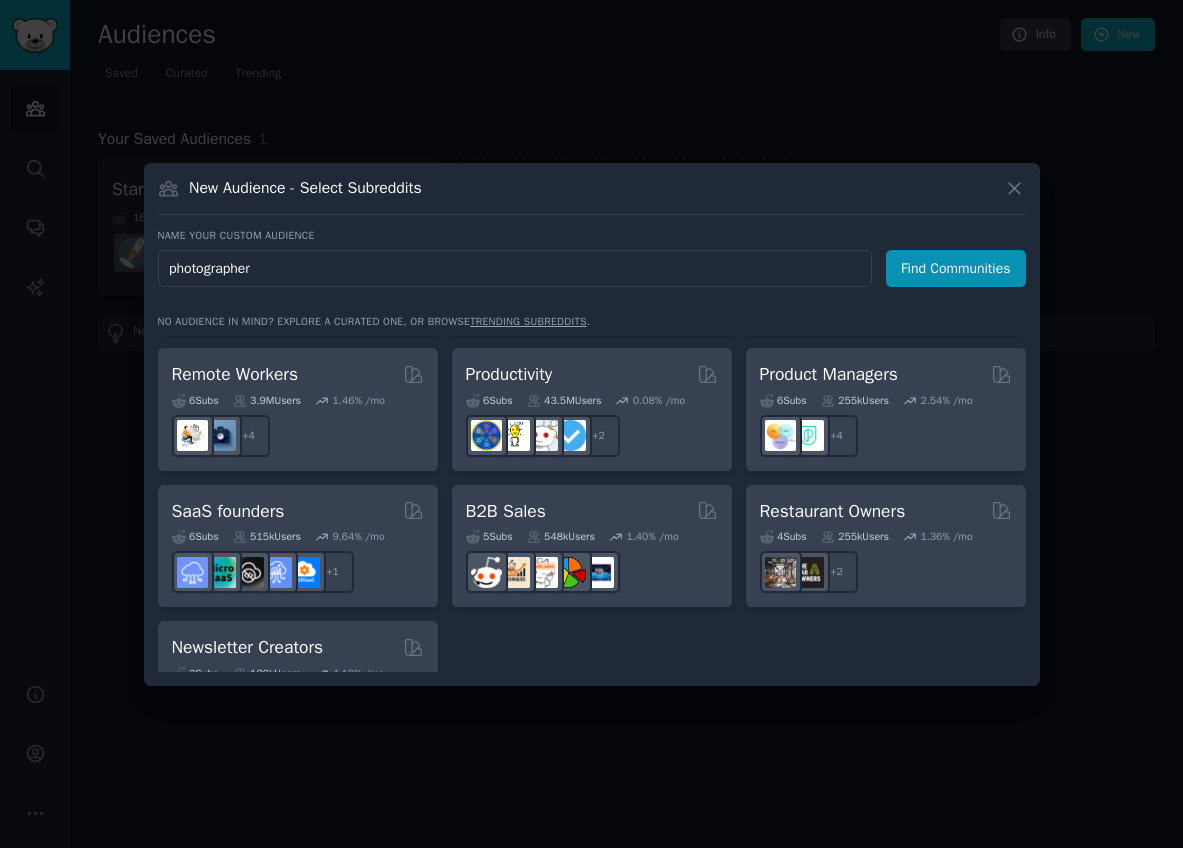 type on "photographers" 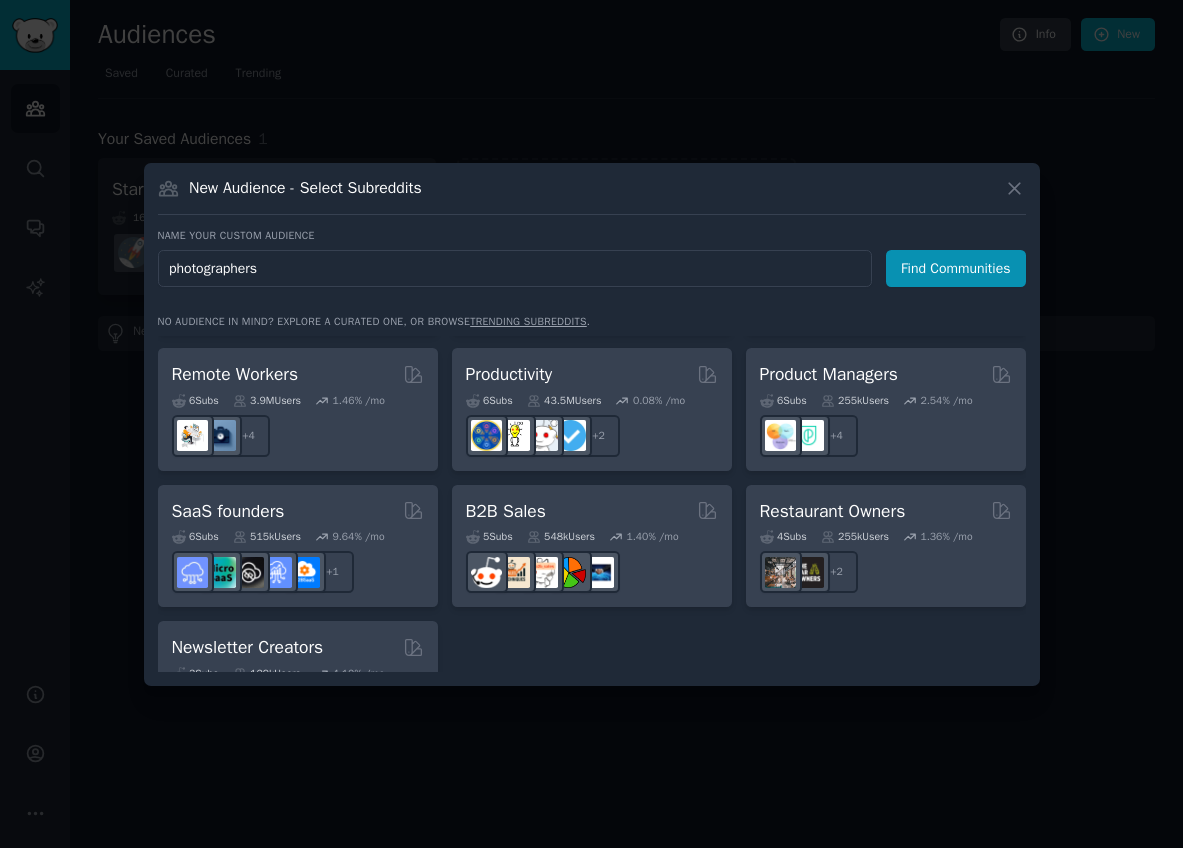 click on "Find Communities" at bounding box center (956, 268) 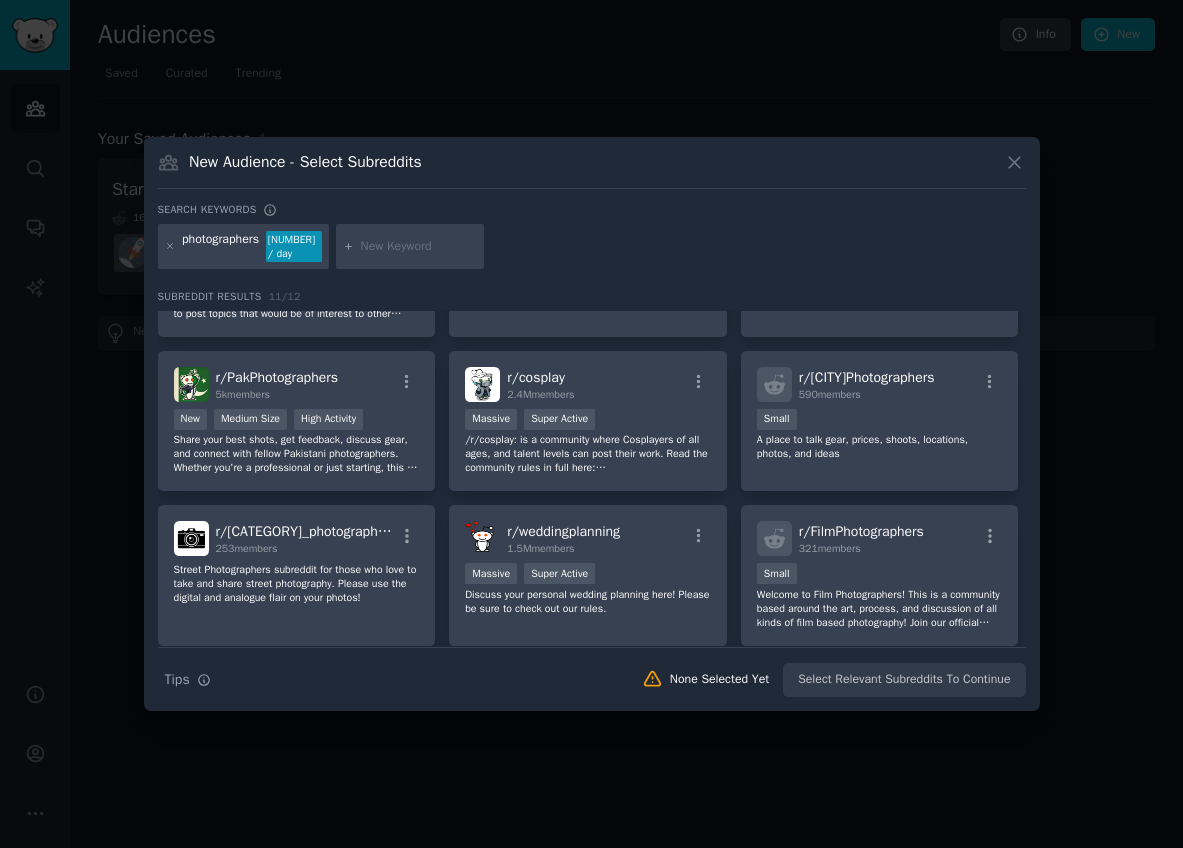 scroll, scrollTop: 82, scrollLeft: 0, axis: vertical 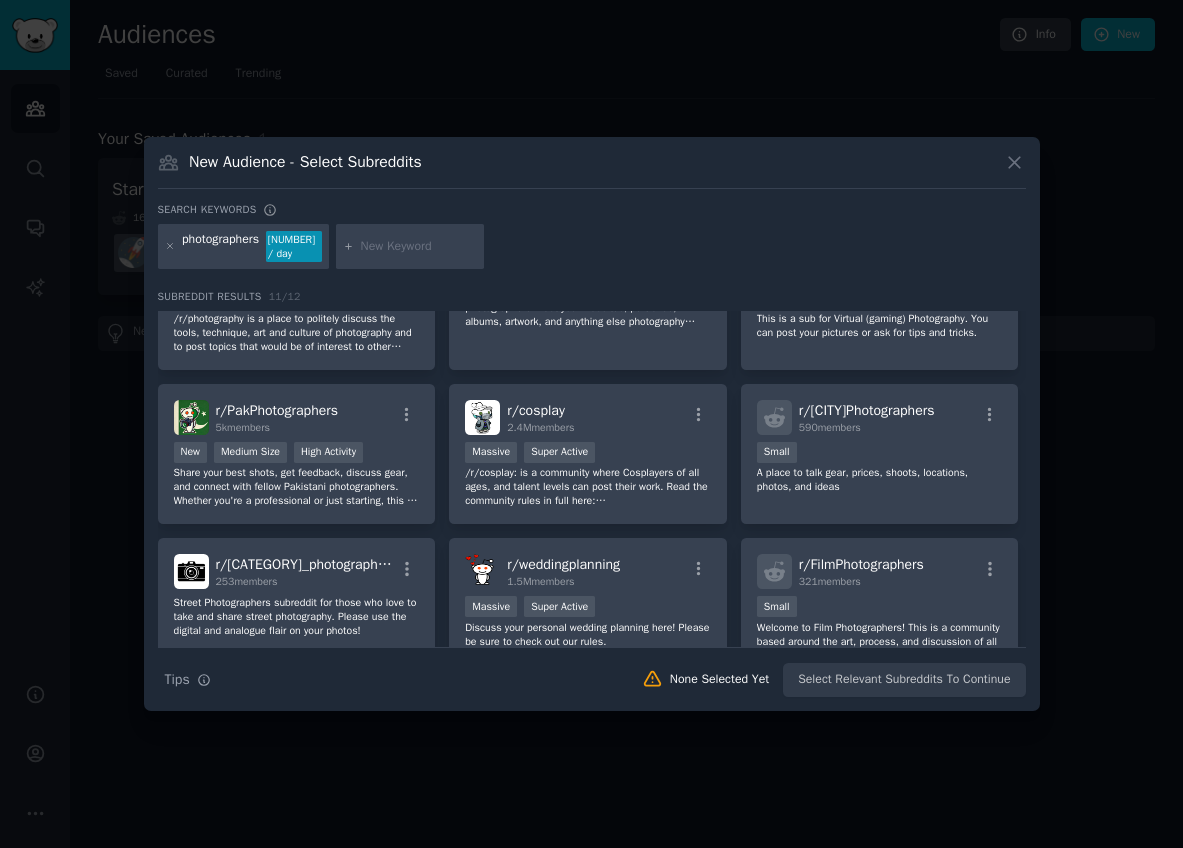 click at bounding box center (419, 247) 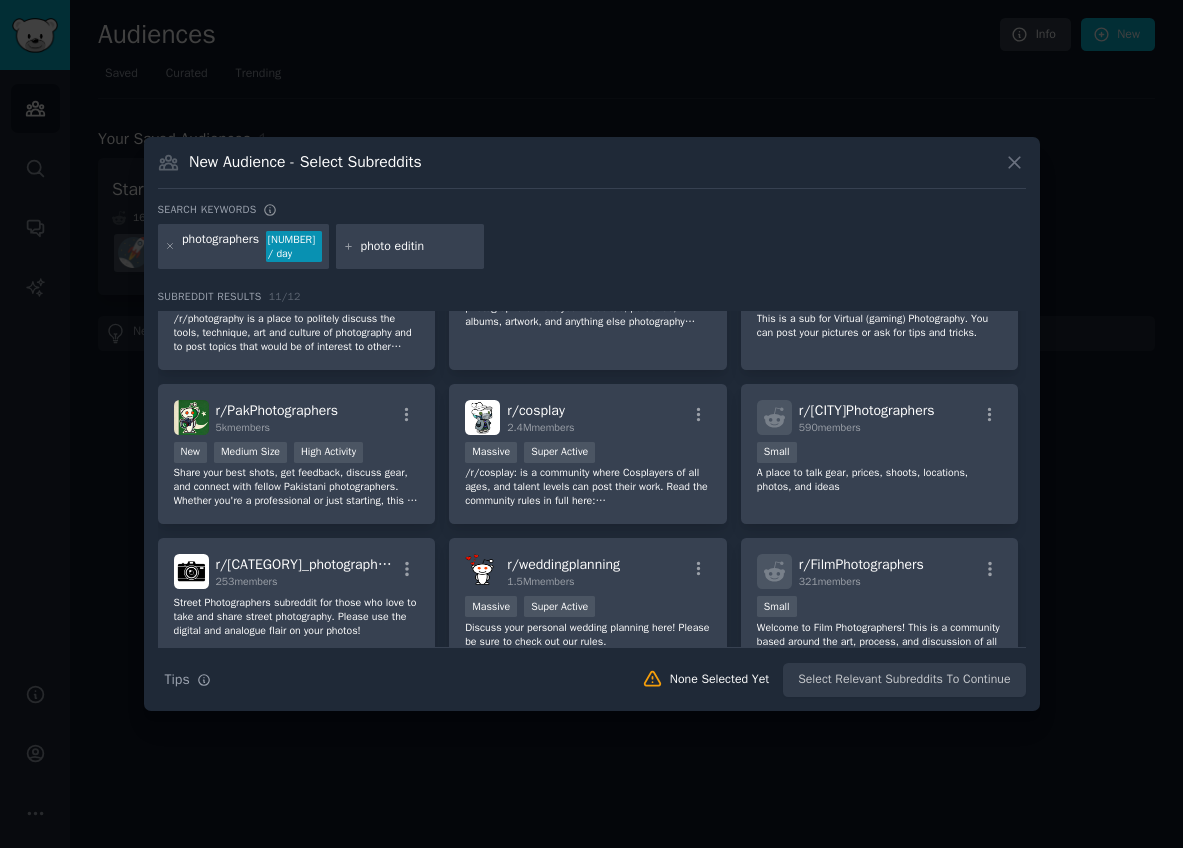 type on "photo editing" 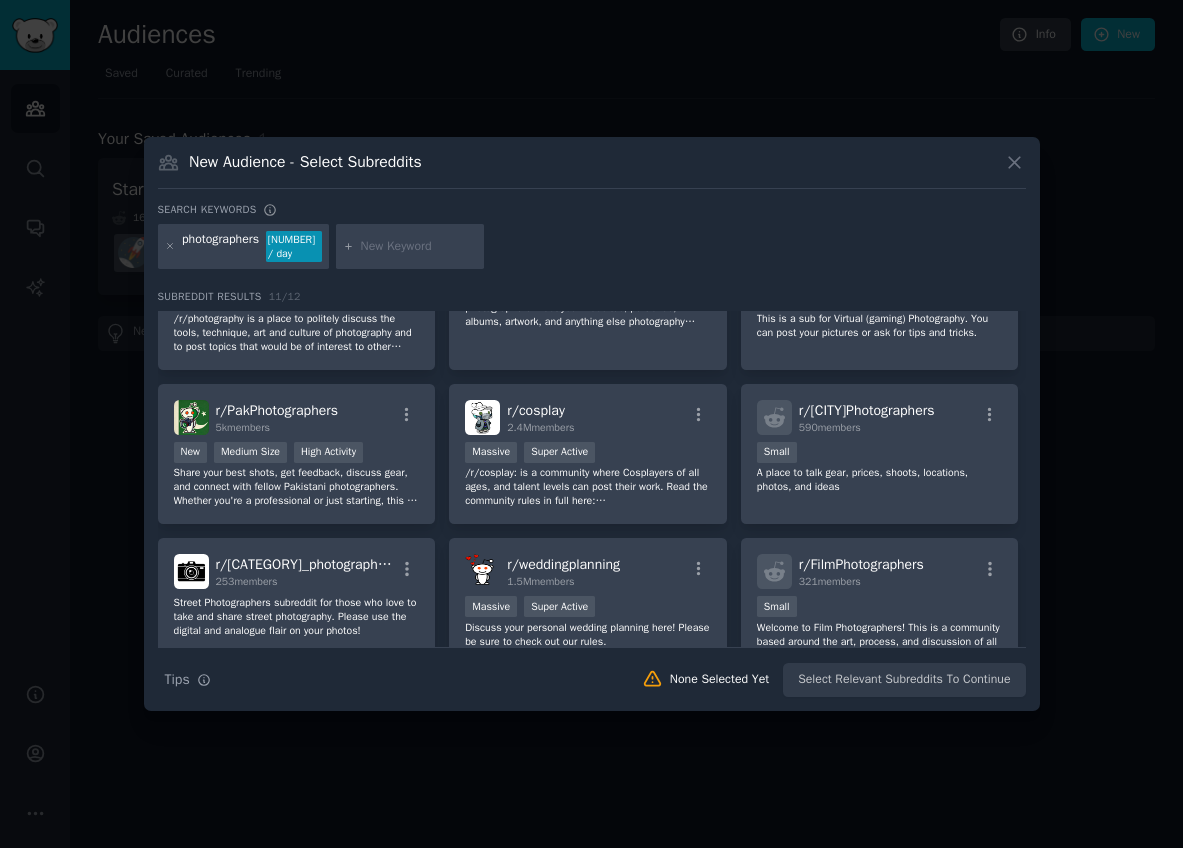 scroll, scrollTop: 0, scrollLeft: 0, axis: both 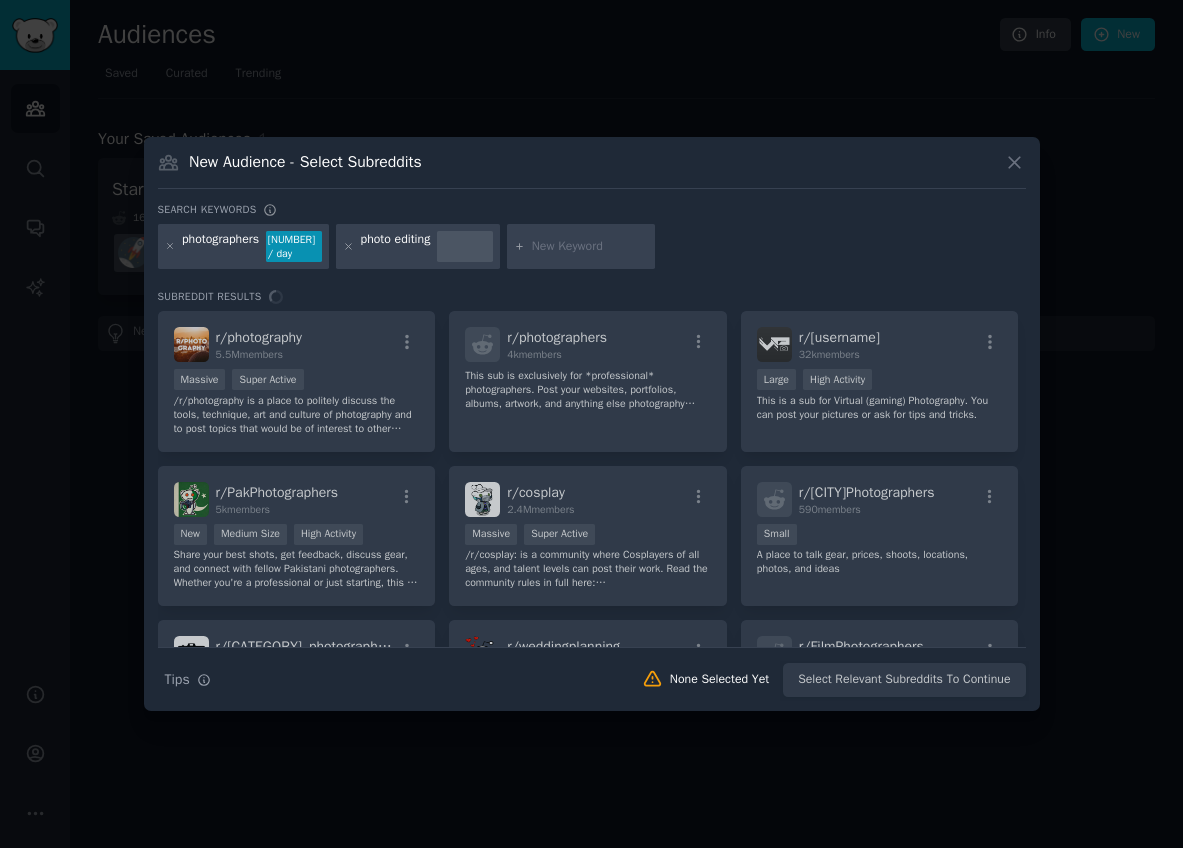 click on "Search keywords" at bounding box center [592, 213] 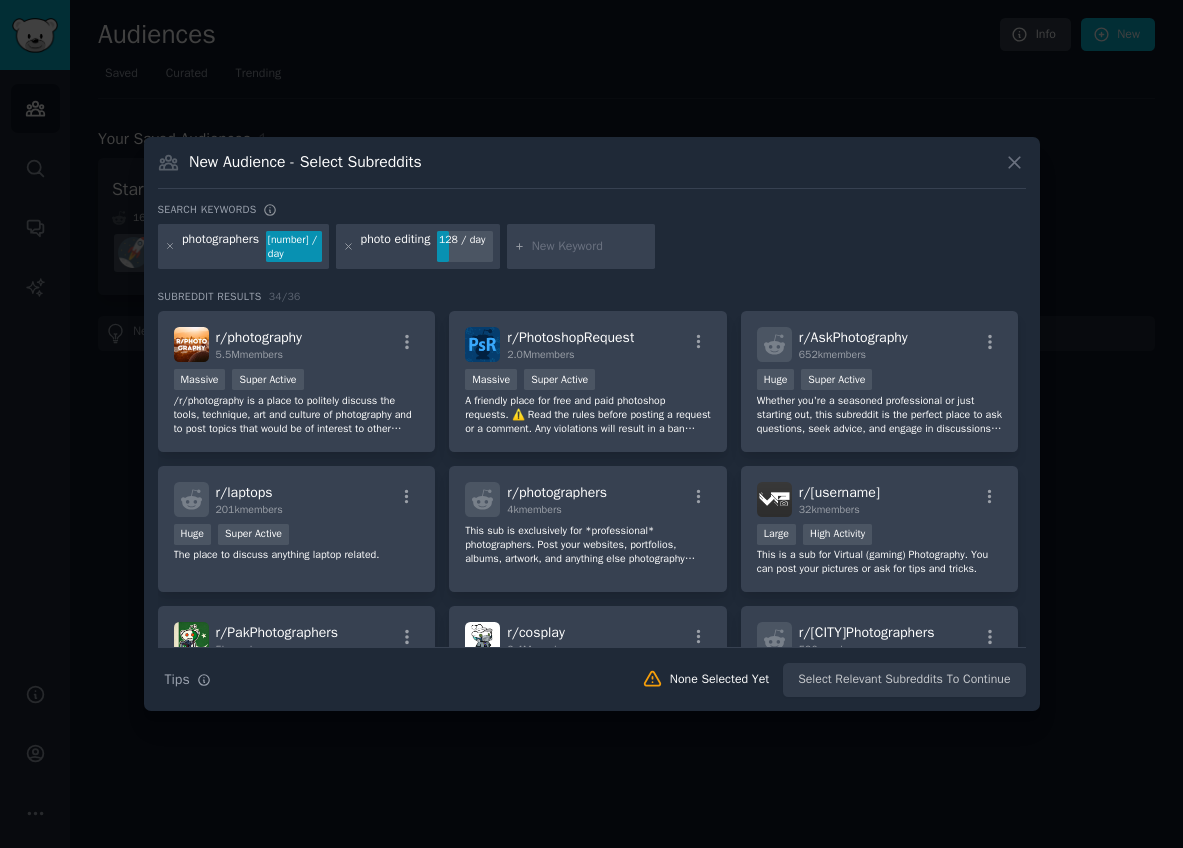 click on "photo editing" at bounding box center (396, 247) 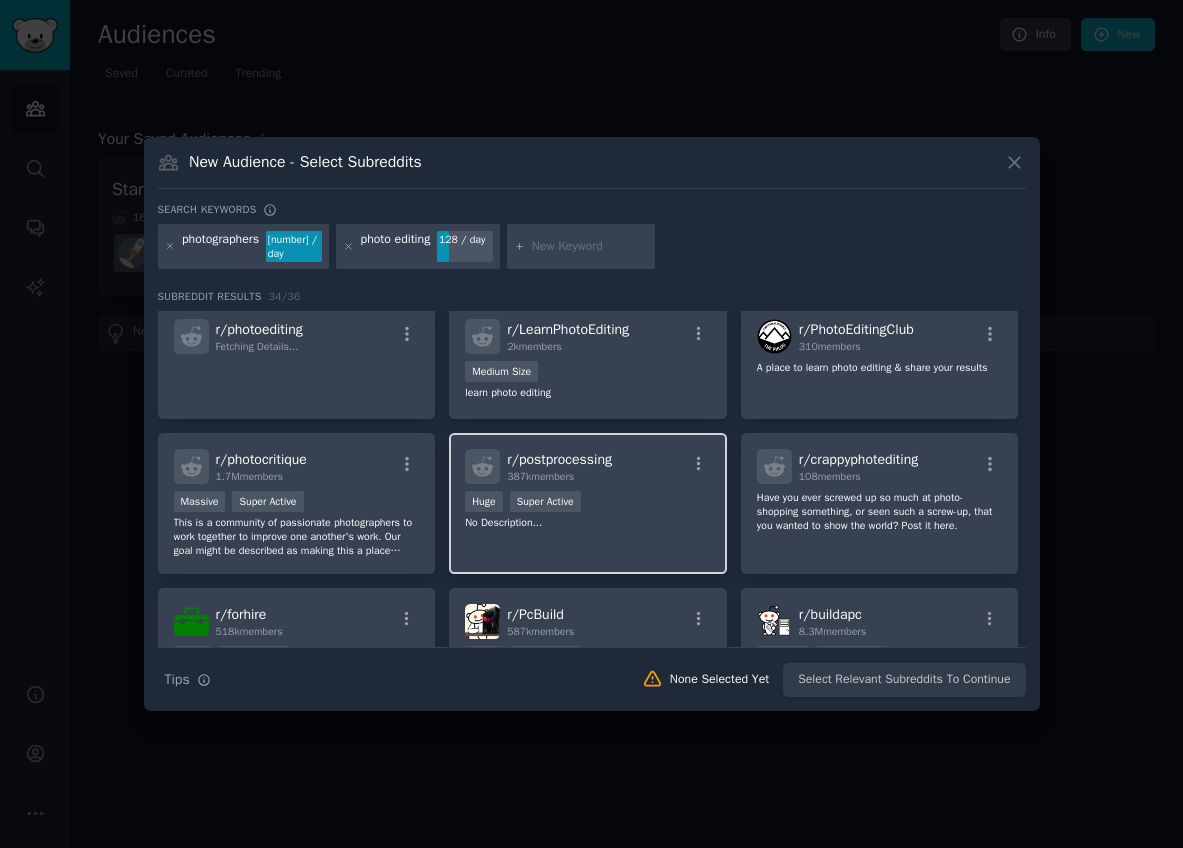 scroll, scrollTop: 0, scrollLeft: 0, axis: both 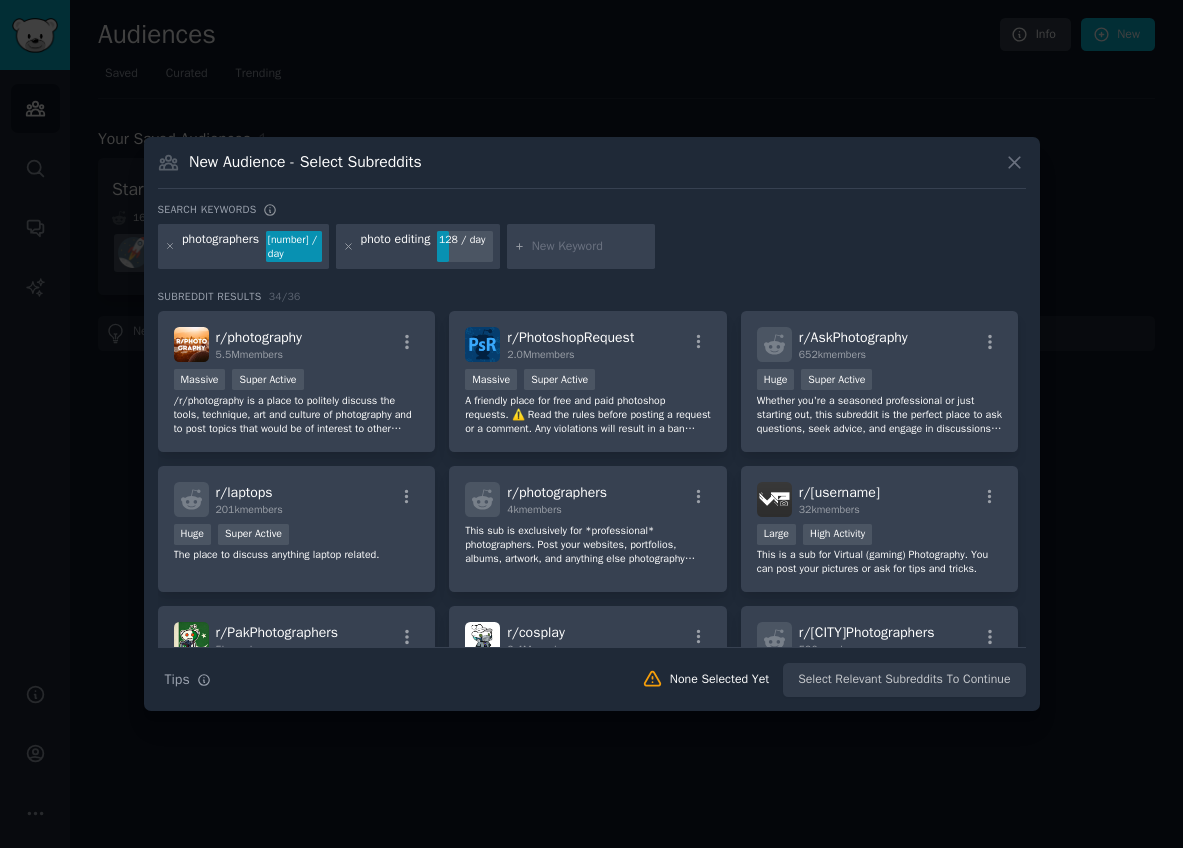 click on "photographers" at bounding box center (220, 247) 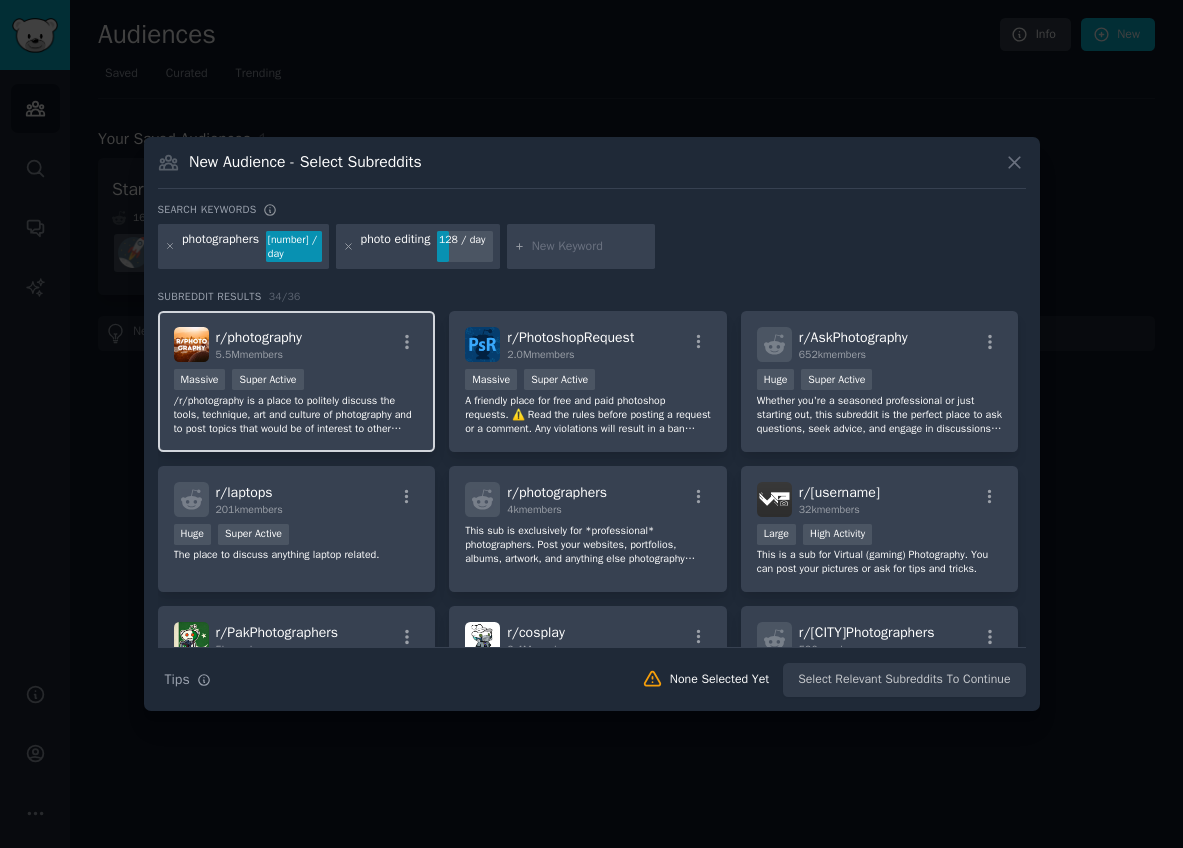 click on ">= 95th percentile for submissions / day Massive Super Active" at bounding box center (297, 381) 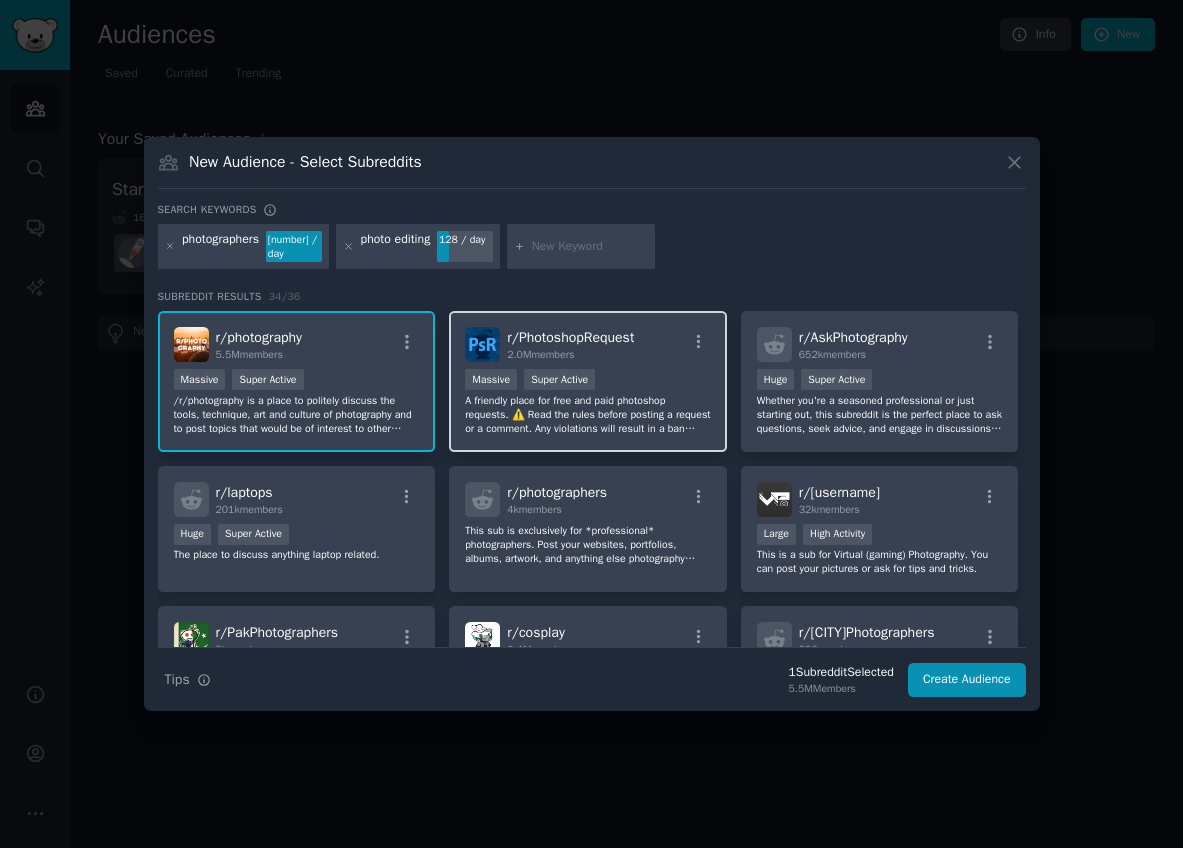 click on "r/ PhotoshopRequest 2.0M  members Massive Super Active A friendly place for free and paid photoshop requests. ⚠️ Read the rules before posting a request or a comment. Any violations will result in a ban without warning. If you're not sure if your post is allowed, contact the moderators." at bounding box center [588, 381] 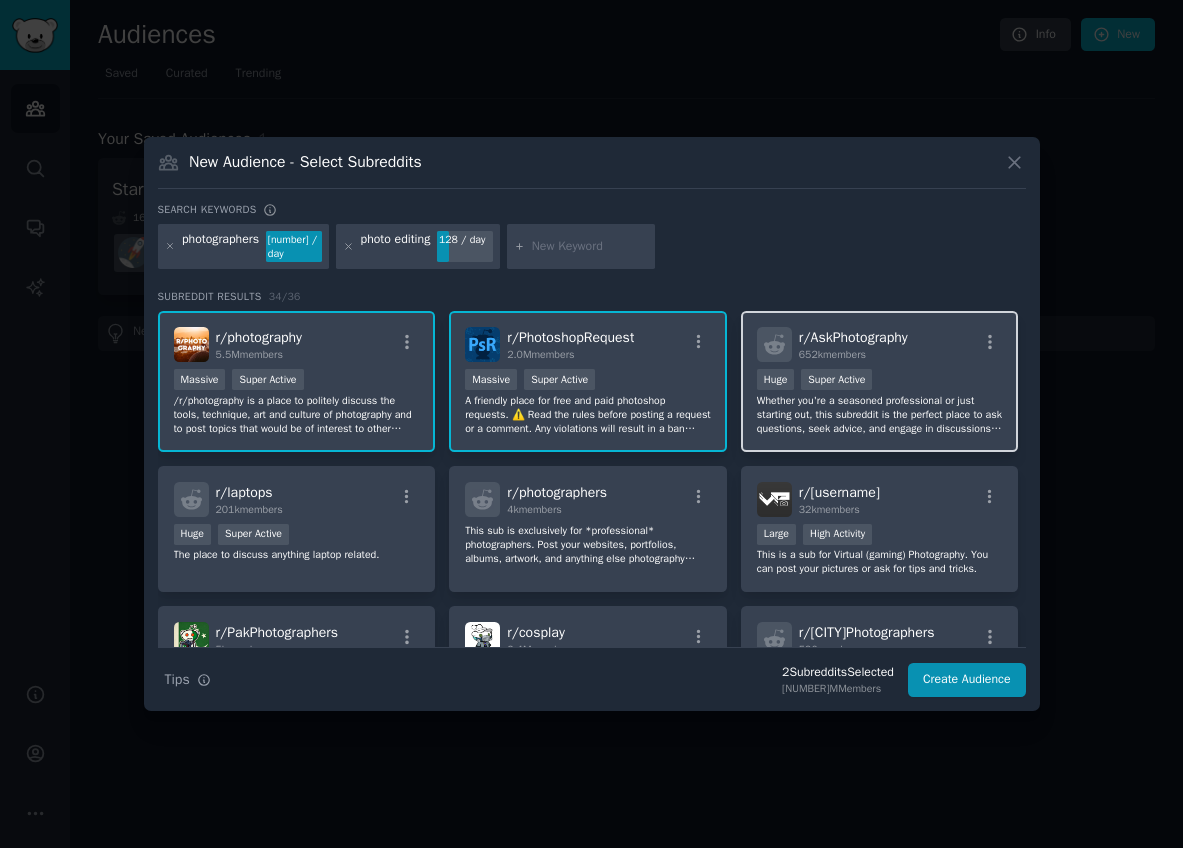 click on ">= 95th percentile for submissions / day Huge Super Active" at bounding box center [880, 381] 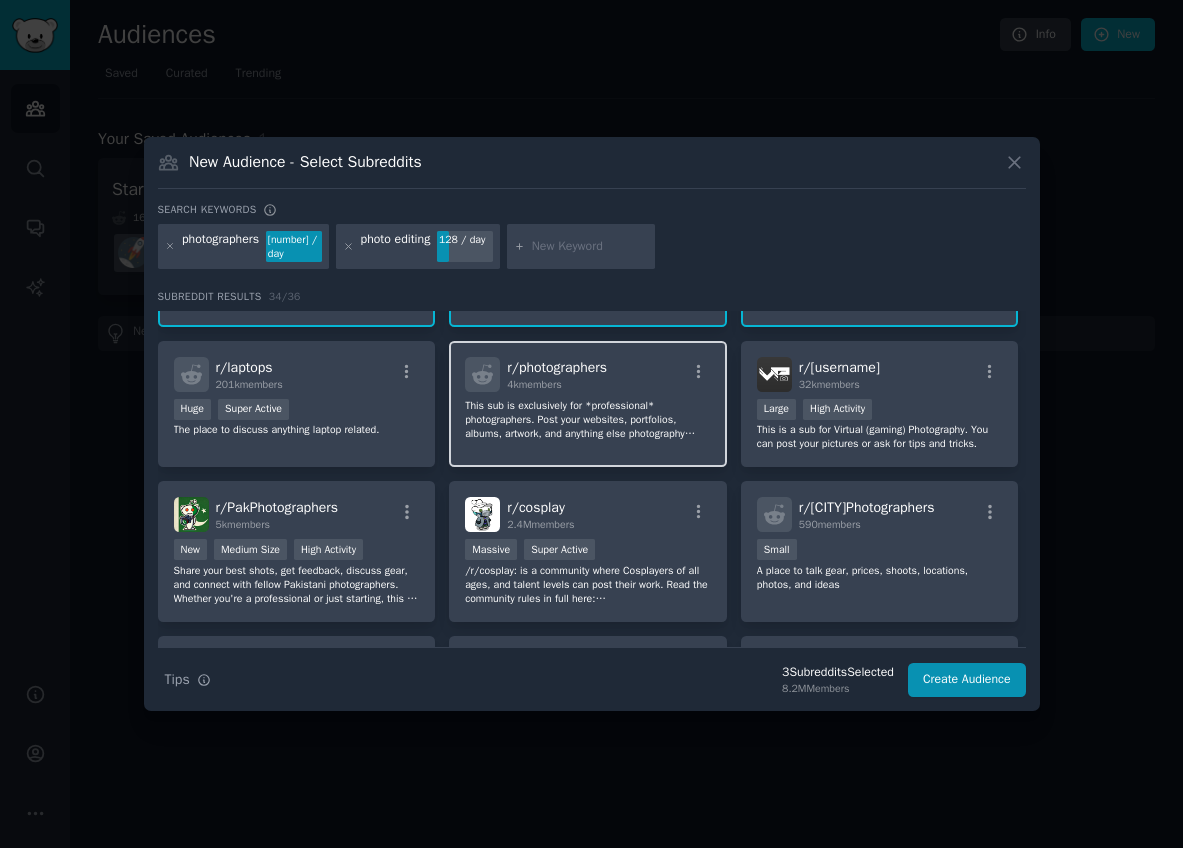 scroll, scrollTop: 157, scrollLeft: 0, axis: vertical 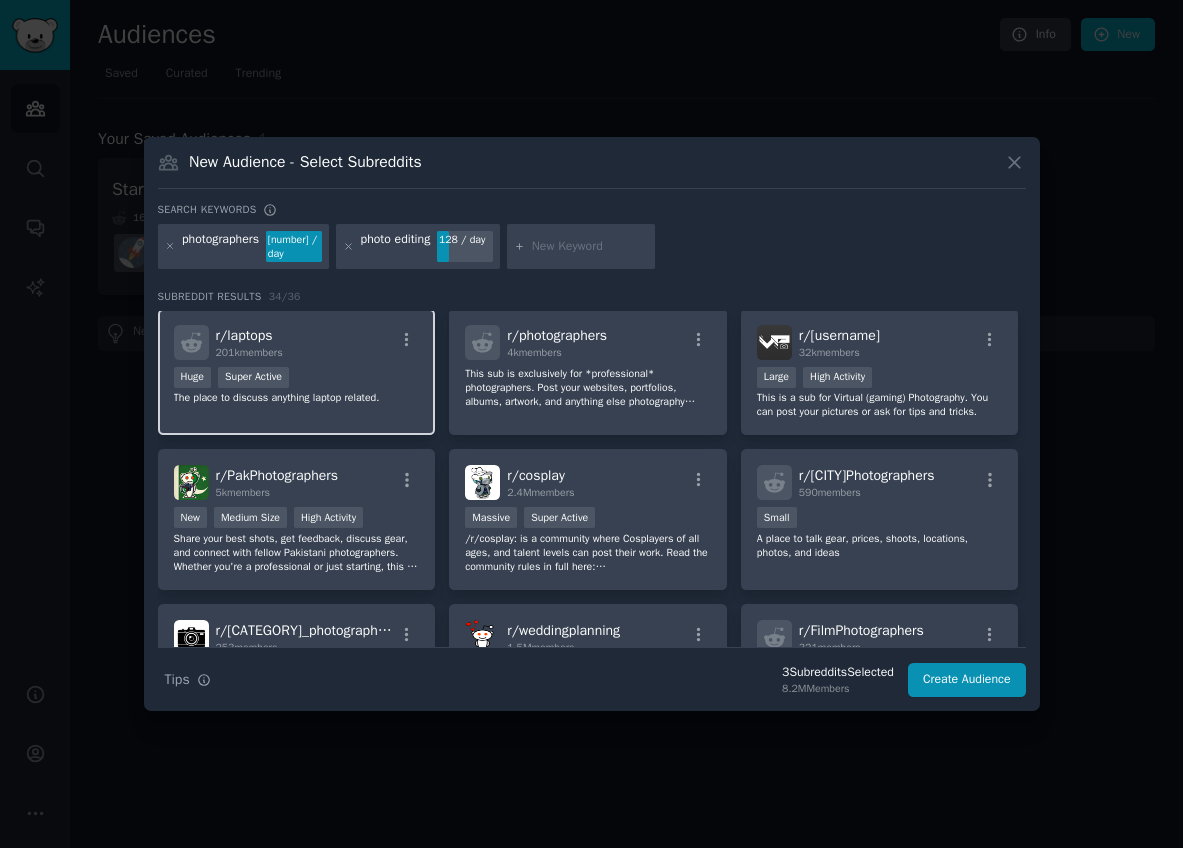 click on "The place to discuss anything laptop related." at bounding box center (297, 398) 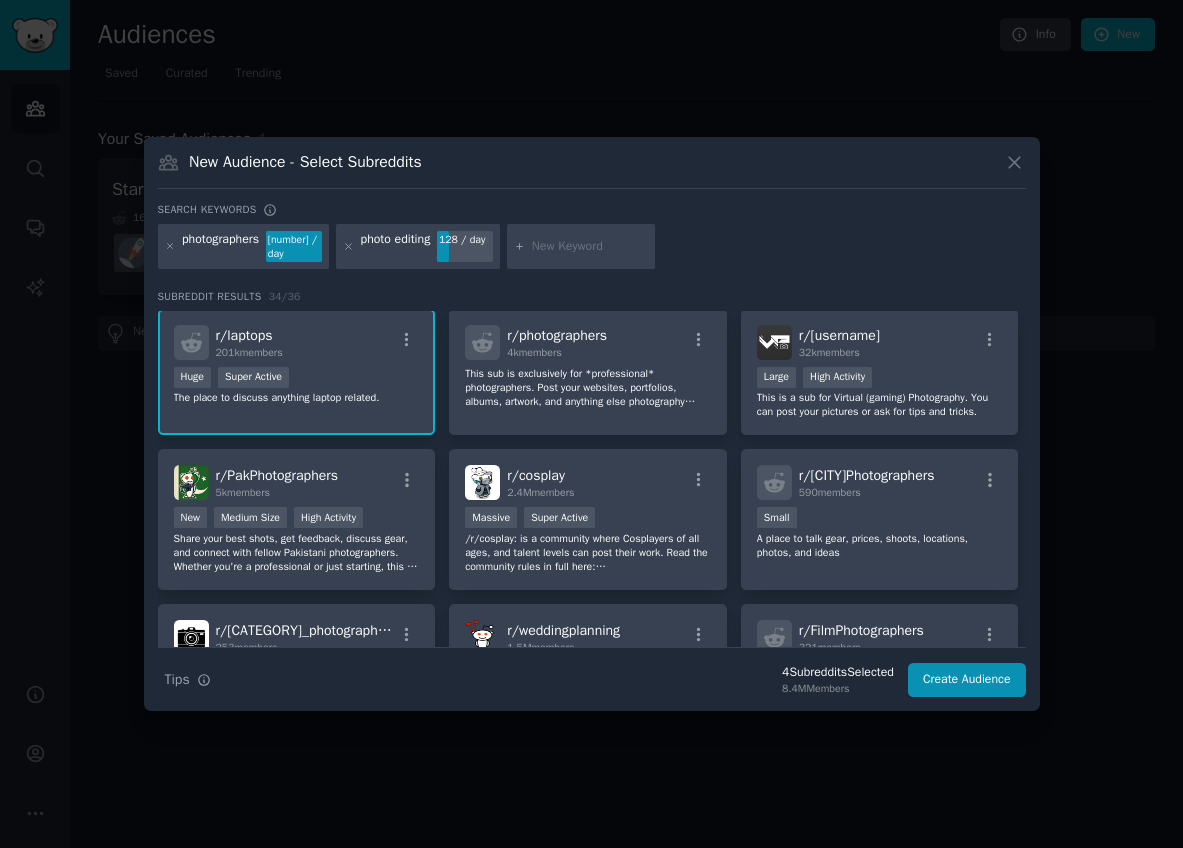 click on "Huge Super Active" at bounding box center [297, 379] 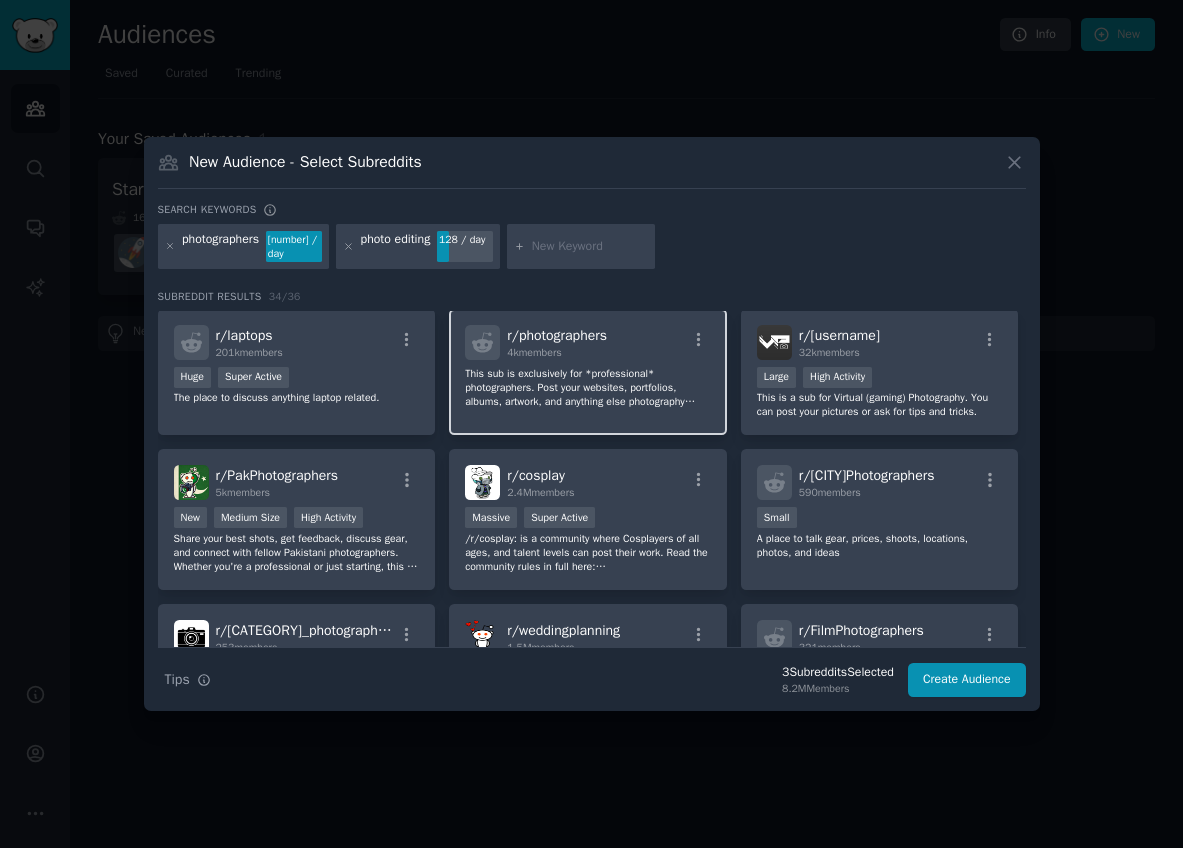 click on "This sub is exclusively for *professional* photographers.
Post your websites, portfolios, albums, artwork, and anything else photography related that you have made here." 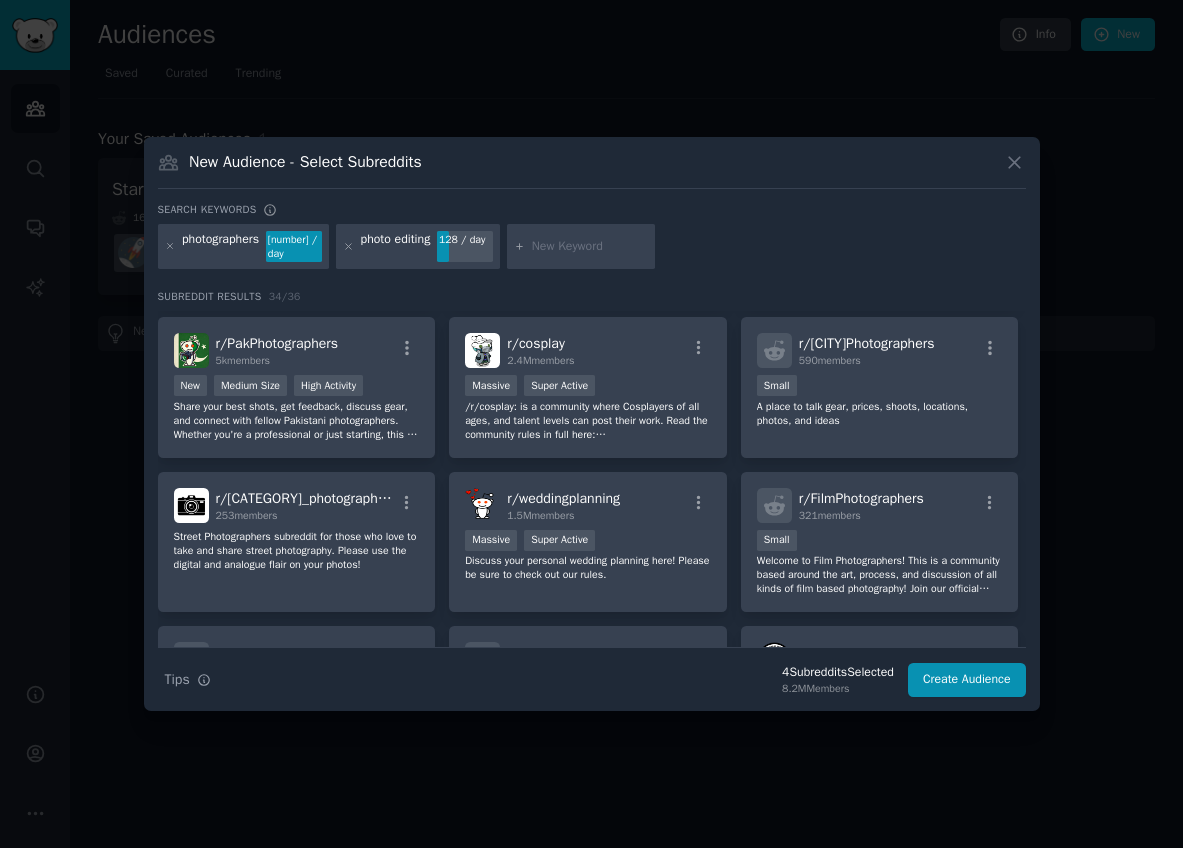 scroll, scrollTop: 290, scrollLeft: 0, axis: vertical 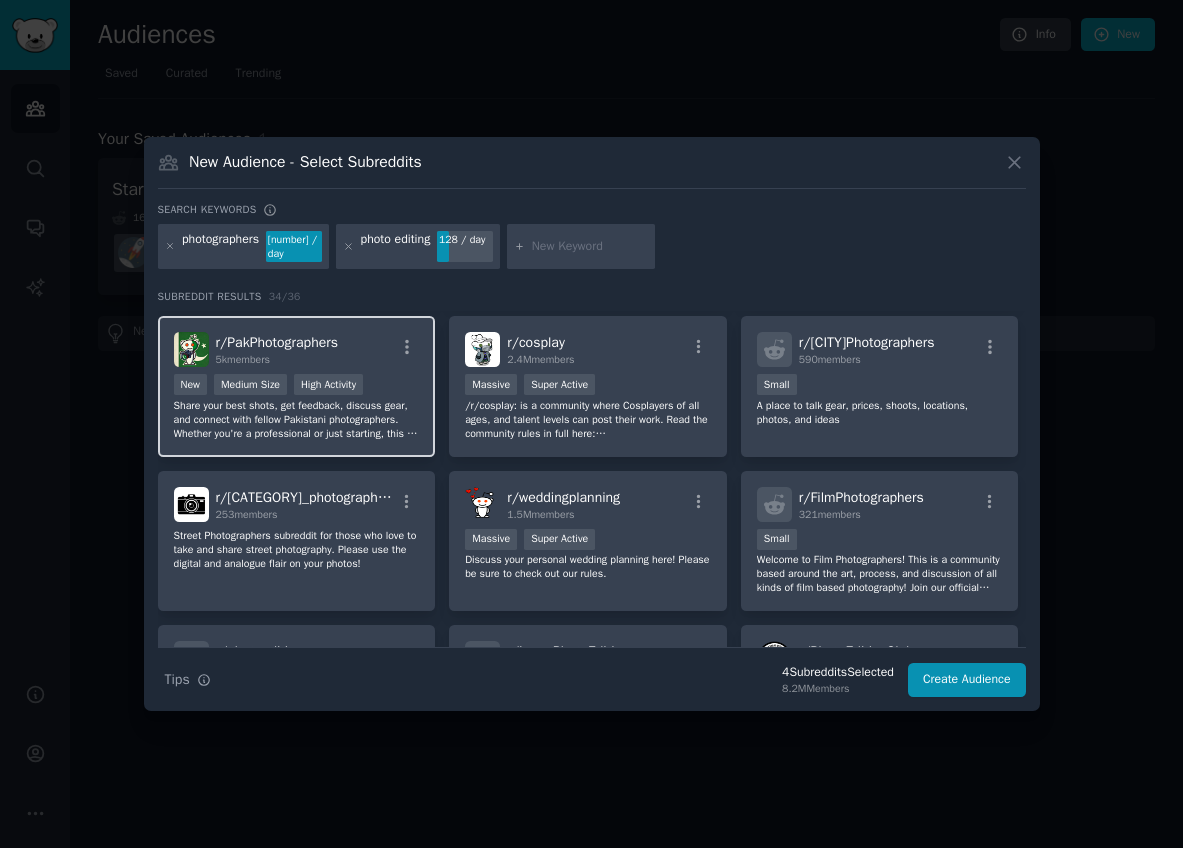 click on "Share your best shots, get feedback, discuss gear, and connect with fellow Pakistani photographers. Whether you're a professional or just starting, this is your space to grow and showcase the beauty of Pakistan and beyond through your lens." at bounding box center [297, 420] 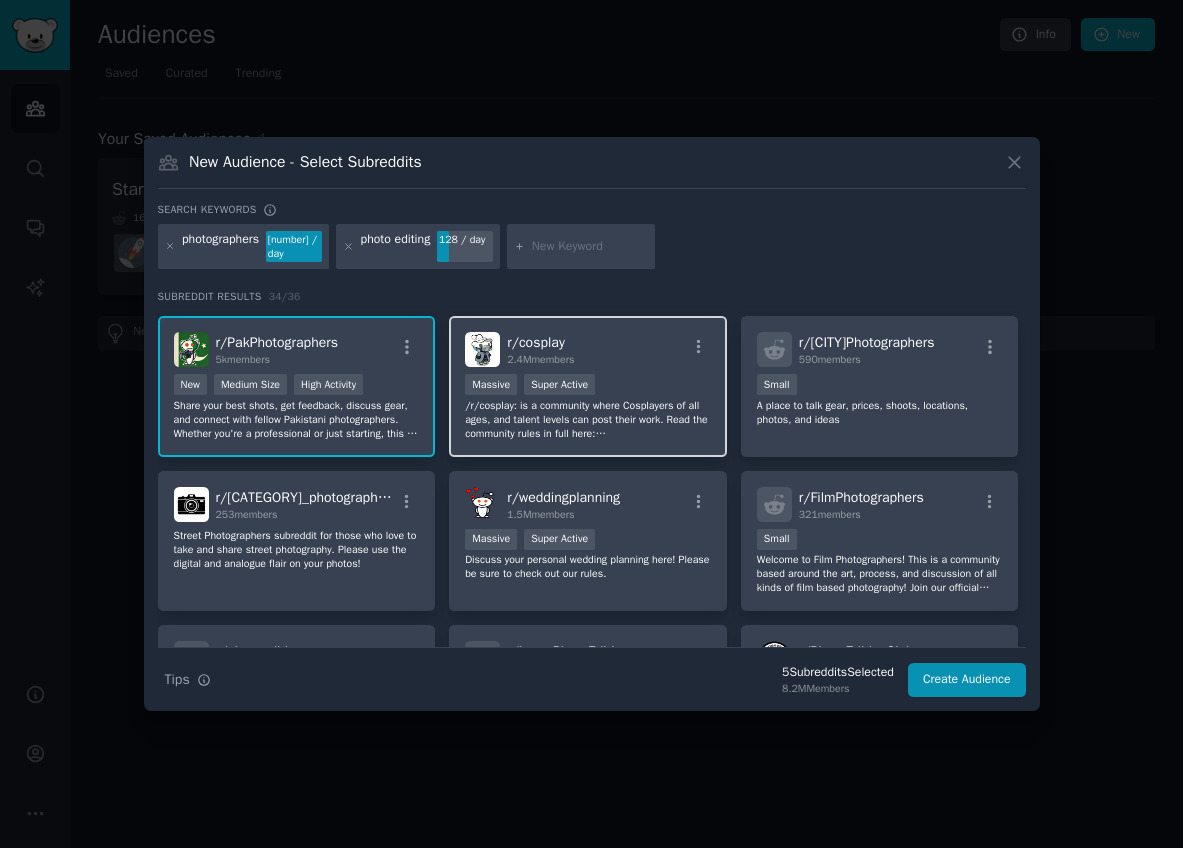 click on "/r/cosplay: is a  community where Cosplayers of all ages, and talent levels can post their work.  Read the community rules in full here: https://www.reddit.com/r/cosplay/wiki/rules/  before posting.  No NSFW content (our definition, not yours), no advertising, or pay sites of any kind.  Violation of the rules typically result in being banned." at bounding box center [588, 420] 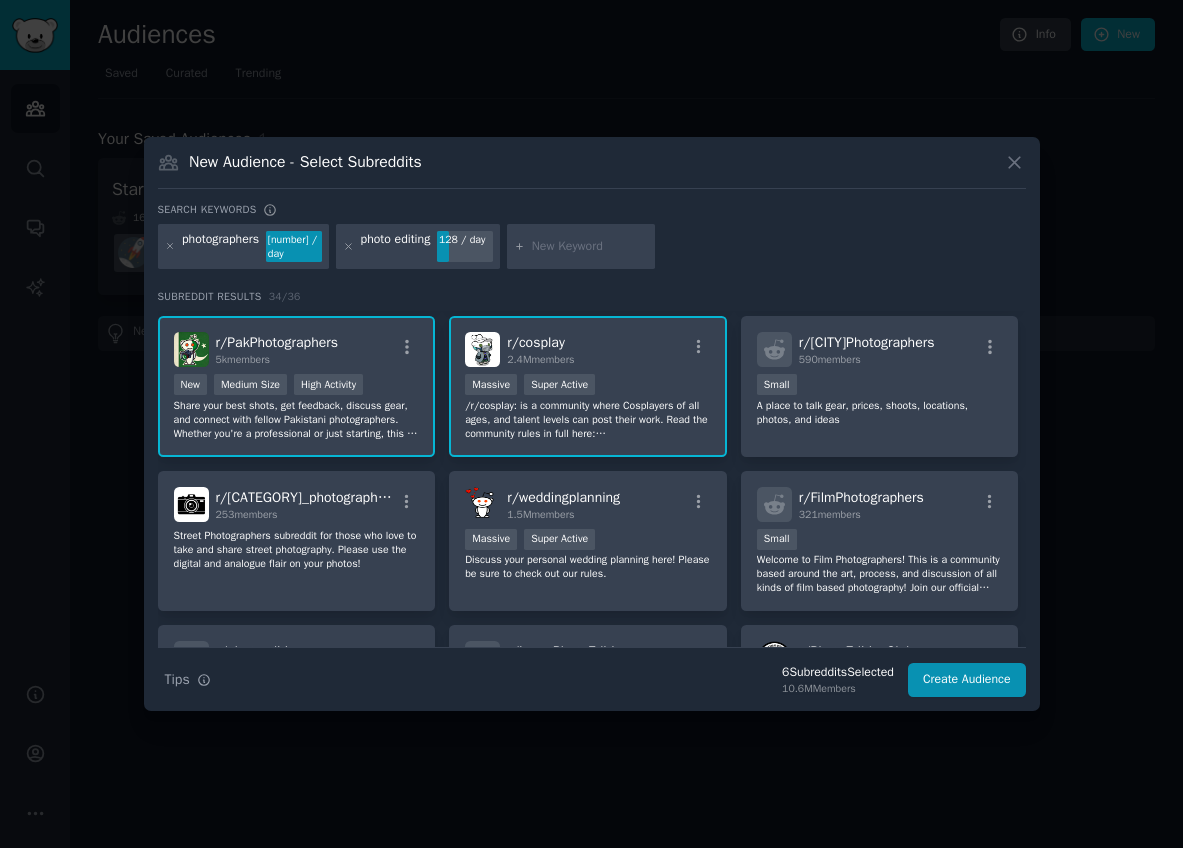click on "/r/cosplay: is a  community where Cosplayers of all ages, and talent levels can post their work.  Read the community rules in full here: https://www.reddit.com/r/cosplay/wiki/rules/  before posting.  No NSFW content (our definition, not yours), no advertising, or pay sites of any kind.  Violation of the rules typically result in being banned." at bounding box center [588, 420] 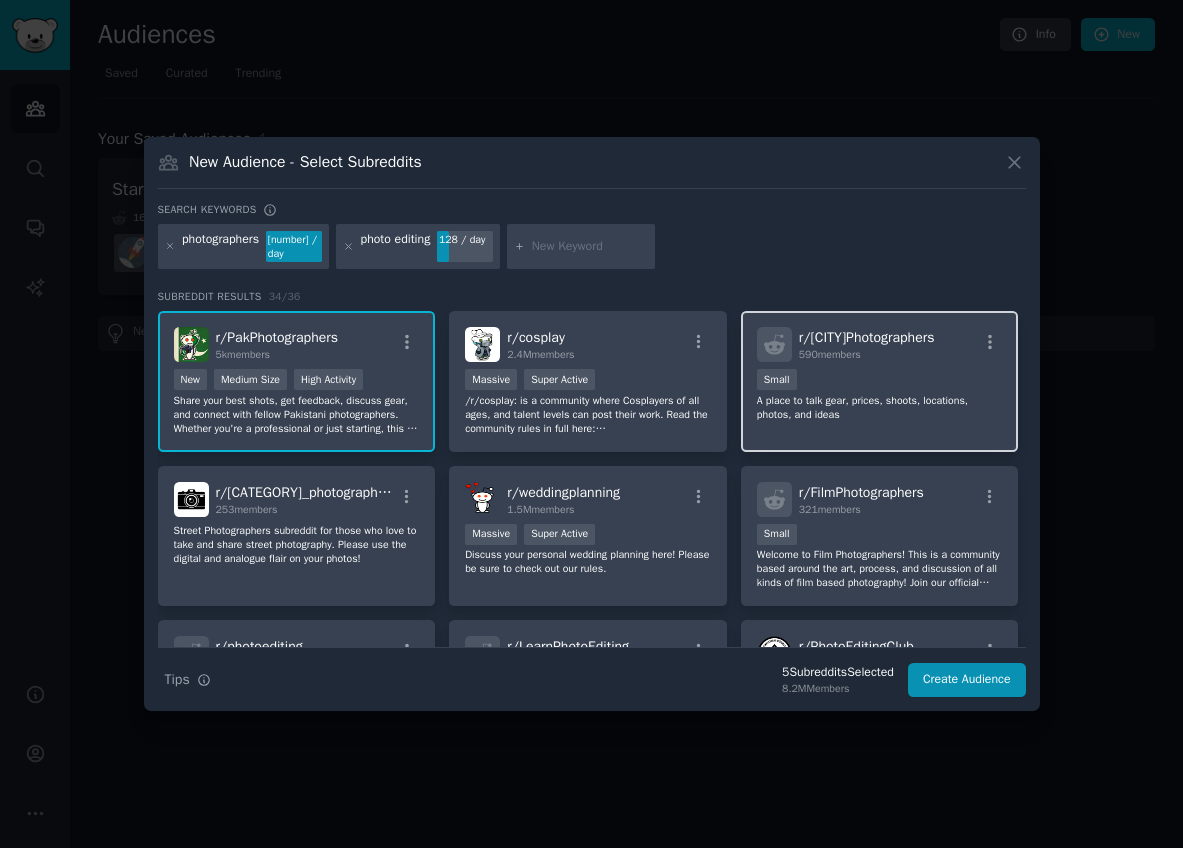 scroll, scrollTop: 296, scrollLeft: 0, axis: vertical 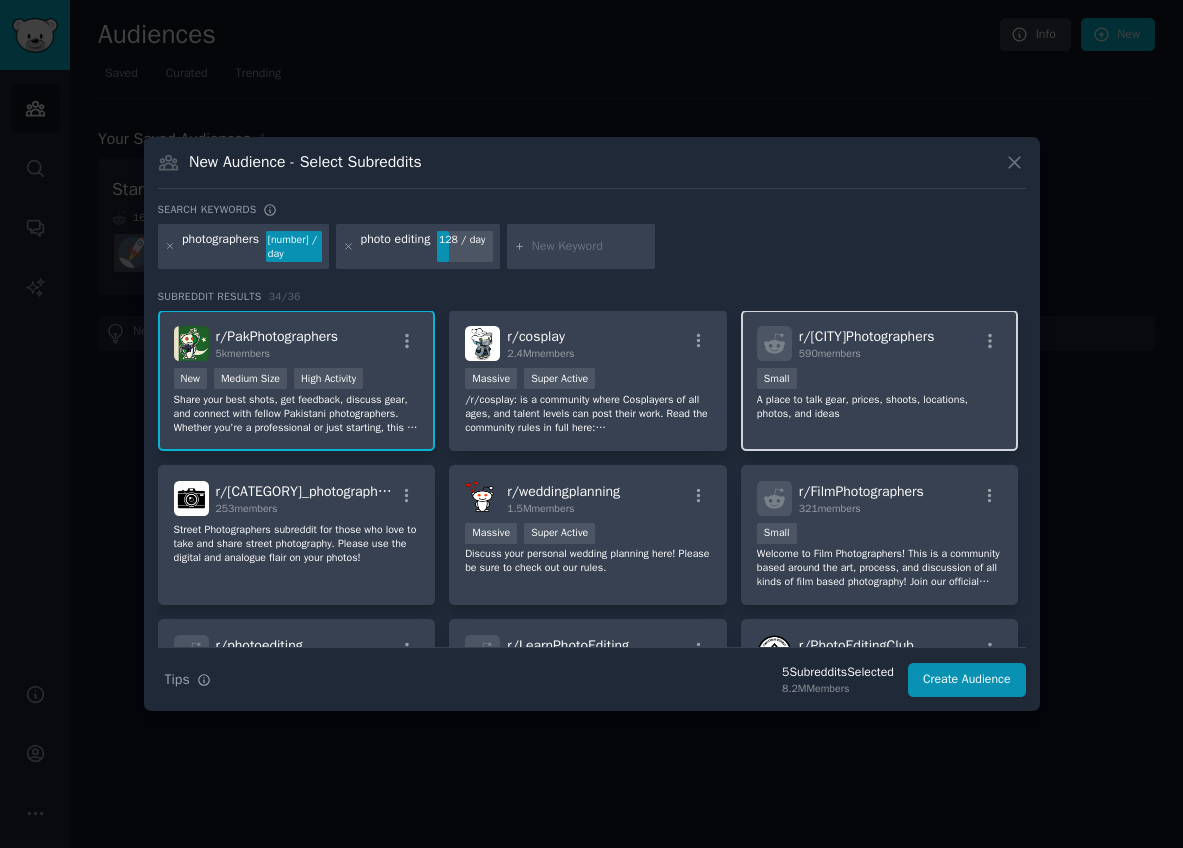 click on "r/ SydneyPhotographers 590  members Small A place to talk gear, prices, shoots, locations, photos, and ideas" at bounding box center (880, 380) 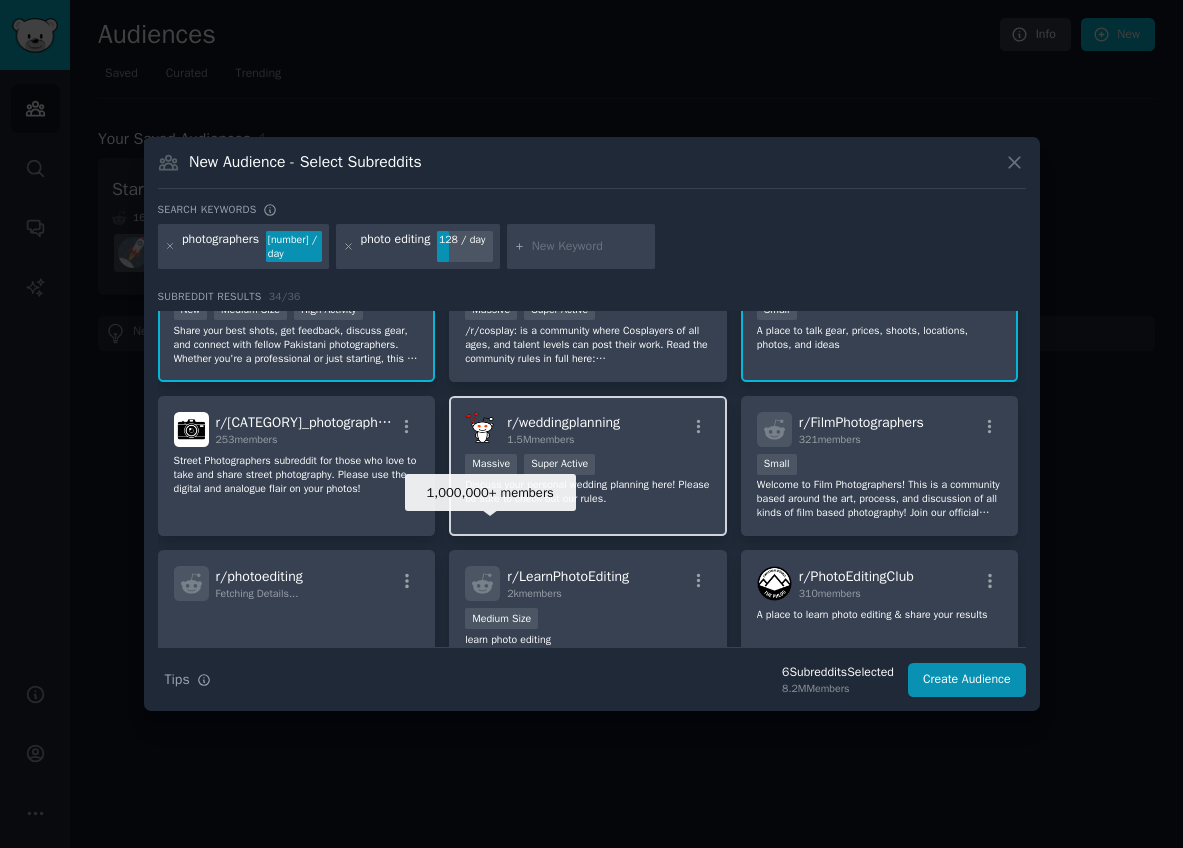 scroll, scrollTop: 381, scrollLeft: 0, axis: vertical 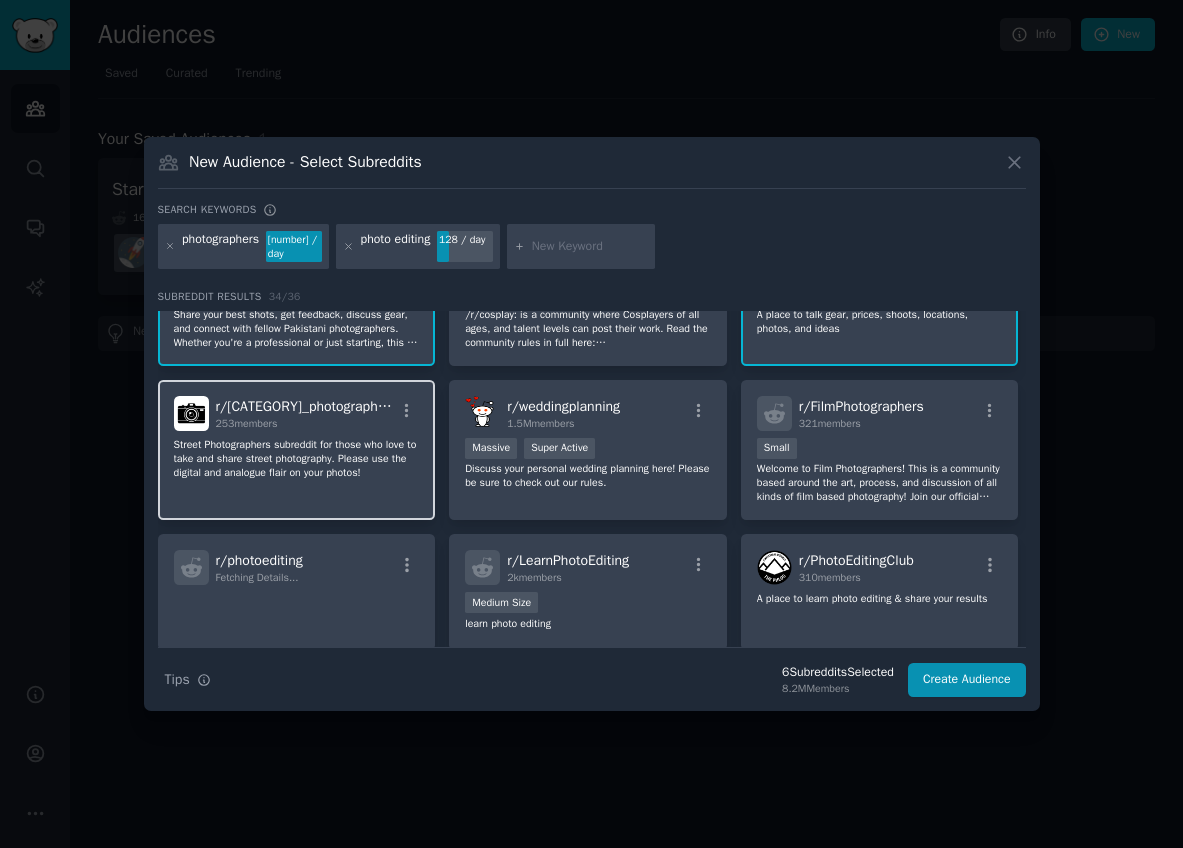 click on "r/ street_photographers 253  members Street Photographers subreddit for those who love to take and share street photography.
Please use the digital and analogue flair on your photos!" at bounding box center (297, 450) 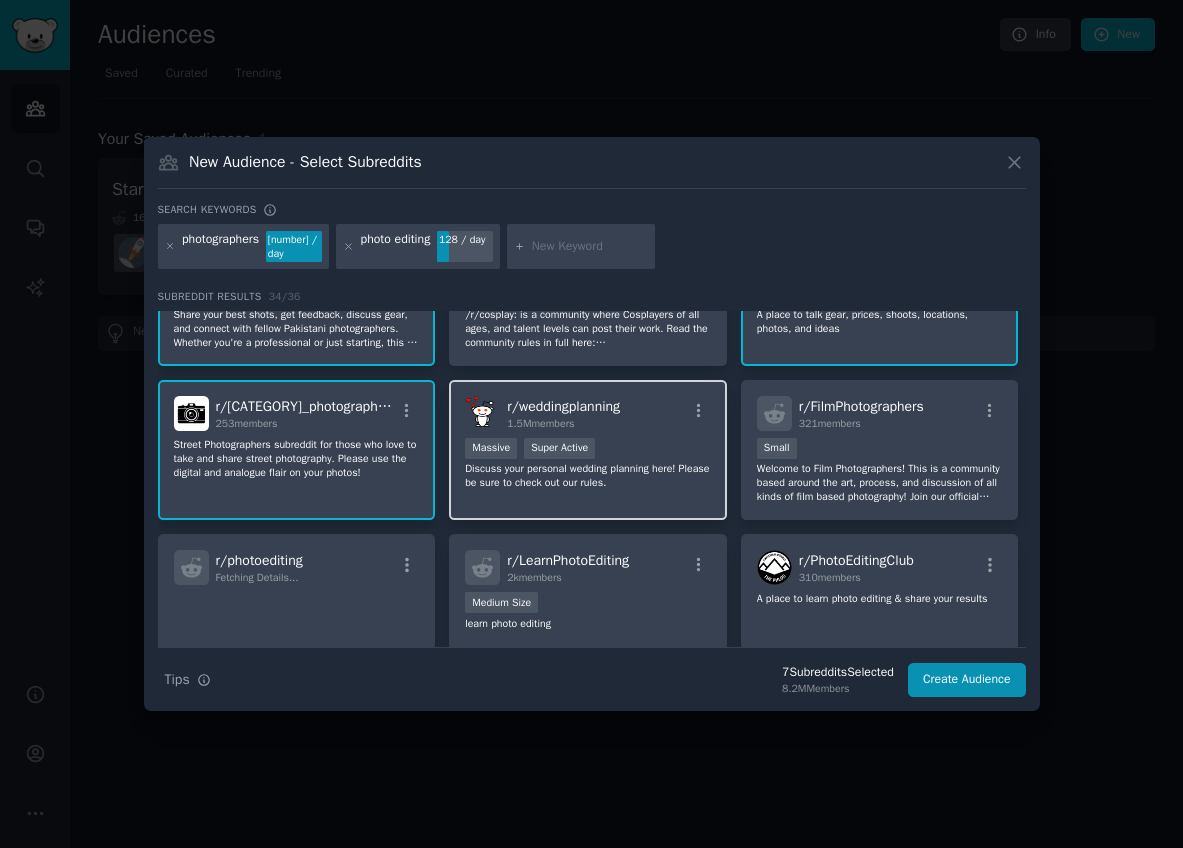 click on "r/ weddingplanning [NUMBER]M  members [NUMBER]+ members Massive Super Active Discuss your personal wedding planning here! Please be sure to check out our rules." at bounding box center (588, 450) 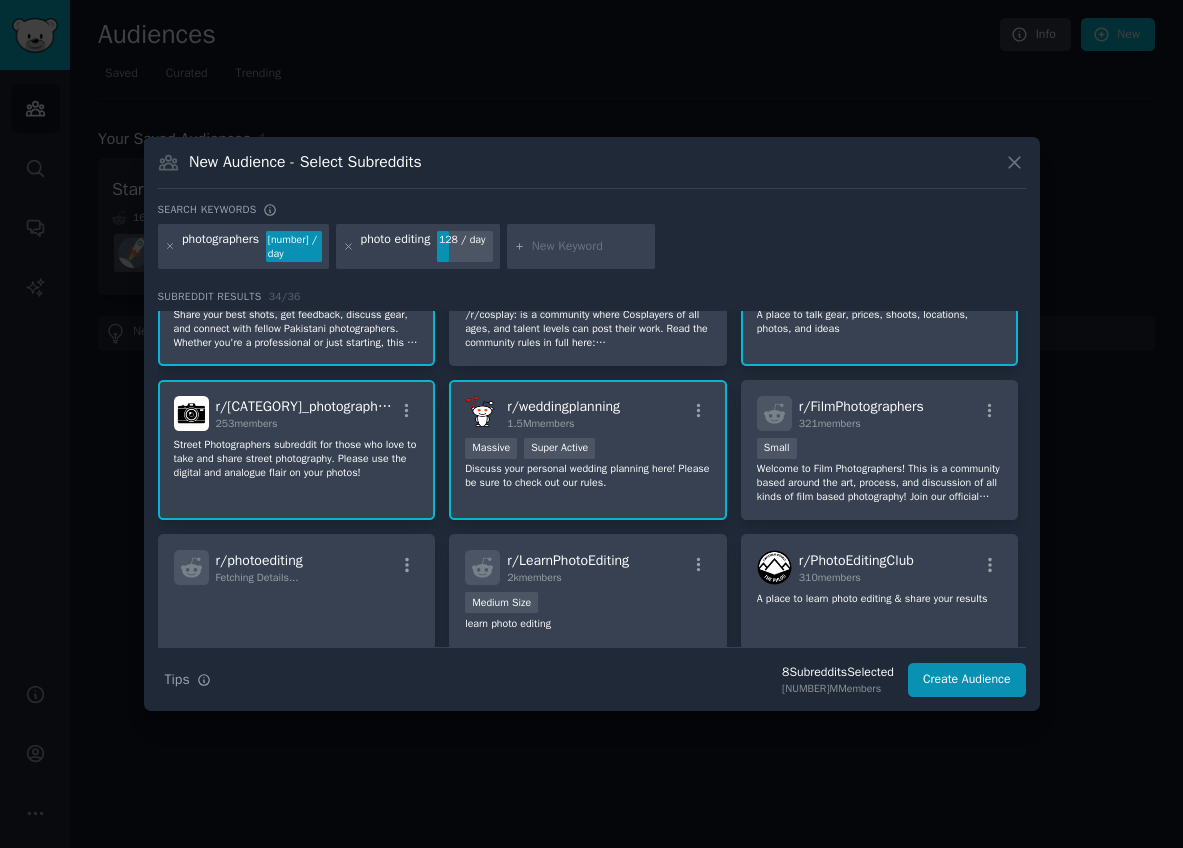 click on "Discuss your personal wedding planning here! Please be sure to check out our rules." at bounding box center [588, 476] 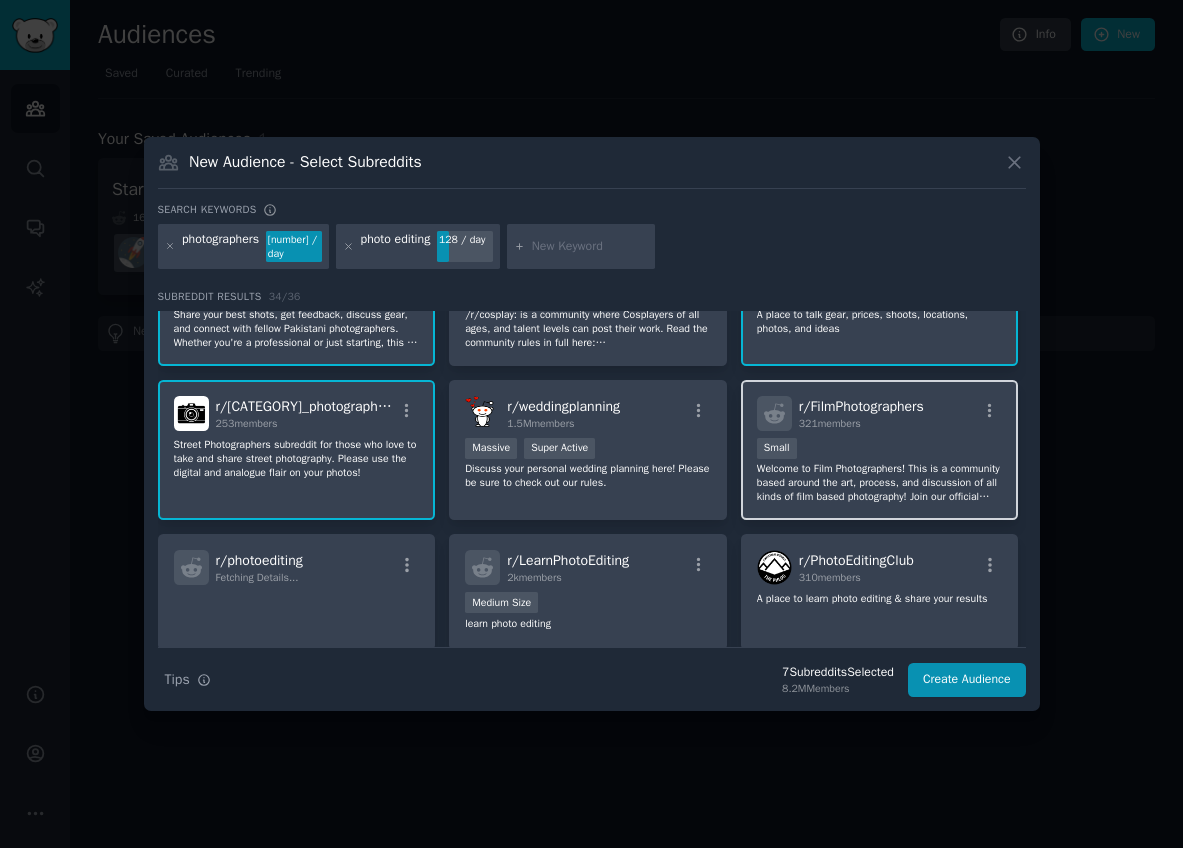 click on "Welcome to Film Photographers! This is a community based around the art, process, and discussion of all kinds of film based photography! Join our official Discord community at: https://discord.gg/kPVN7jv." at bounding box center [880, 483] 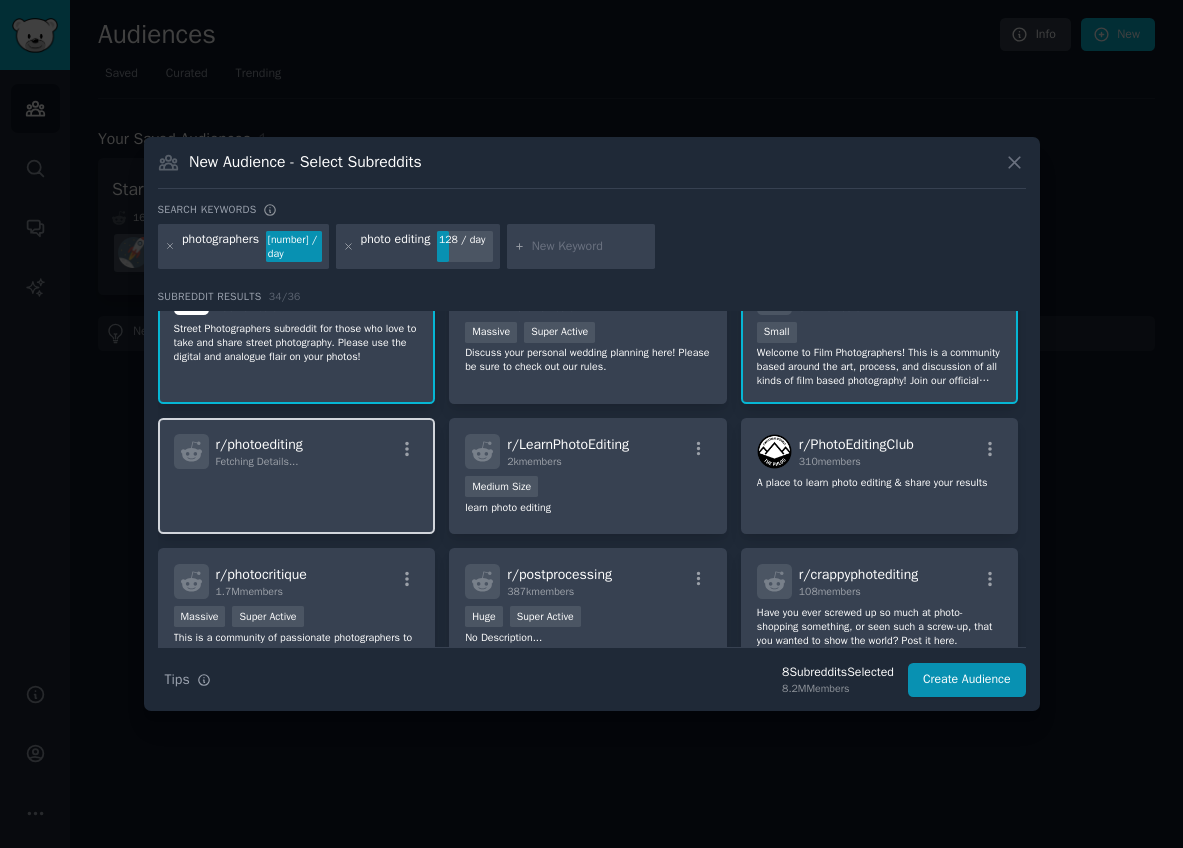 scroll, scrollTop: 501, scrollLeft: 0, axis: vertical 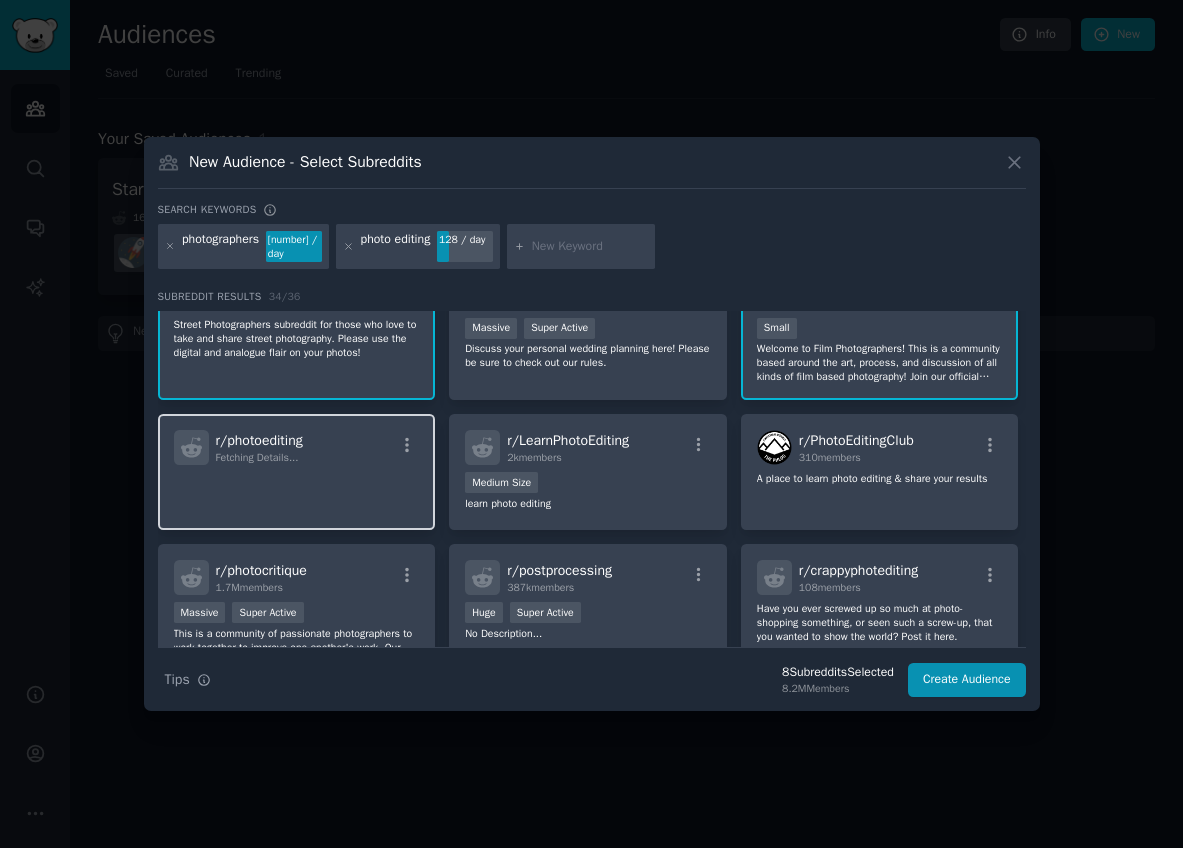 click 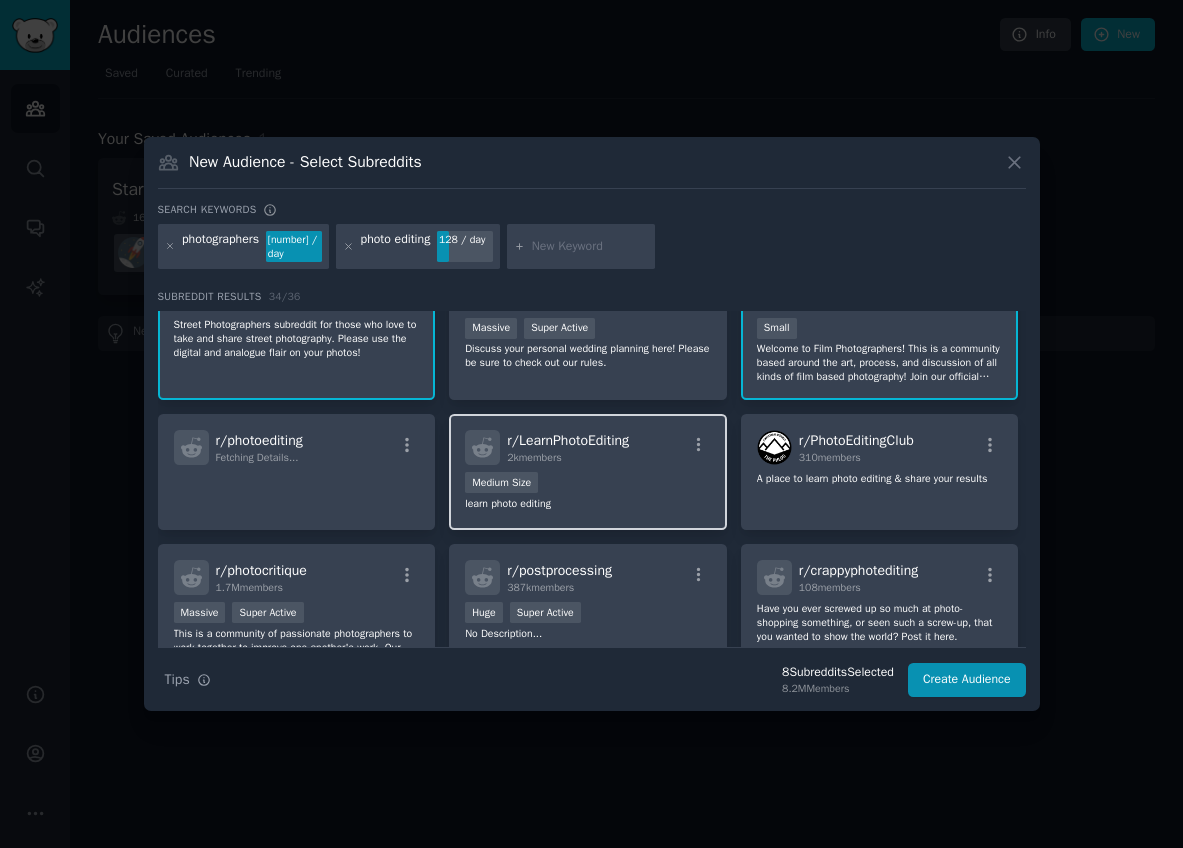 click on "learn photo editing" at bounding box center [588, 504] 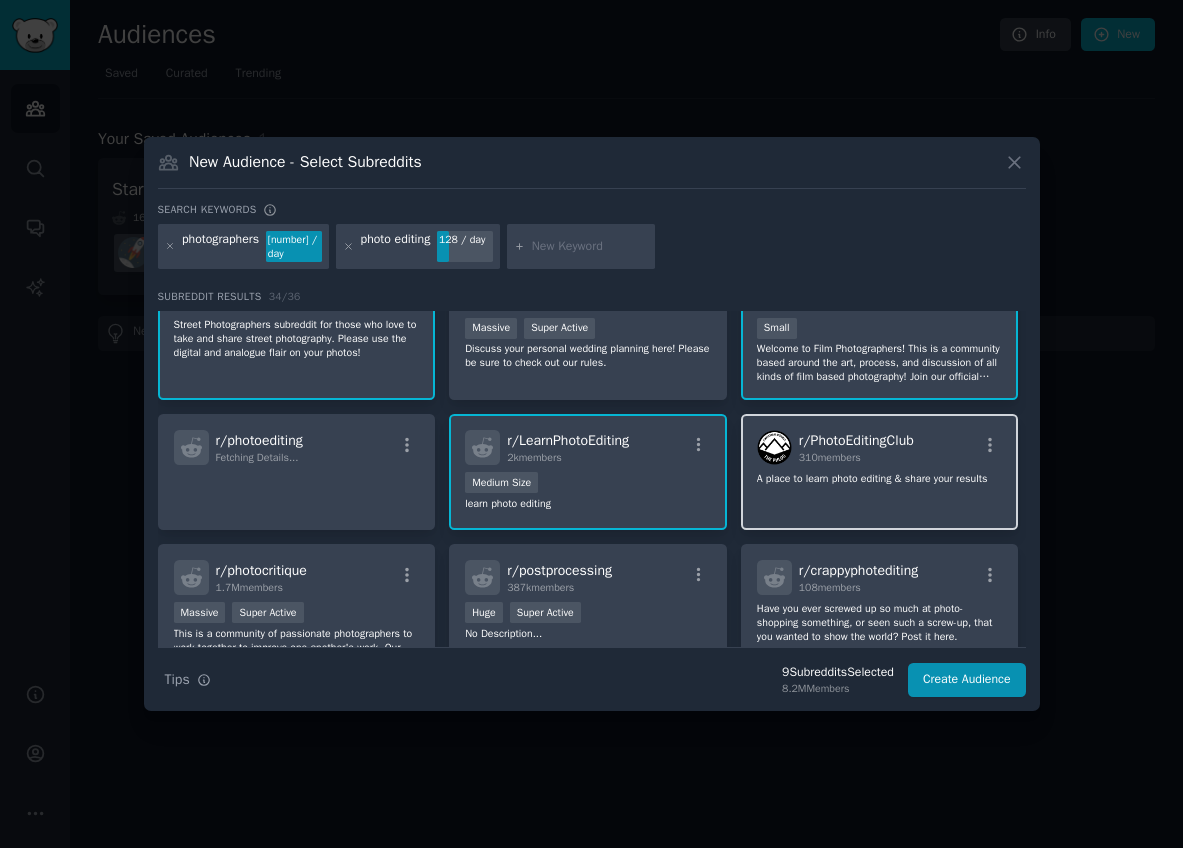 click on "A place to learn photo editing & share your results" 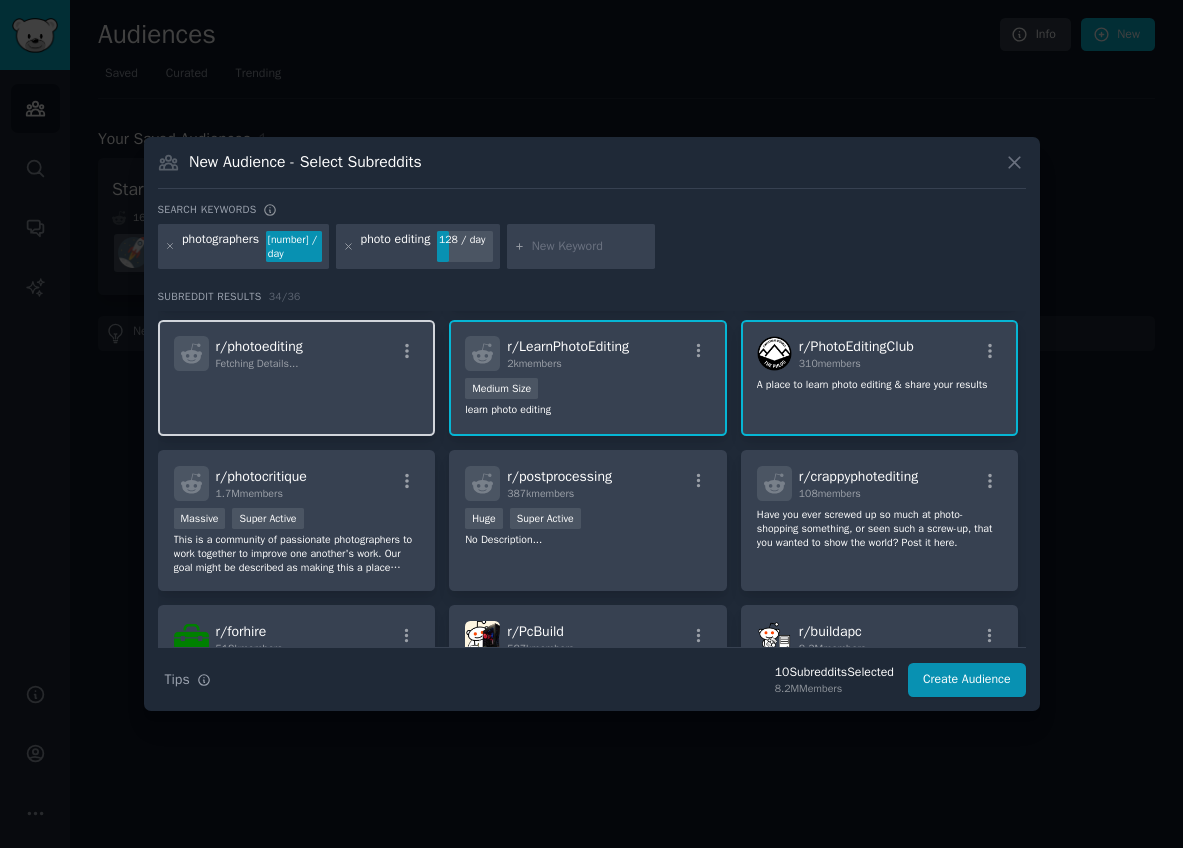 scroll, scrollTop: 607, scrollLeft: 0, axis: vertical 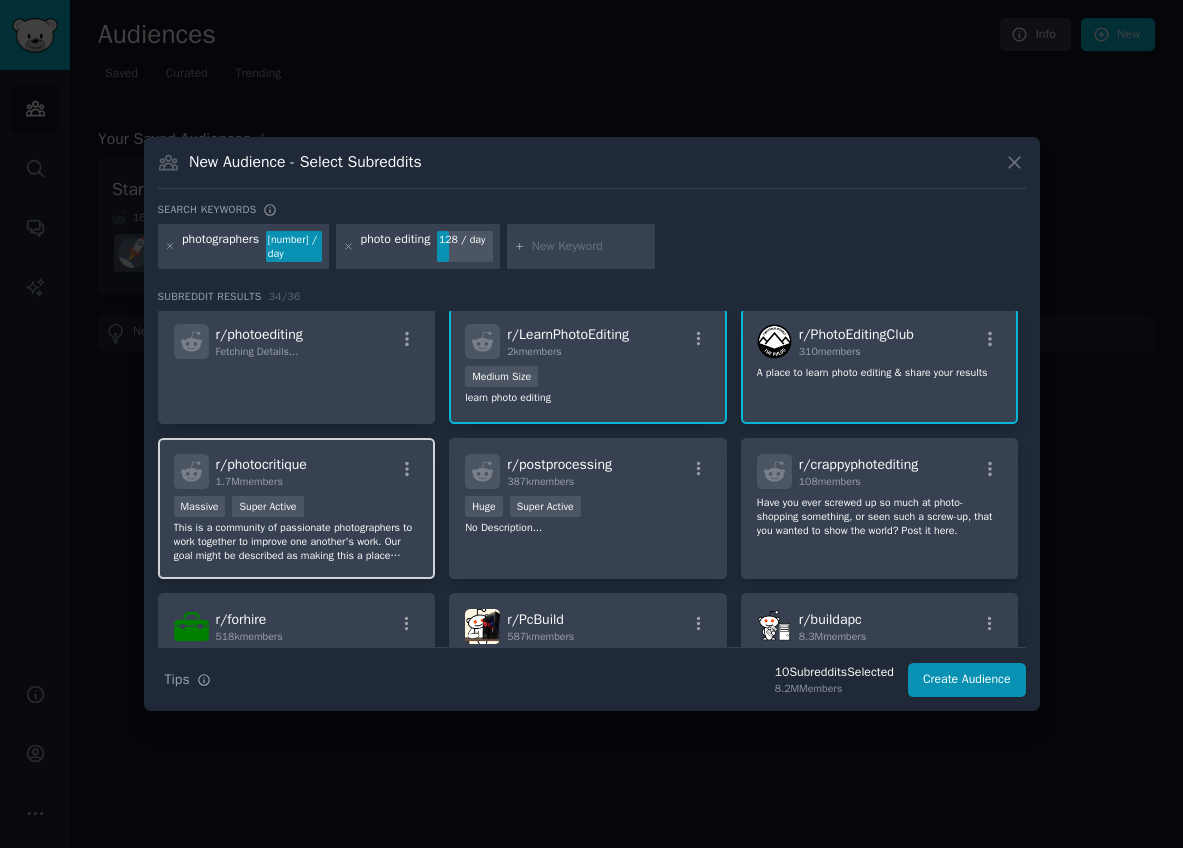 click on "This is a community of passionate photographers to work together to improve one another's work. Our goal might be described as making this a place geared toward helping aspiring and even professional photographers with honest feedback. We would like the information given here to be a tool to help those that are serious about their photography to improve." at bounding box center (297, 542) 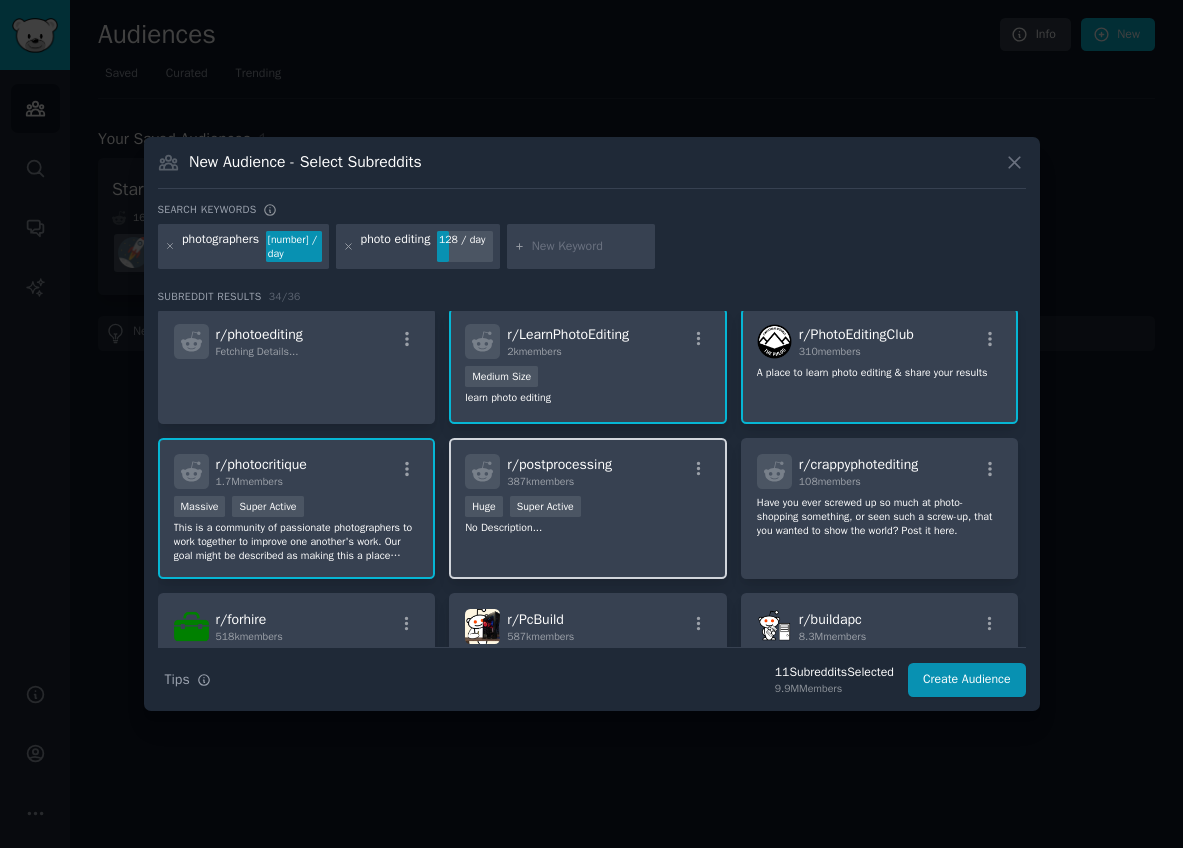click on "r/ postprocessing 387k  members >= 95th percentile for submissions / day Huge Super Active No Description..." at bounding box center [588, 508] 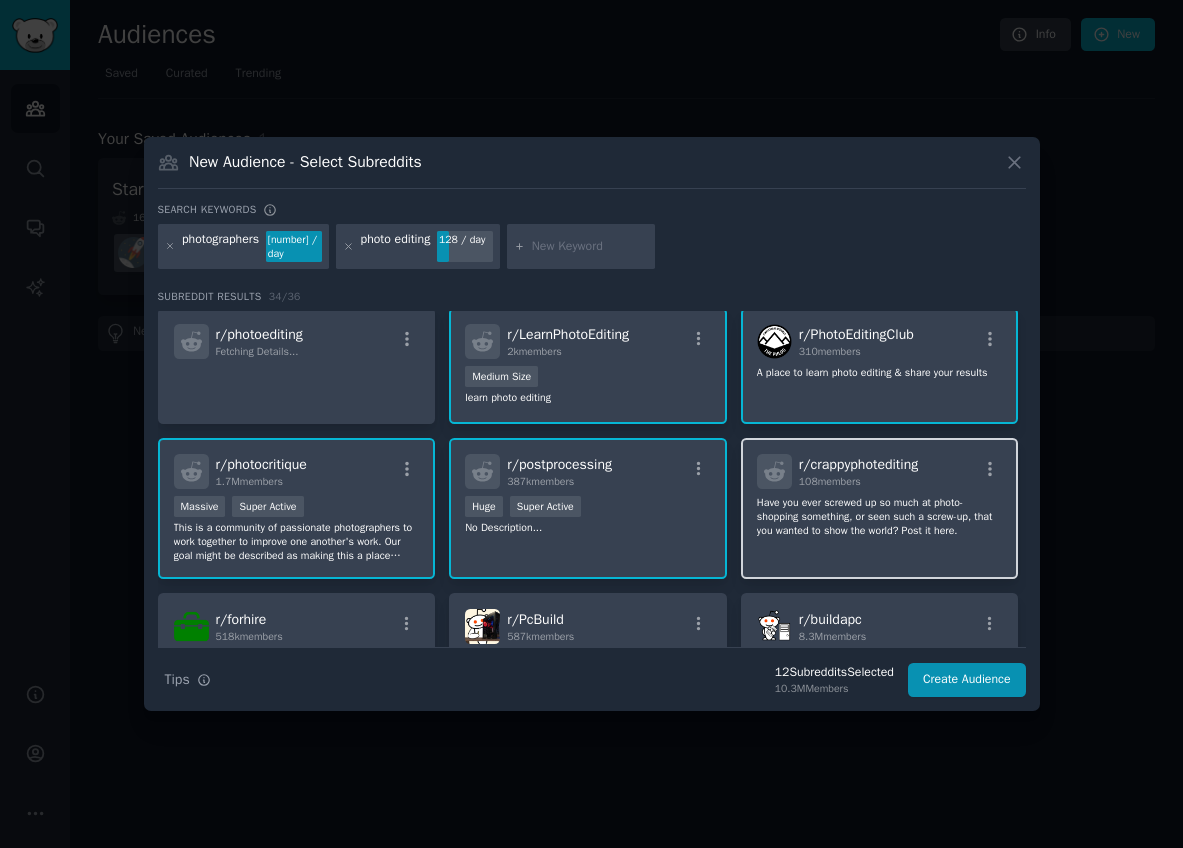 click on "Have you ever screwed up so much at photo-shopping something, or seen such a screw-up, that you wanted to show the world? Post it here." 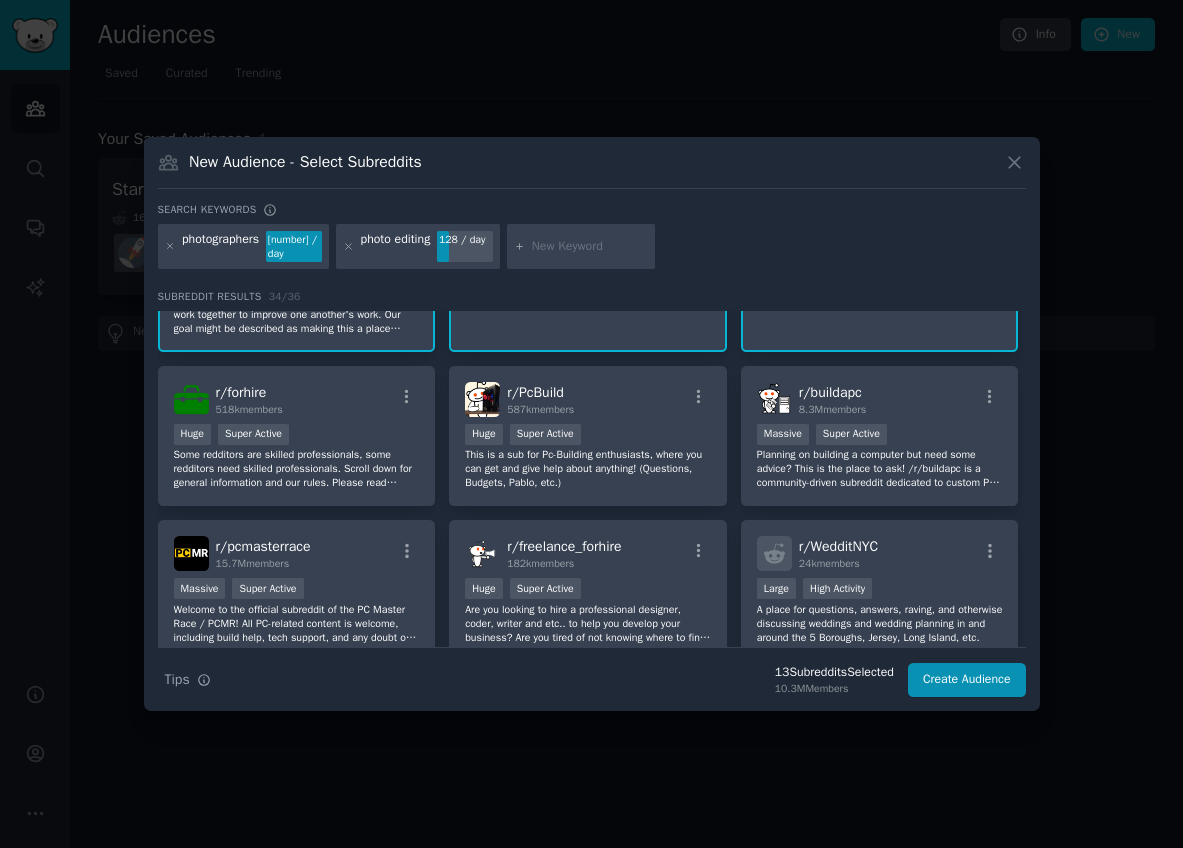 scroll, scrollTop: 757, scrollLeft: 0, axis: vertical 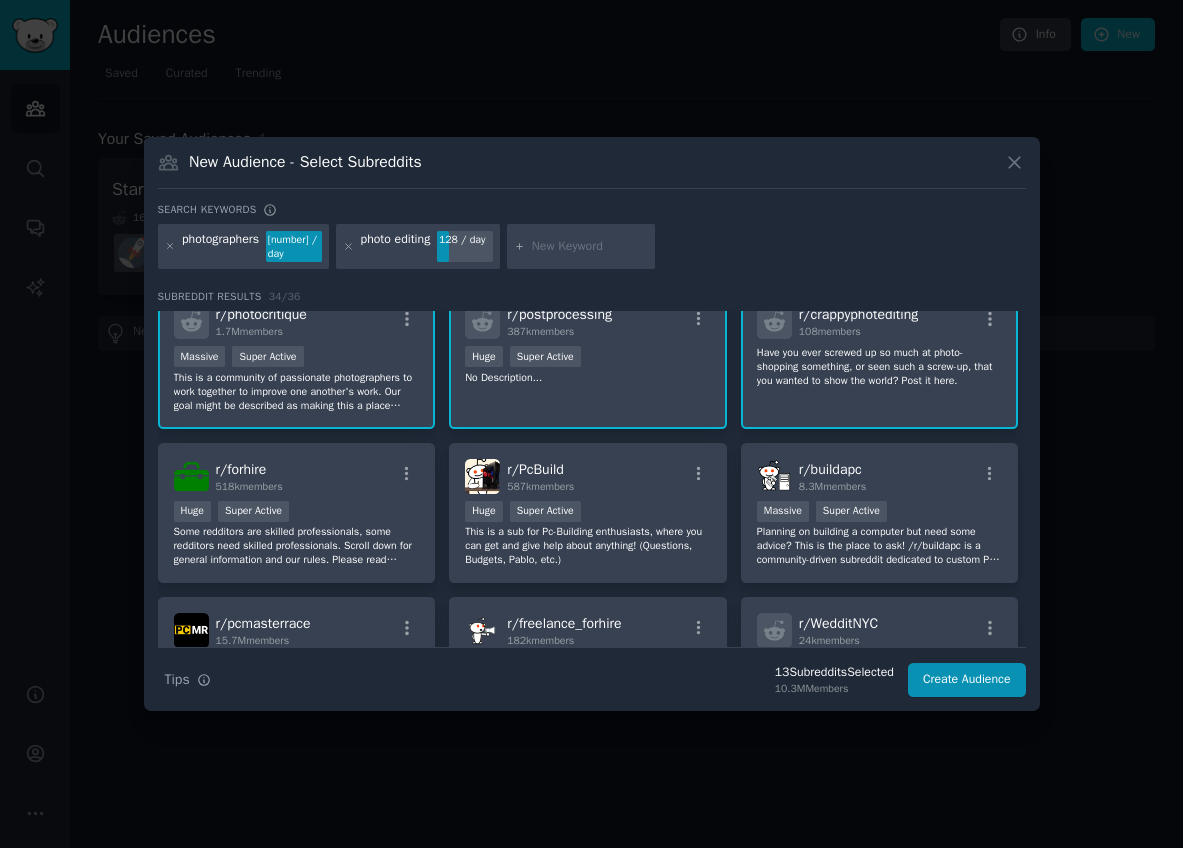 click on "Have you ever screwed up so much at photo-shopping something, or seen such a screw-up, that you wanted to show the world? Post it here." 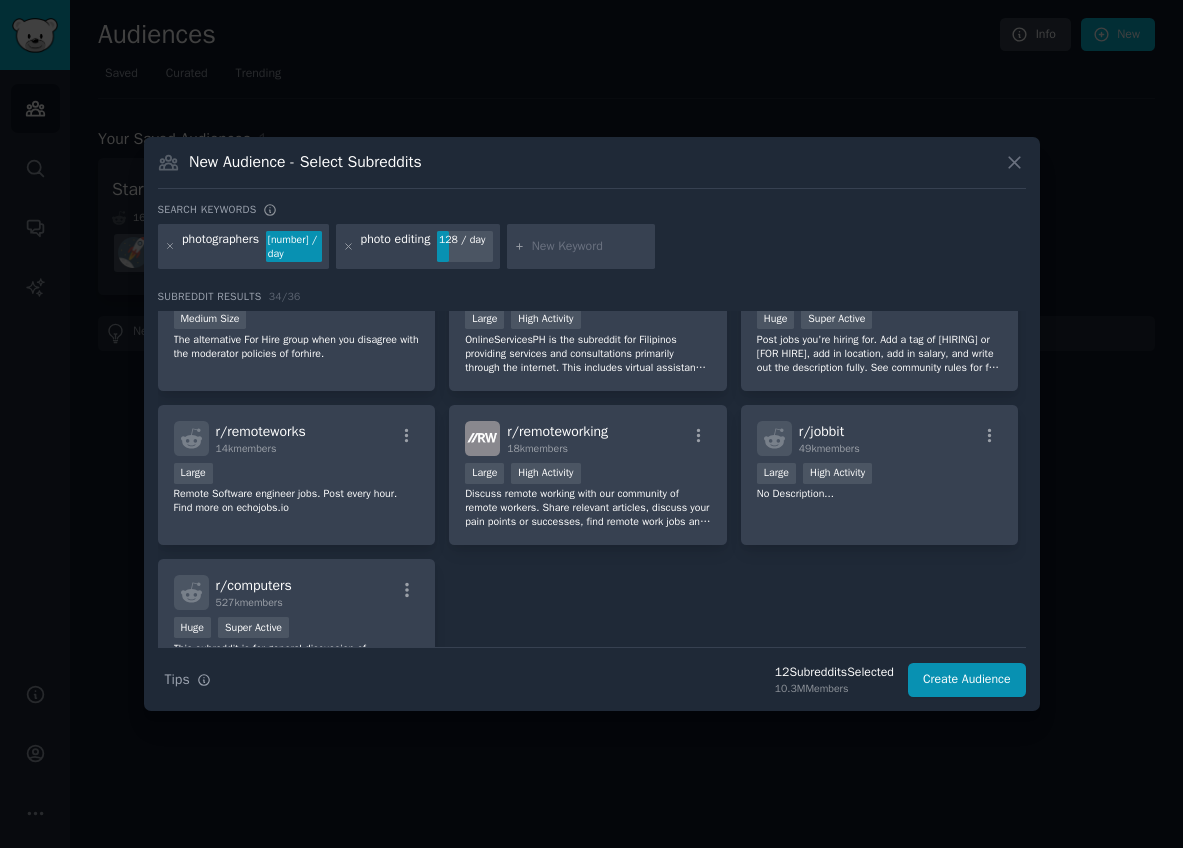 scroll, scrollTop: 723, scrollLeft: 0, axis: vertical 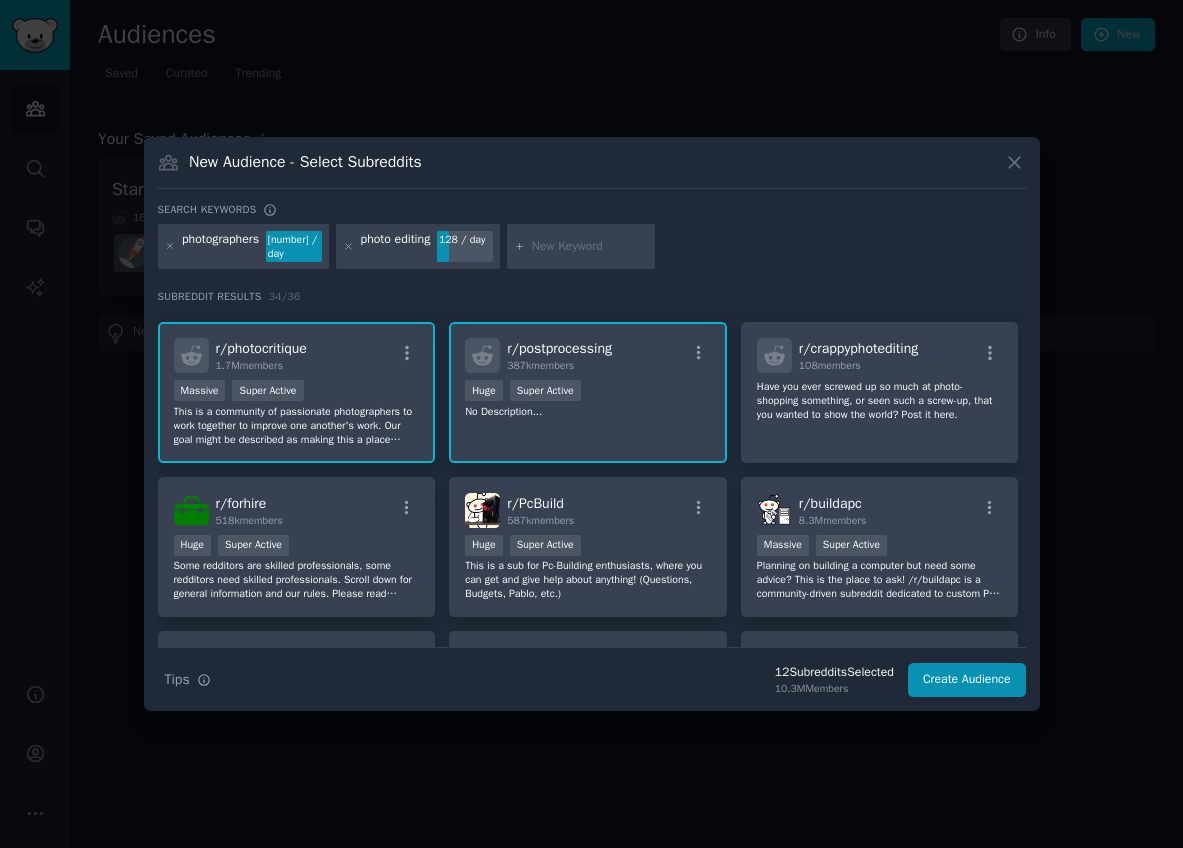 click at bounding box center [590, 247] 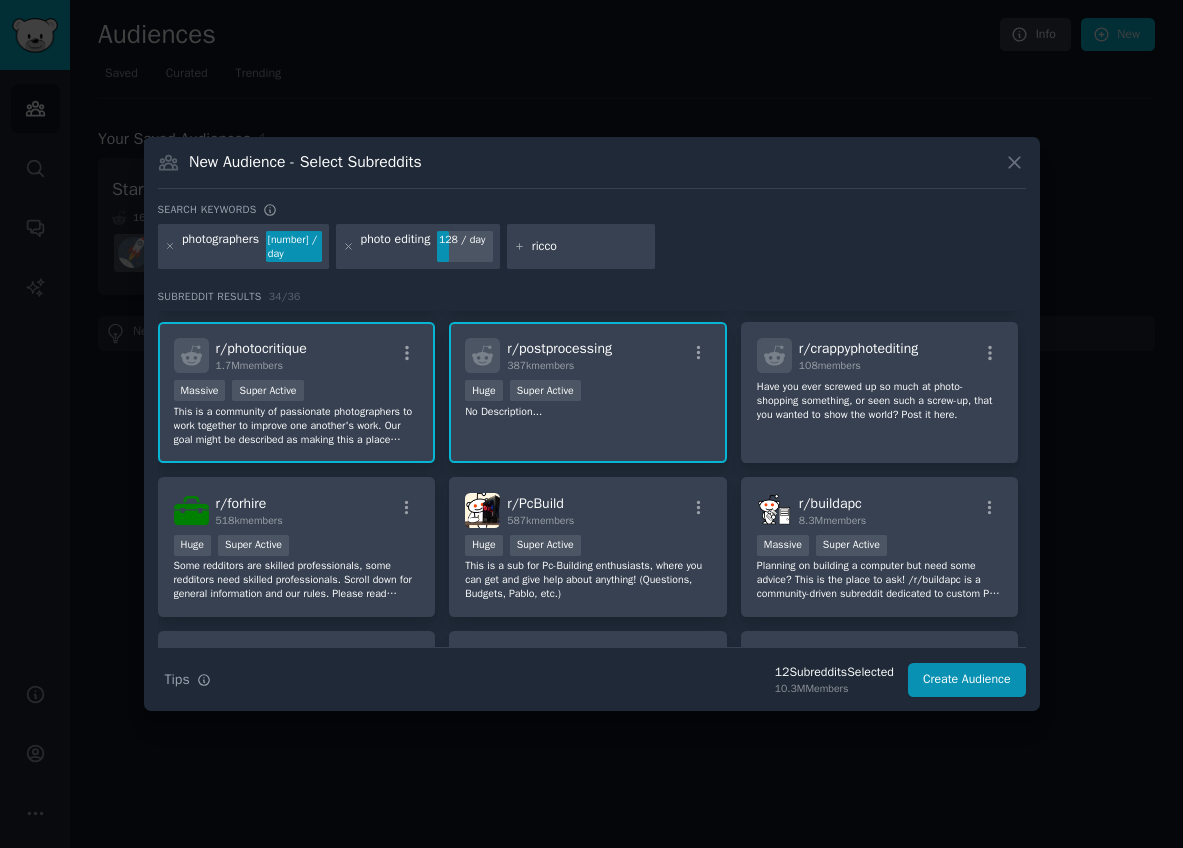 type on "[name]" 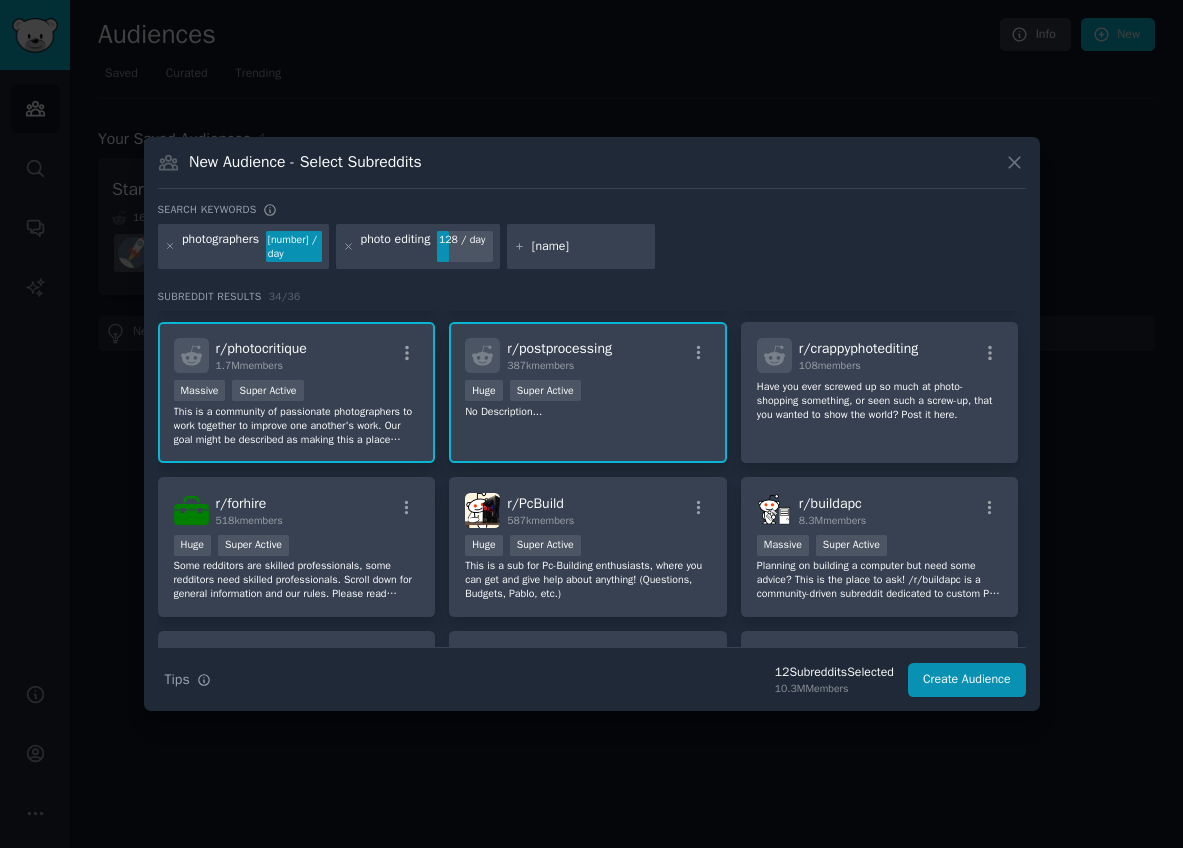 type 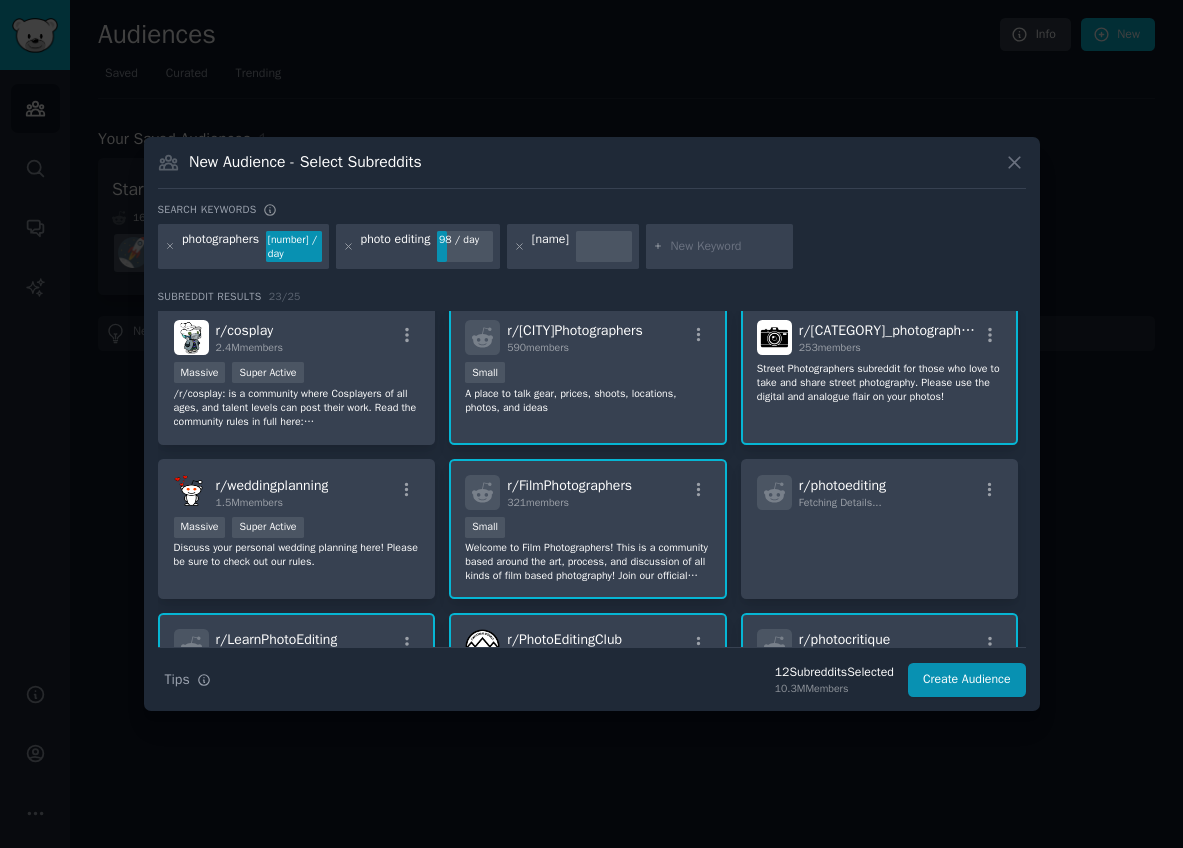 scroll, scrollTop: 151, scrollLeft: 0, axis: vertical 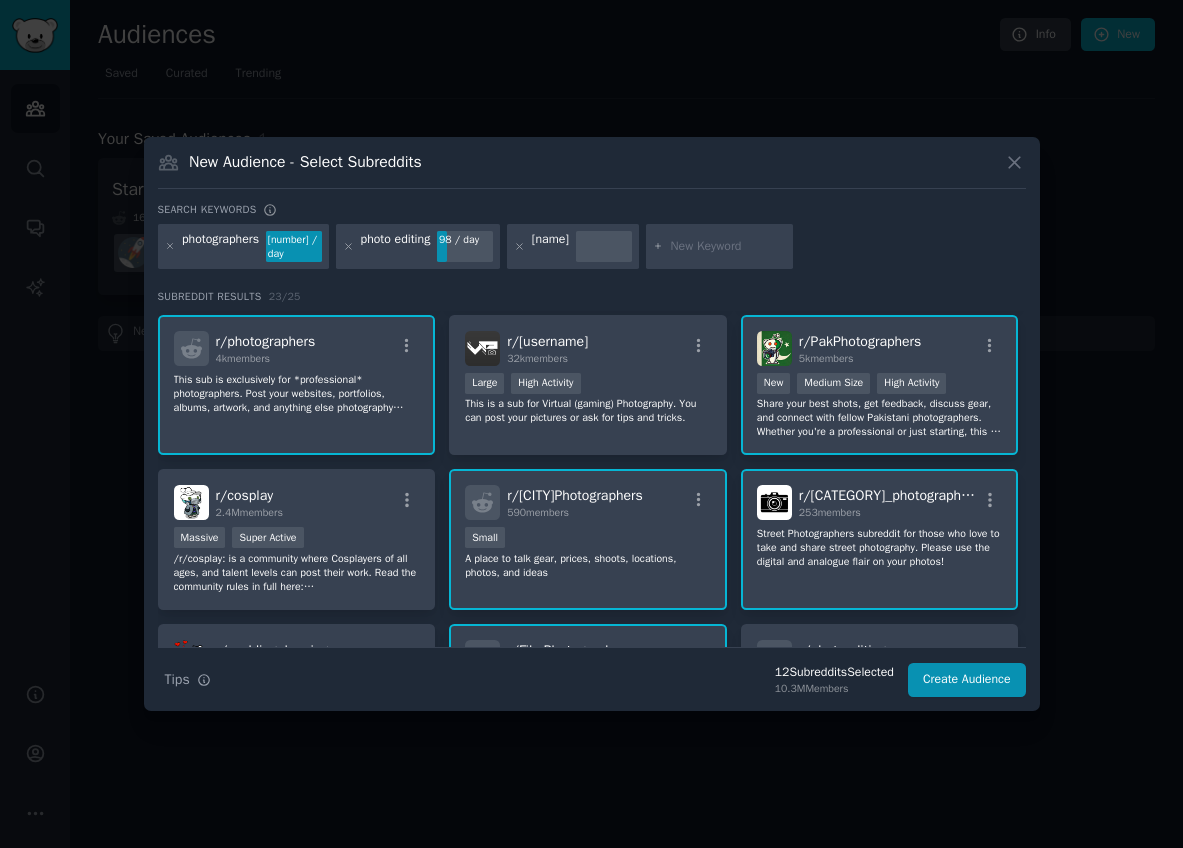 click at bounding box center [604, 247] 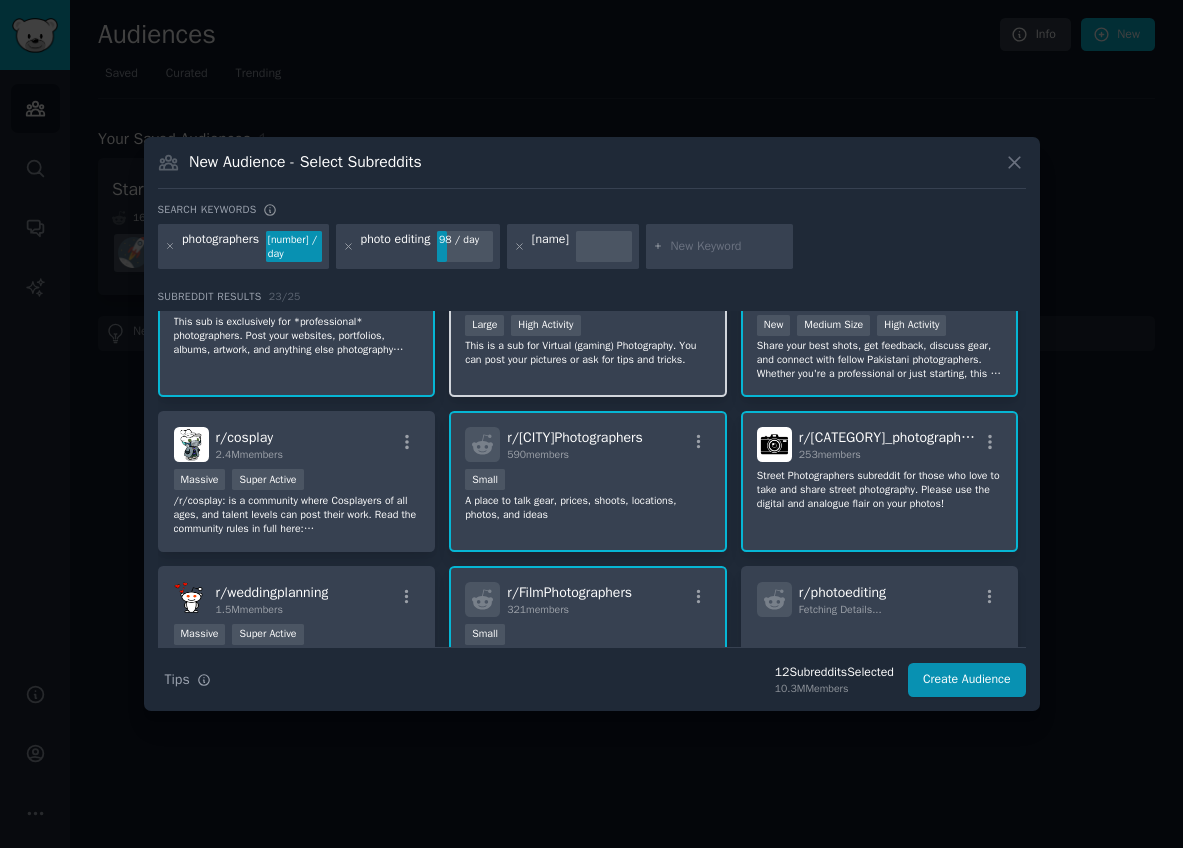 scroll, scrollTop: 0, scrollLeft: 0, axis: both 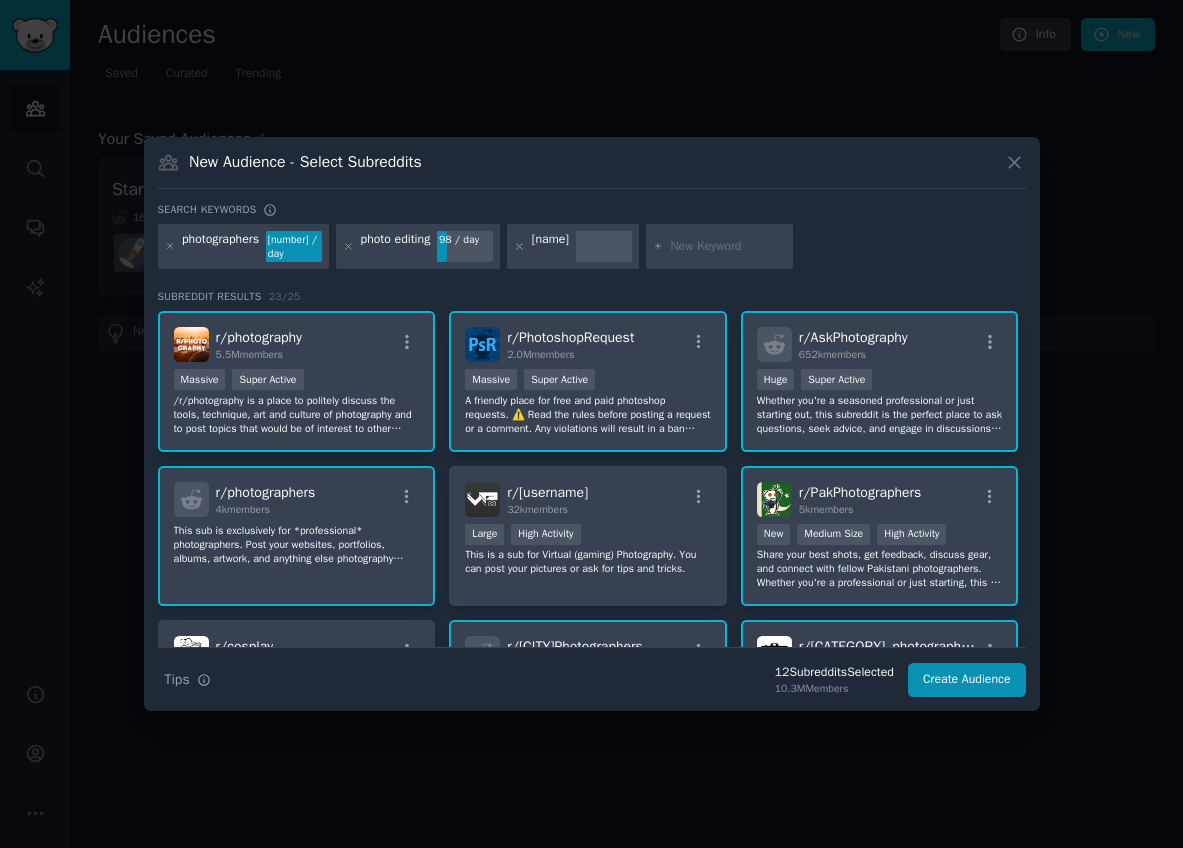 click on "photographers 591 / day photo editing 98 / day riccoh" at bounding box center [592, 250] 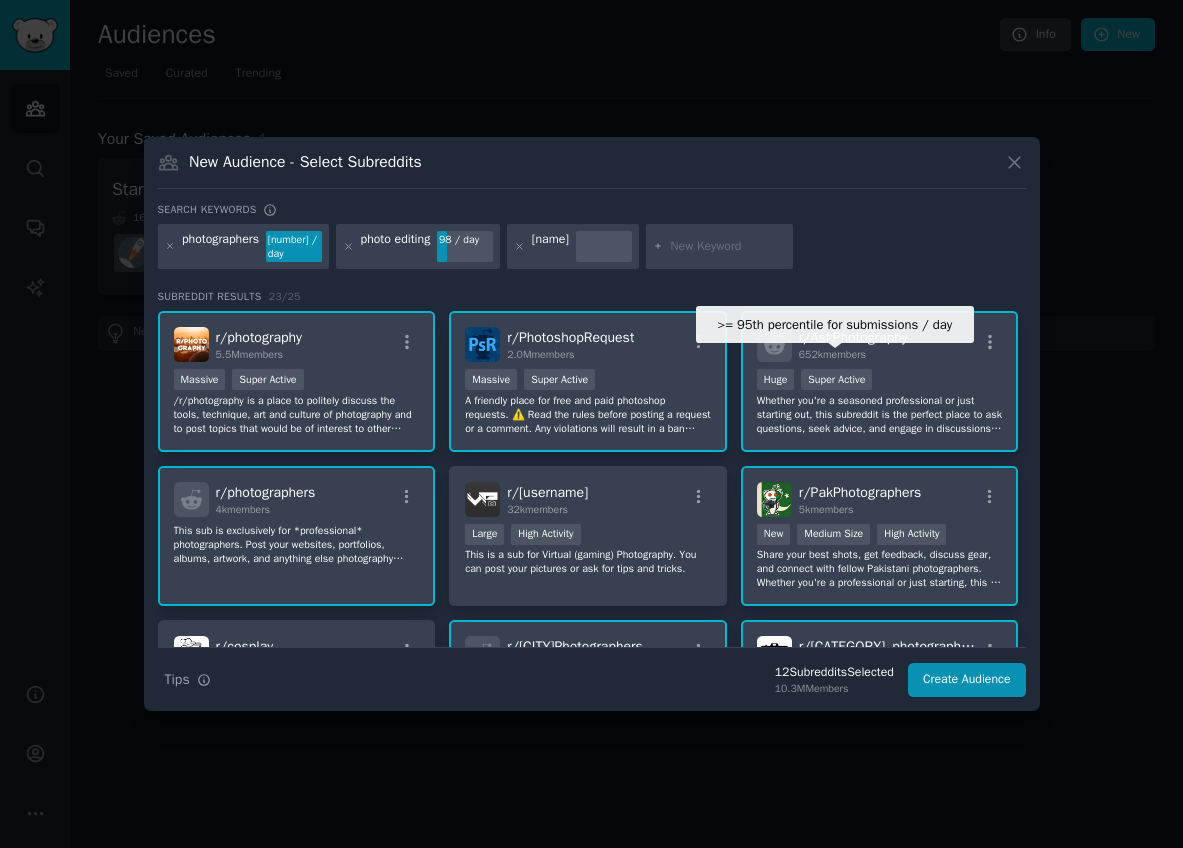 scroll, scrollTop: 540, scrollLeft: 0, axis: vertical 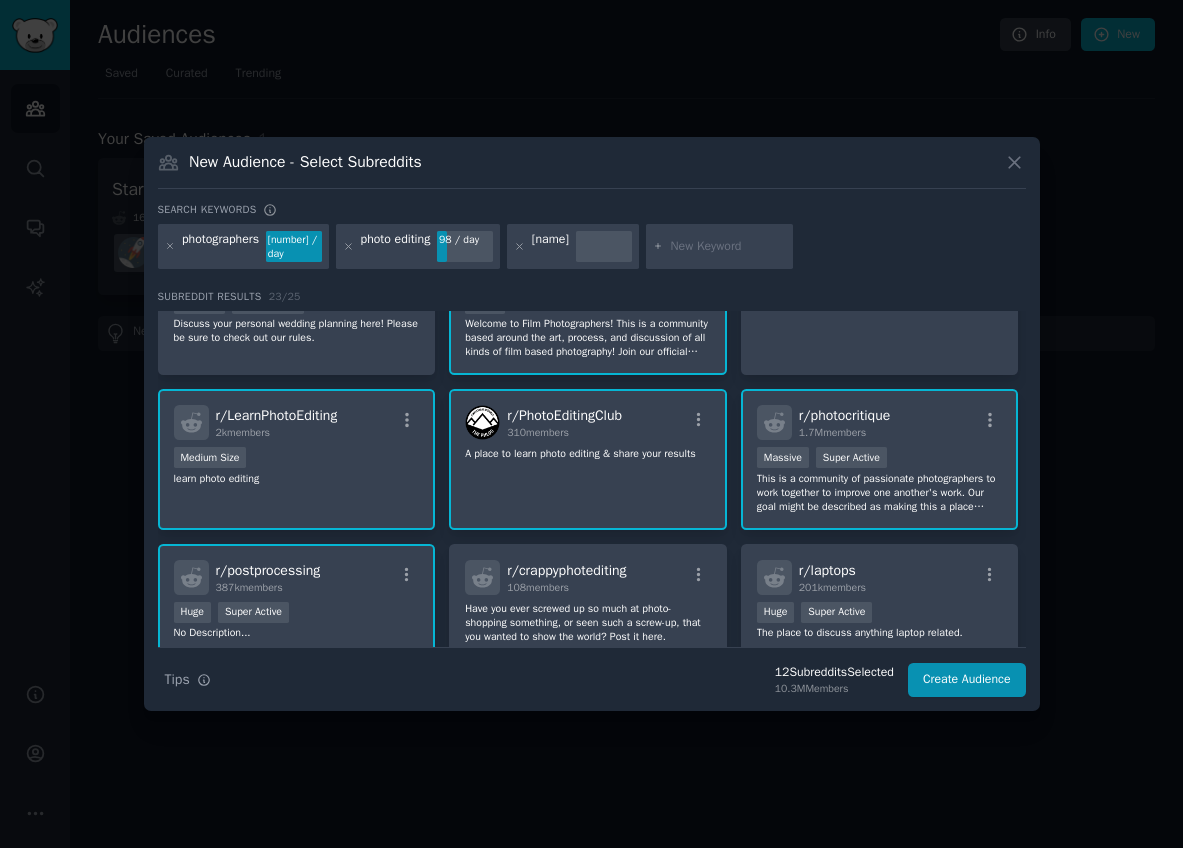 click on "New Audience - Select Subreddits Search keywords Try a 2-4 keywords your audience might mention photographers 591 / day photo editing 98 / day riccoh Subreddit Results 23  /  25 r/ photography 5.5M  members >= 95th percentile for submissions / day Massive Super Active /r/photography is a place to politely discuss the tools, technique, art and culture of photography and to post topics that would be of interest to other photographers. r/ PhotoshopRequest 2.0M  members Massive Super Active A friendly place for free and paid photoshop requests. ⚠️ Read the rules before posting a request or a comment. Any violations will result in a ban without warning. If you're not sure if your post is allowed, contact the moderators. r/ AskPhotography 652k  members >= 95th percentile for submissions / day Huge Super Active r/ photographers 4k  members This sub is exclusively for *professional* photographers.
Post your websites, portfolios, albums, artwork, and anything else photography related that you have made here. r/" at bounding box center [592, 424] 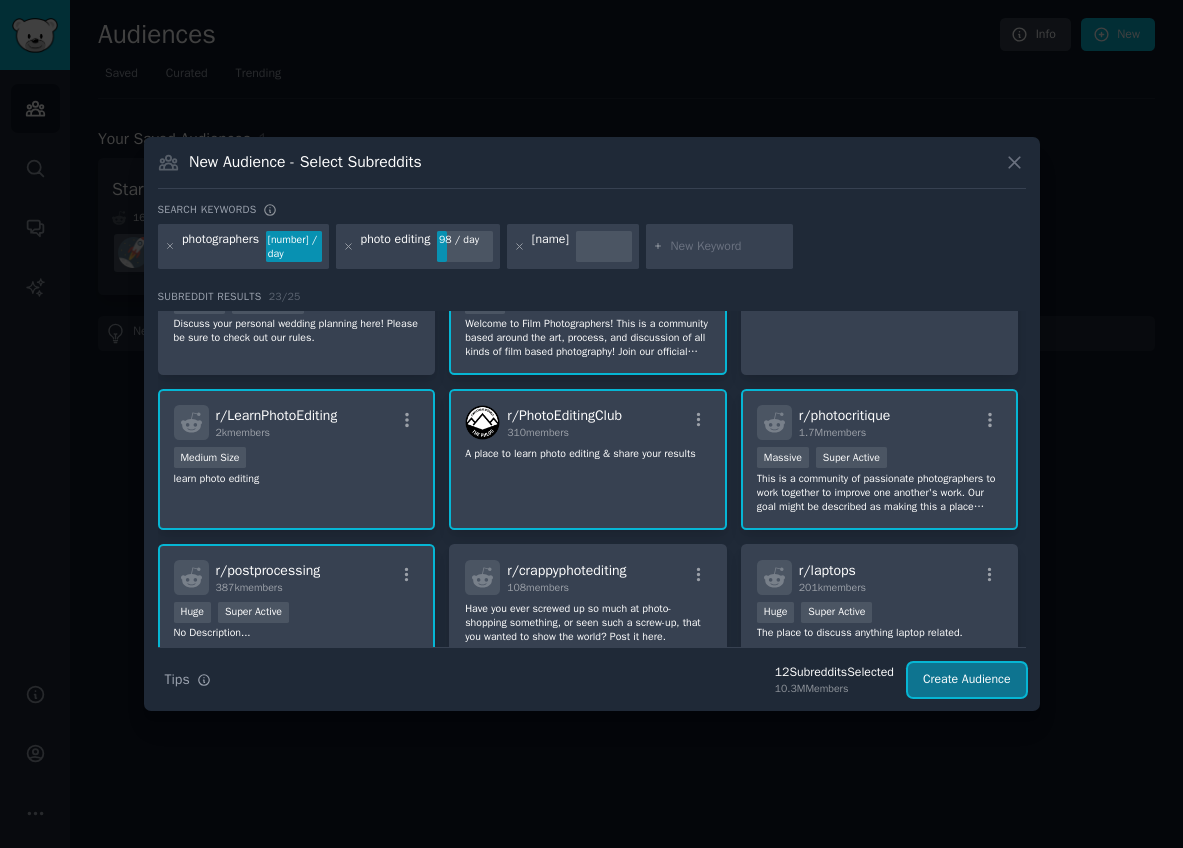 click on "Create Audience" at bounding box center (967, 680) 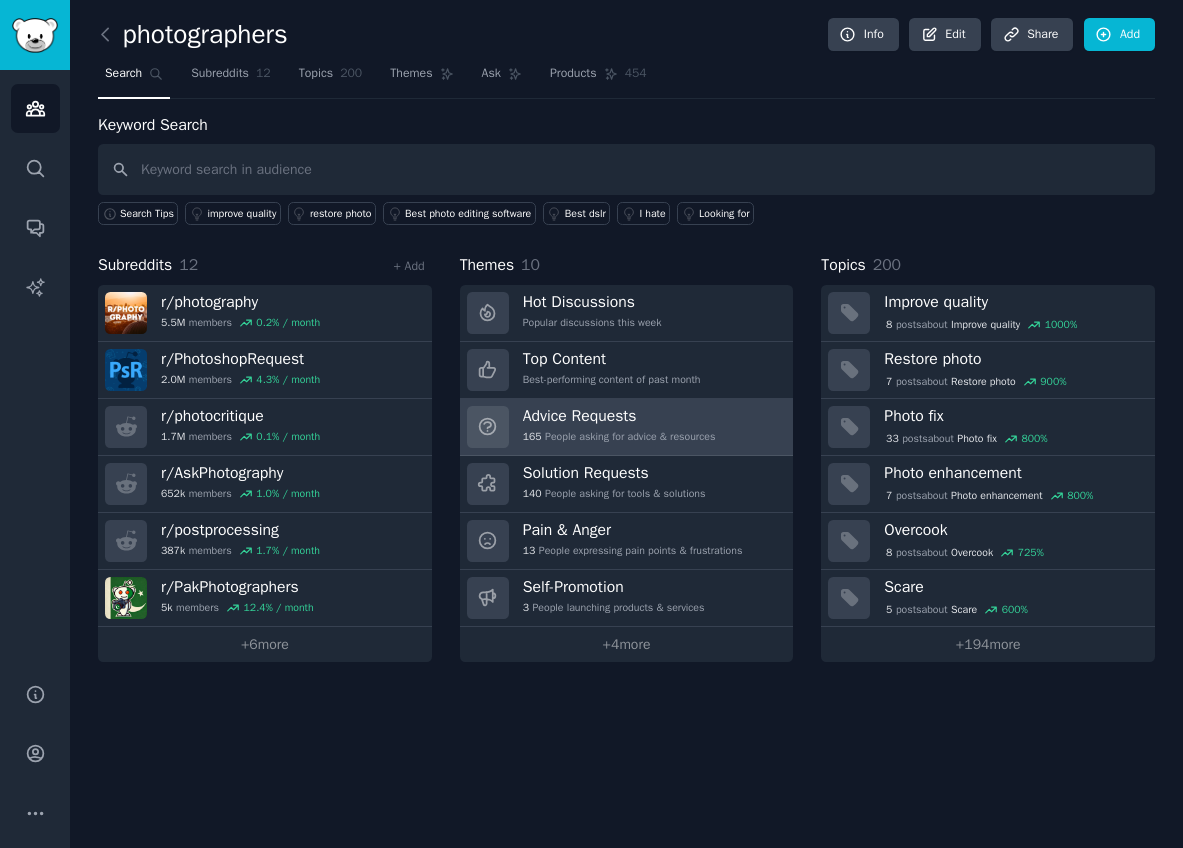 click on "165 People asking for advice & resources" at bounding box center (619, 437) 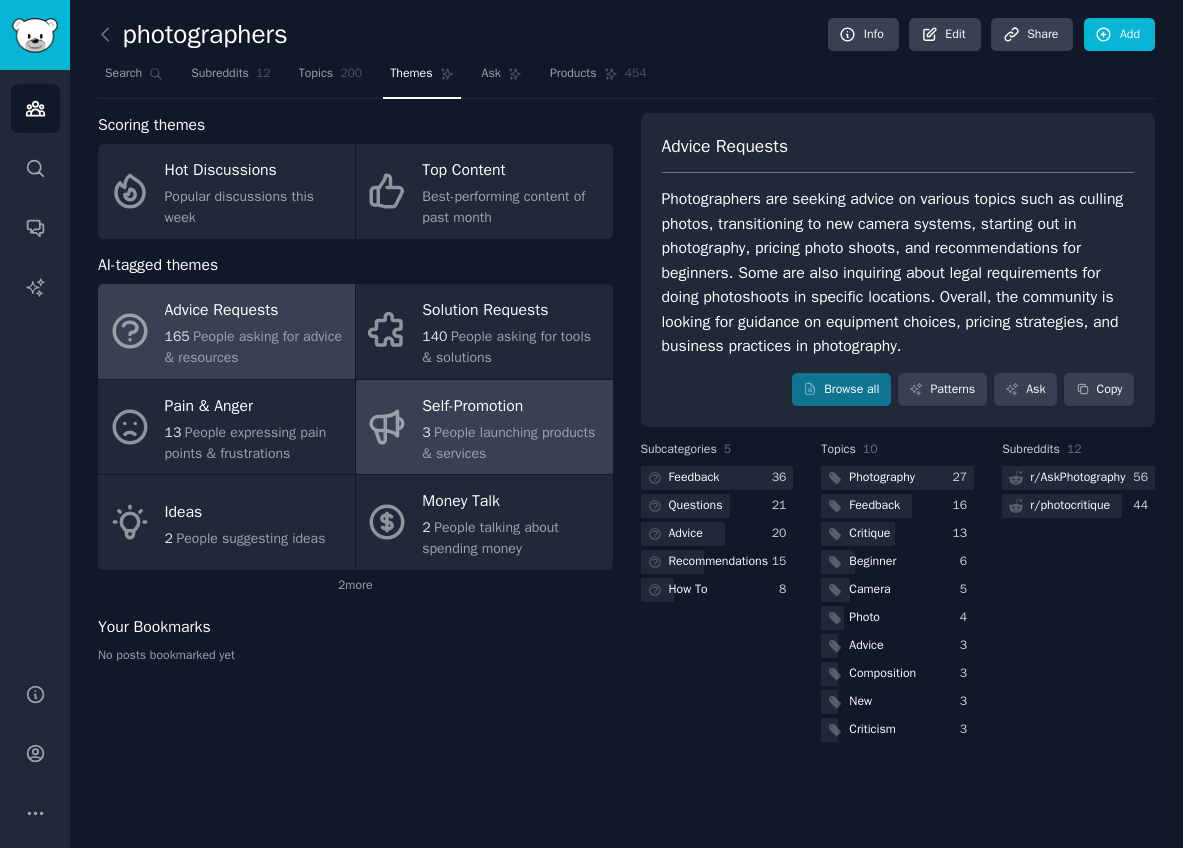 click on "People launching products & services" at bounding box center (508, 443) 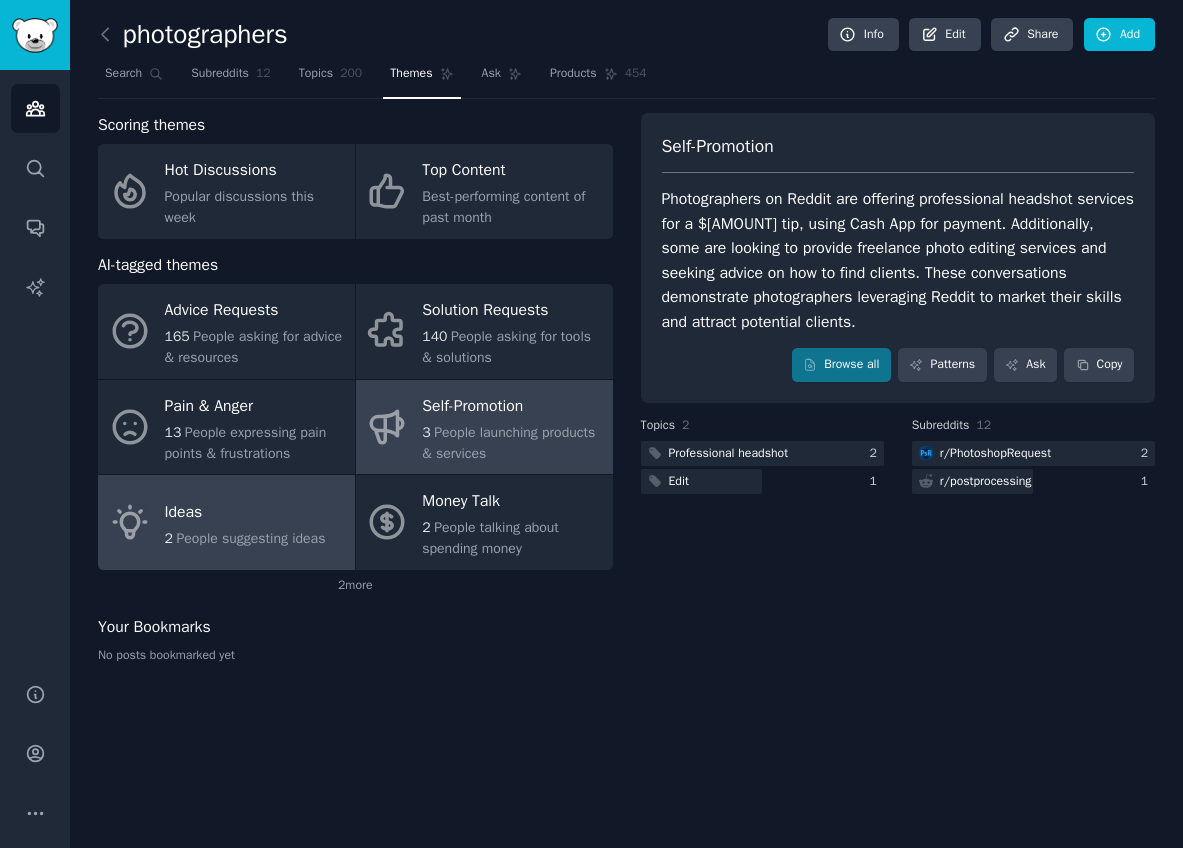 click on "People suggesting ideas" at bounding box center [250, 538] 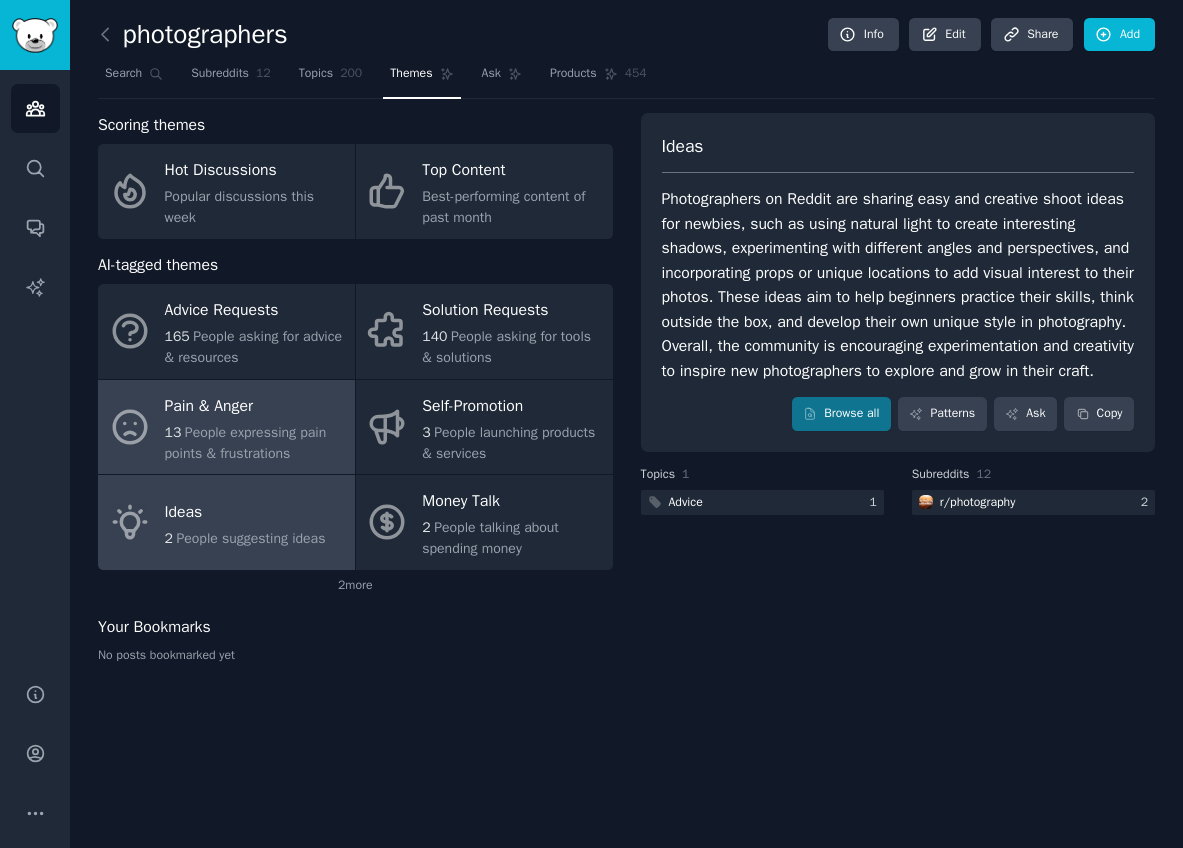 click on "People expressing pain points & frustrations" at bounding box center [246, 443] 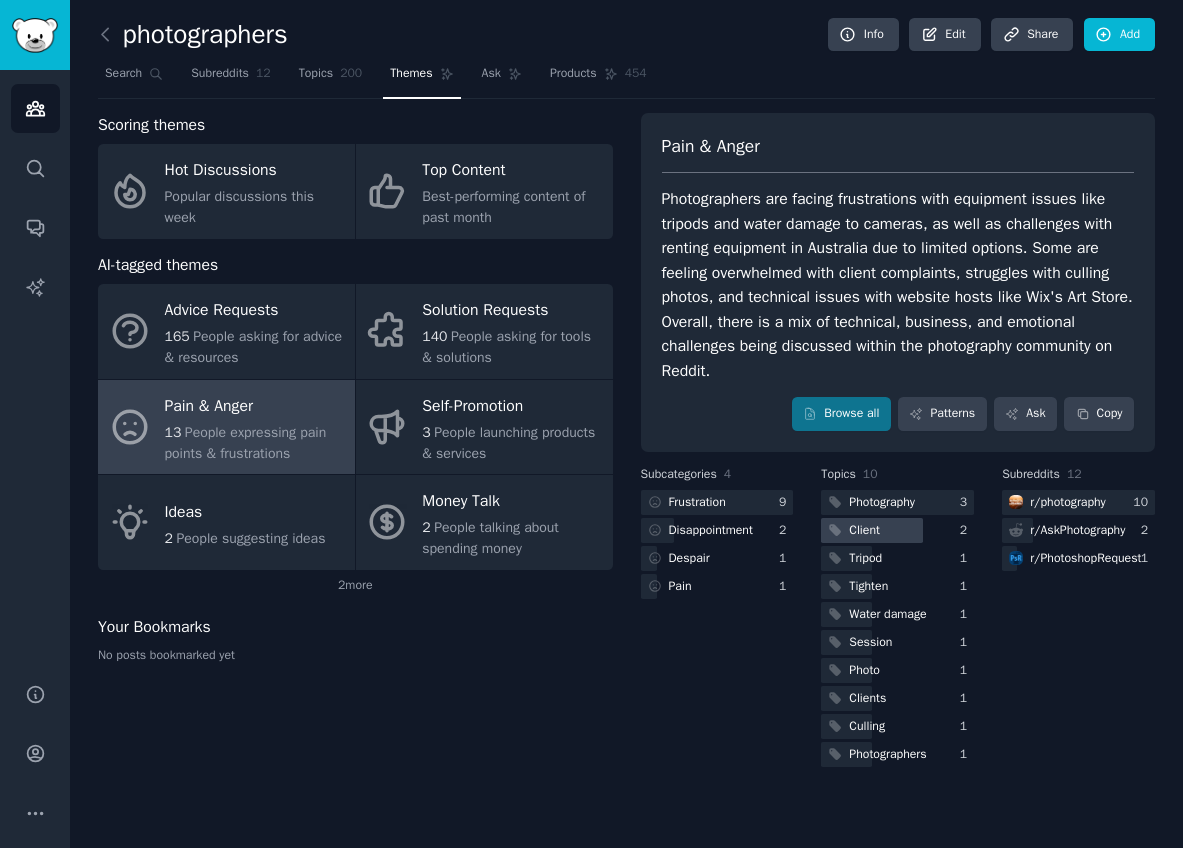 click at bounding box center (872, 530) 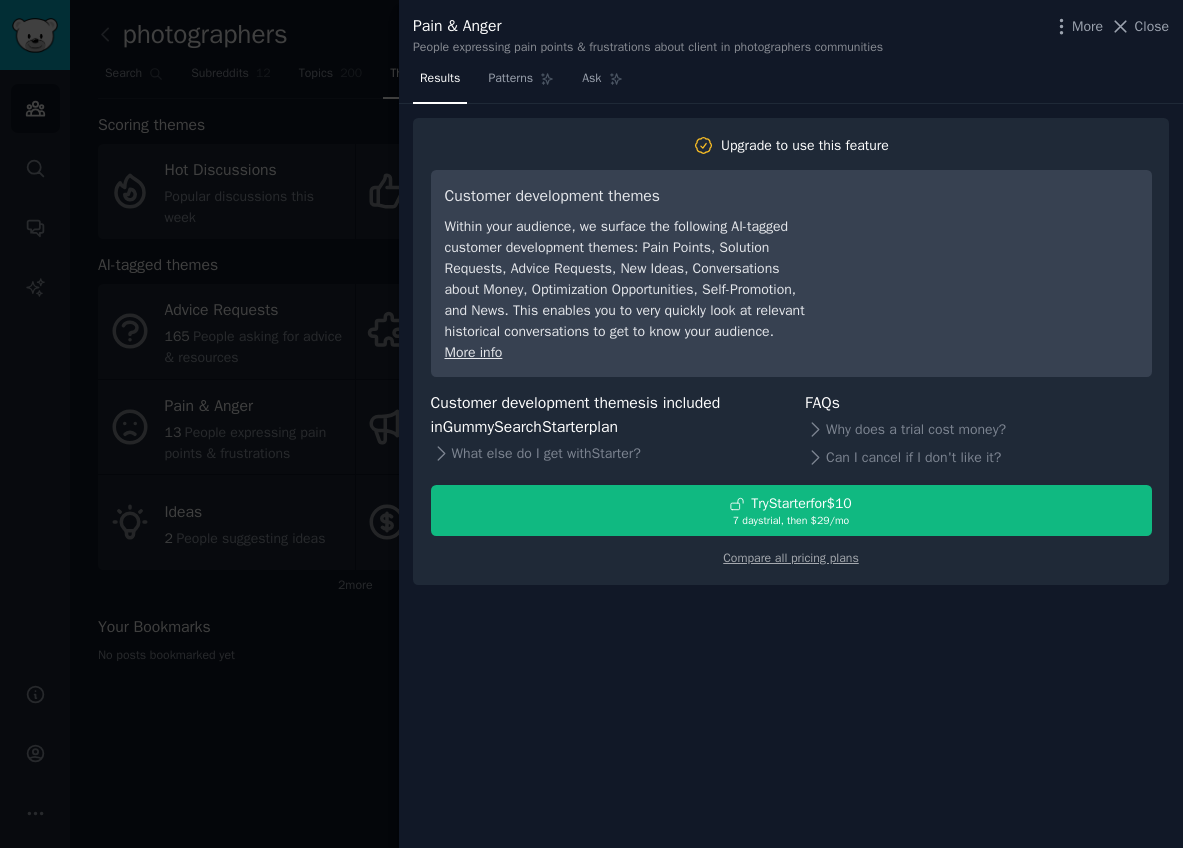 click at bounding box center (591, 424) 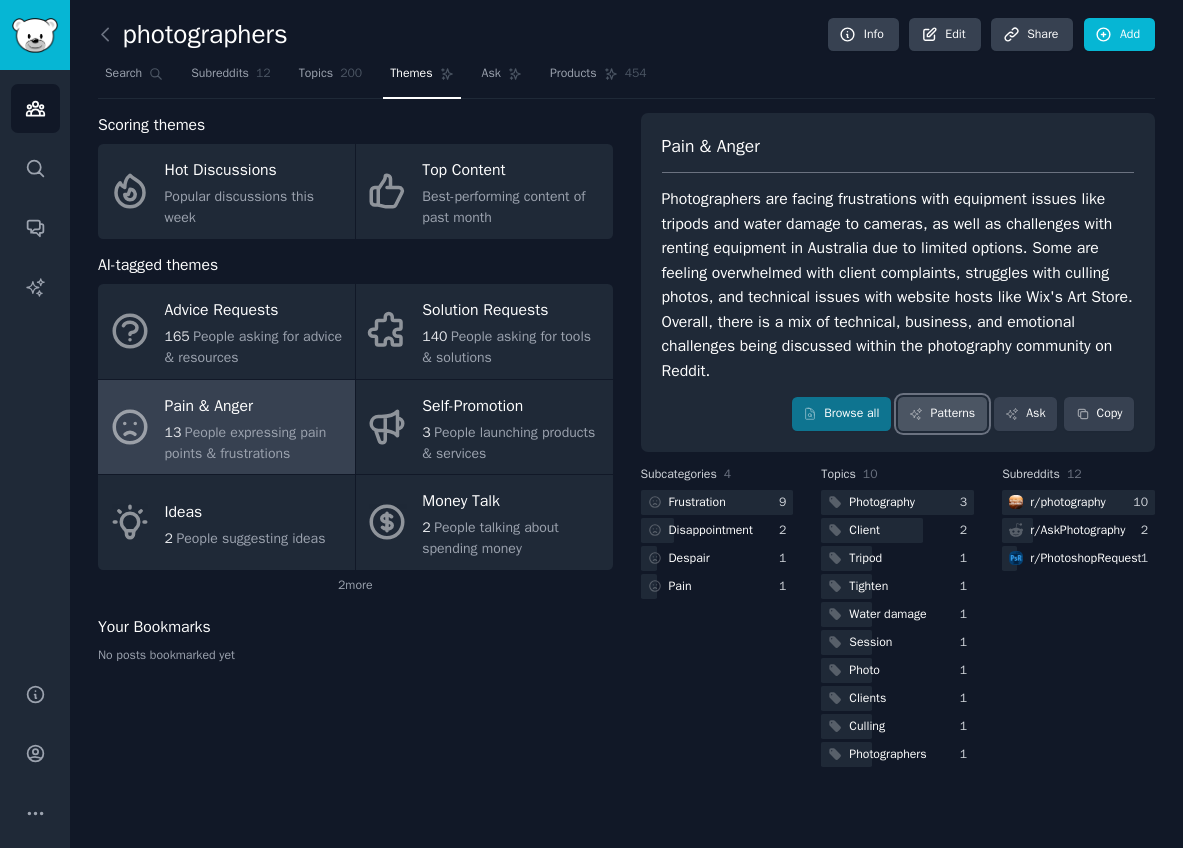 click on "Patterns" at bounding box center [942, 414] 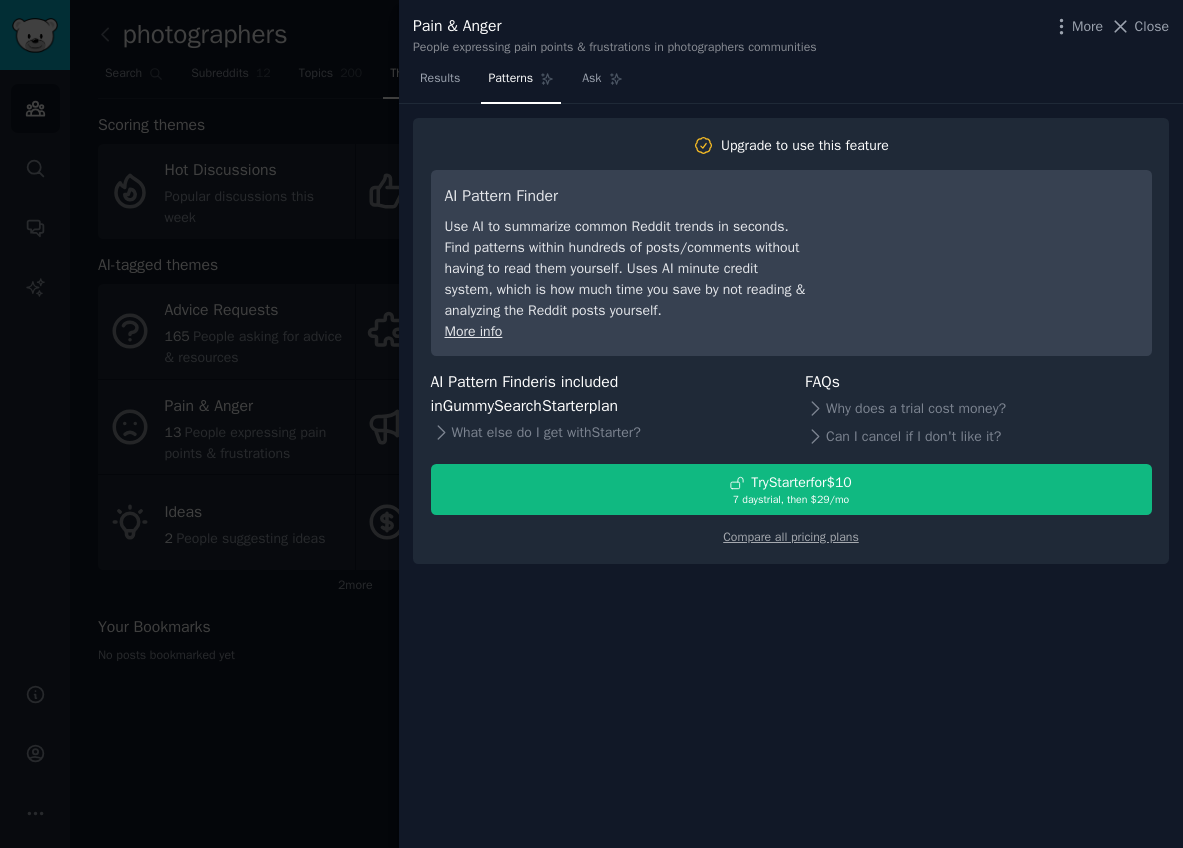 click at bounding box center (591, 424) 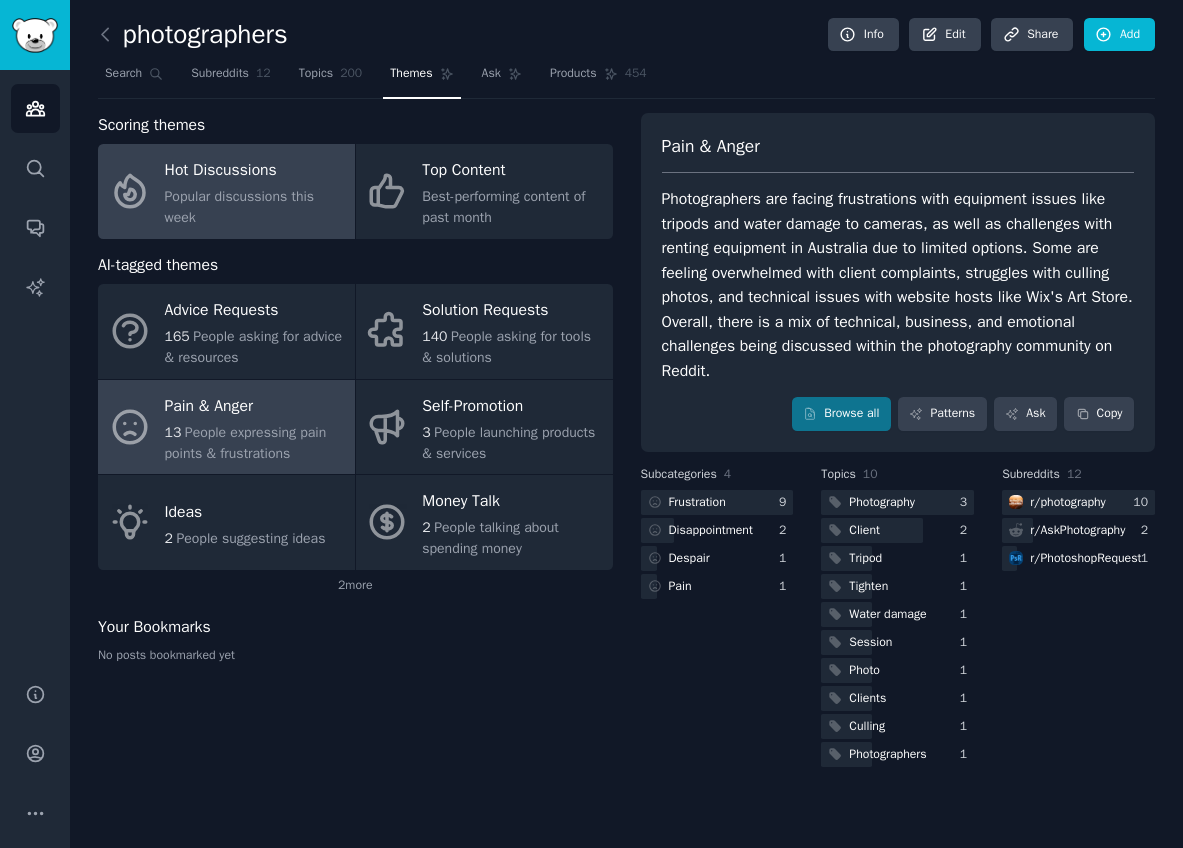 click on "Hot Discussions" at bounding box center [255, 171] 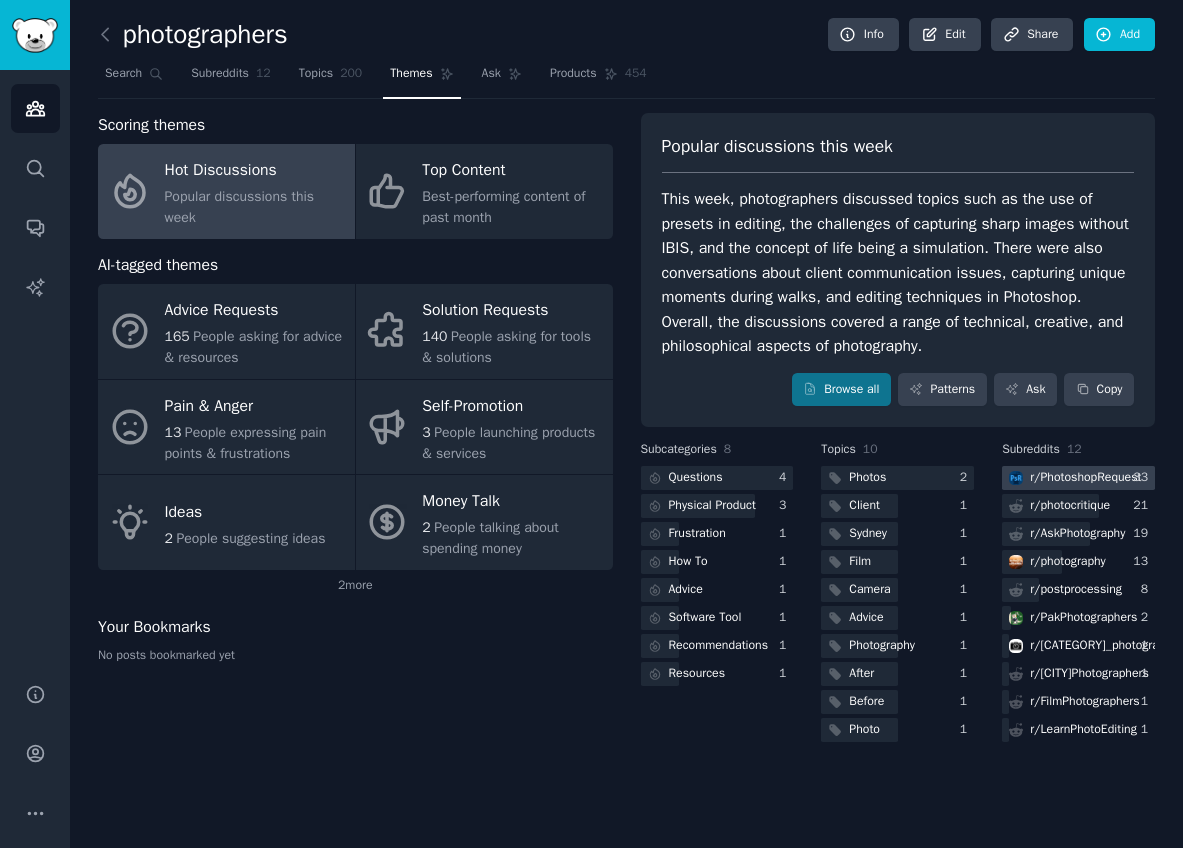 click on "r/ PhotoshopRequest" at bounding box center [1085, 478] 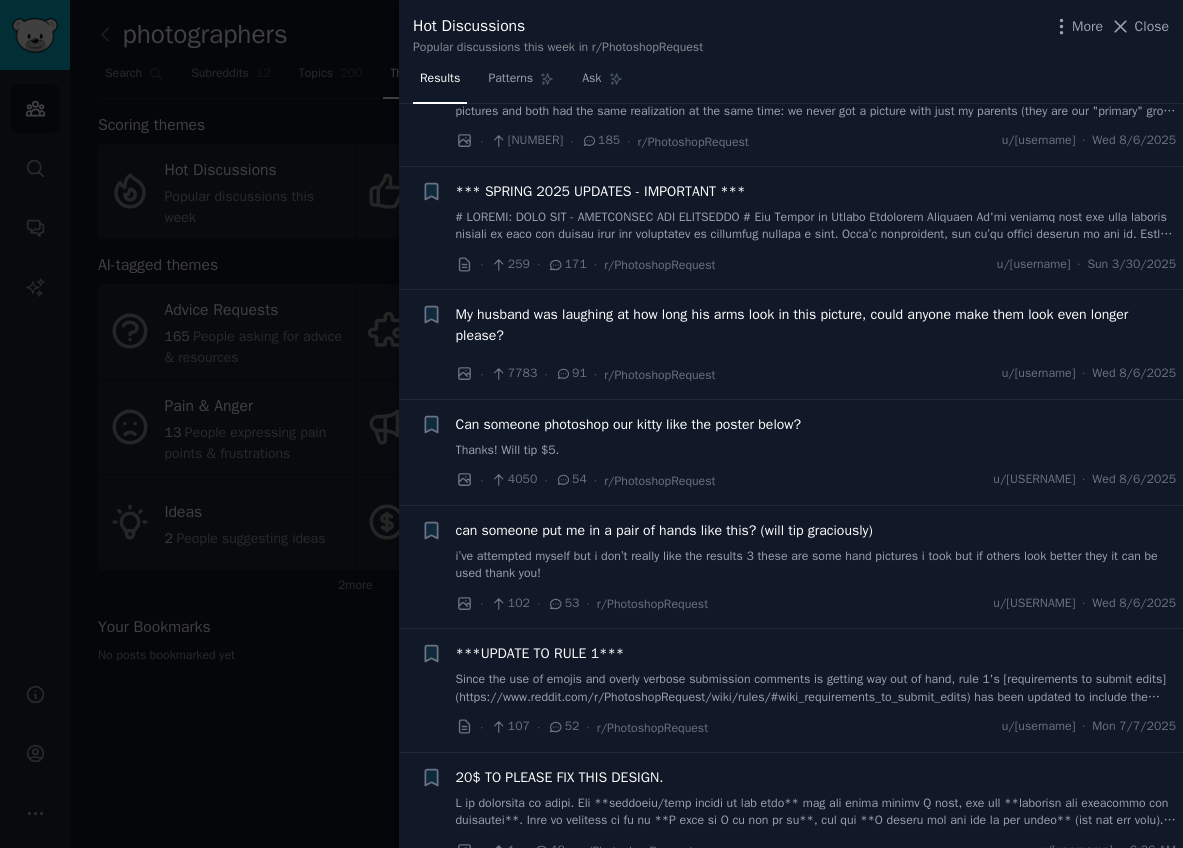 scroll, scrollTop: 90, scrollLeft: 0, axis: vertical 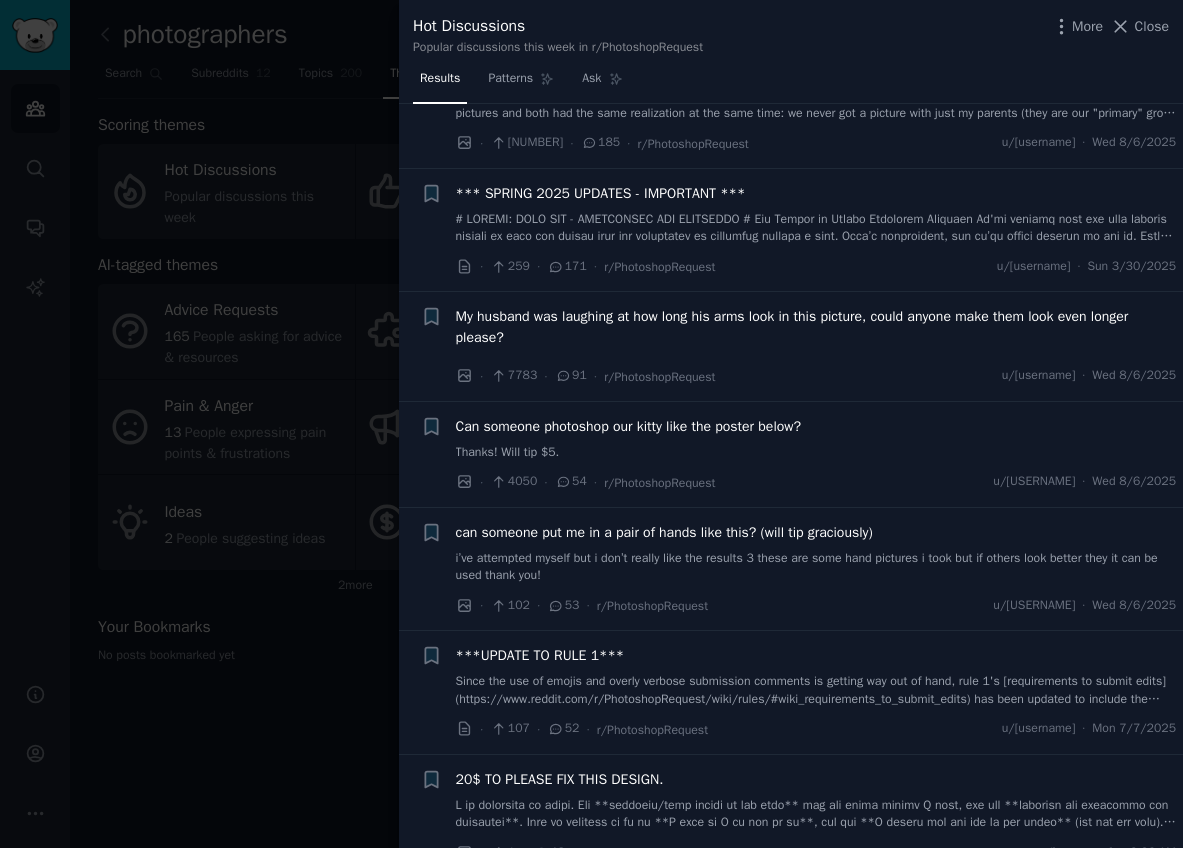 click on "My husband was laughing at how long his arms look in this picture, could anyone make them look even longer please?" at bounding box center (816, 327) 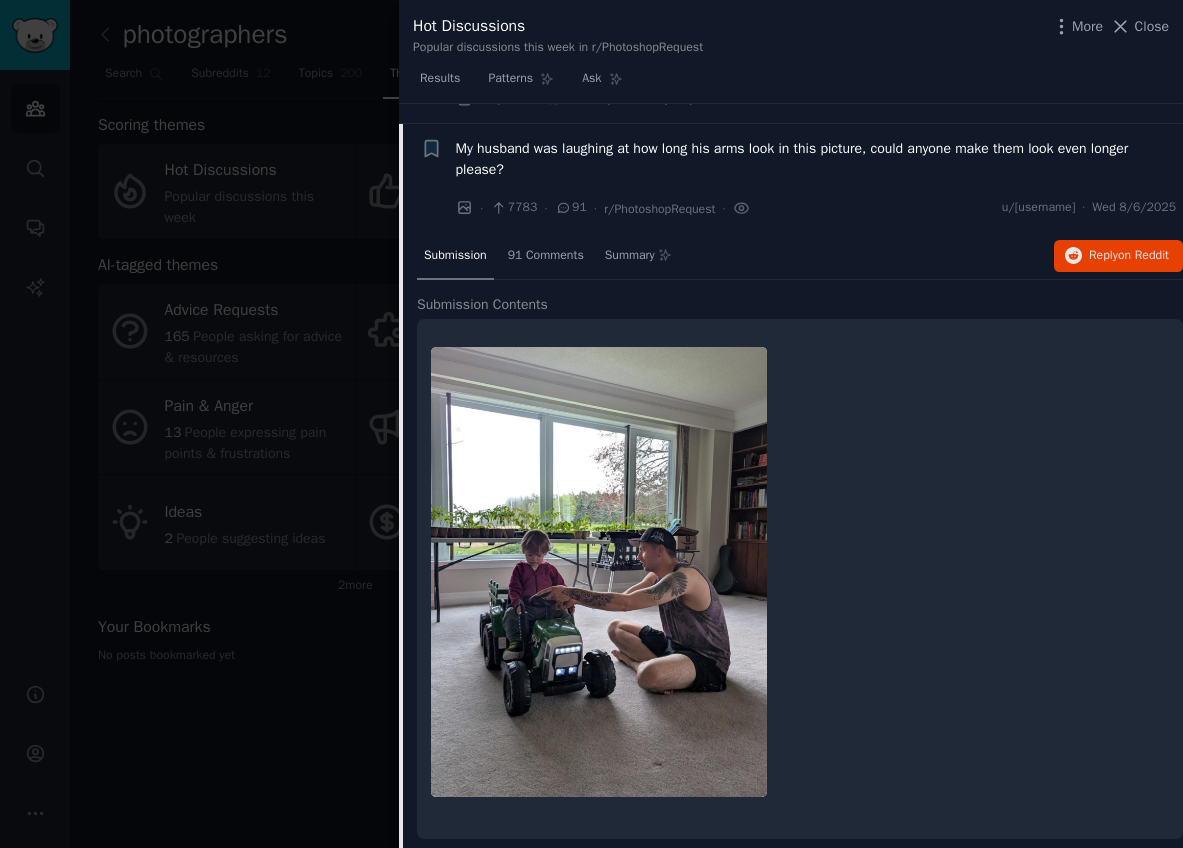 scroll, scrollTop: 278, scrollLeft: 0, axis: vertical 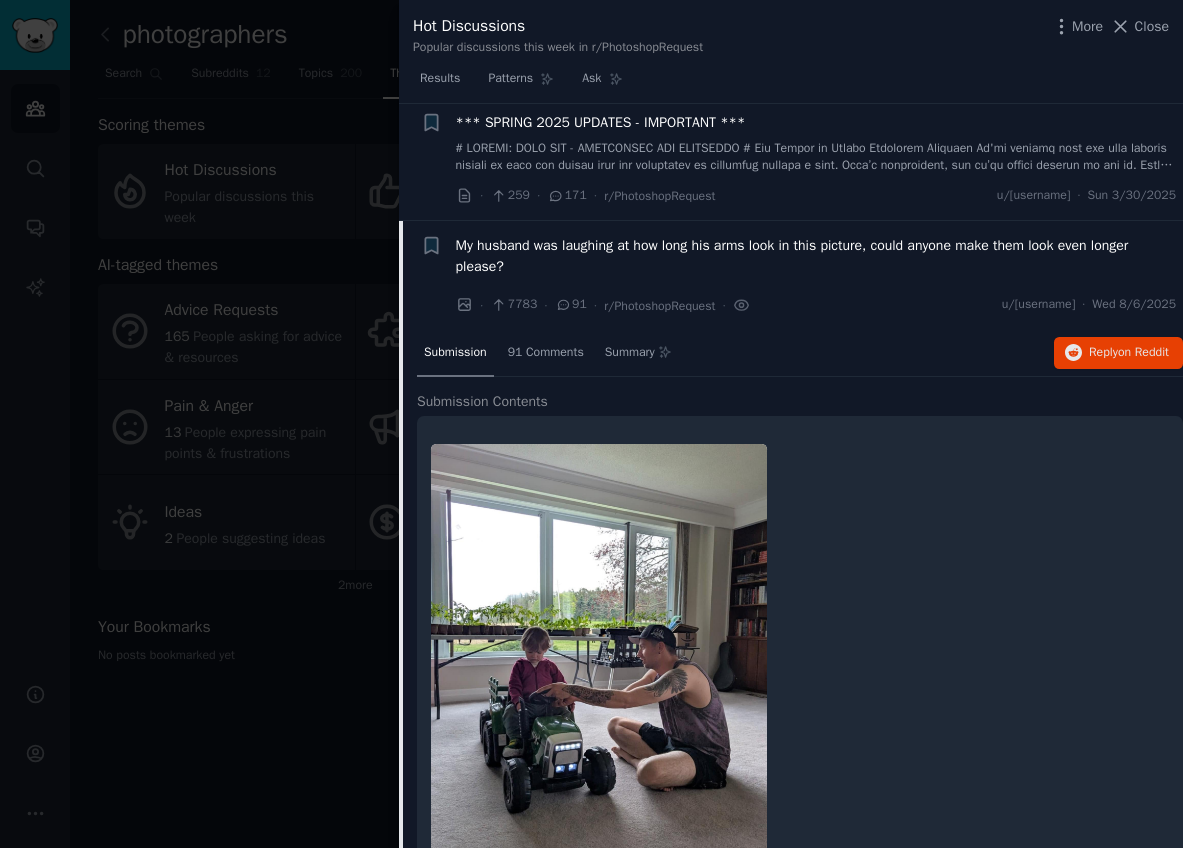 click on "My husband was laughing at how long his arms look in this picture, could anyone make them look even longer please?" at bounding box center (816, 256) 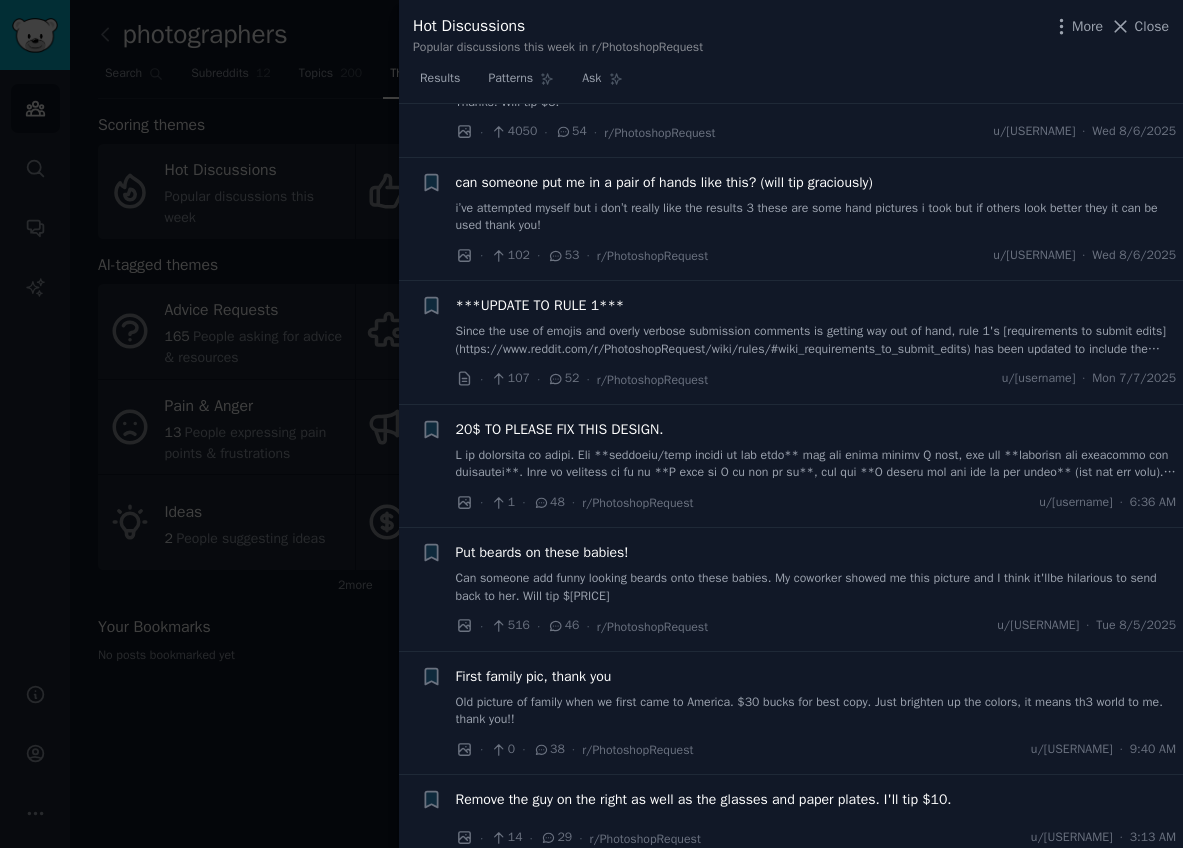 scroll, scrollTop: 447, scrollLeft: 0, axis: vertical 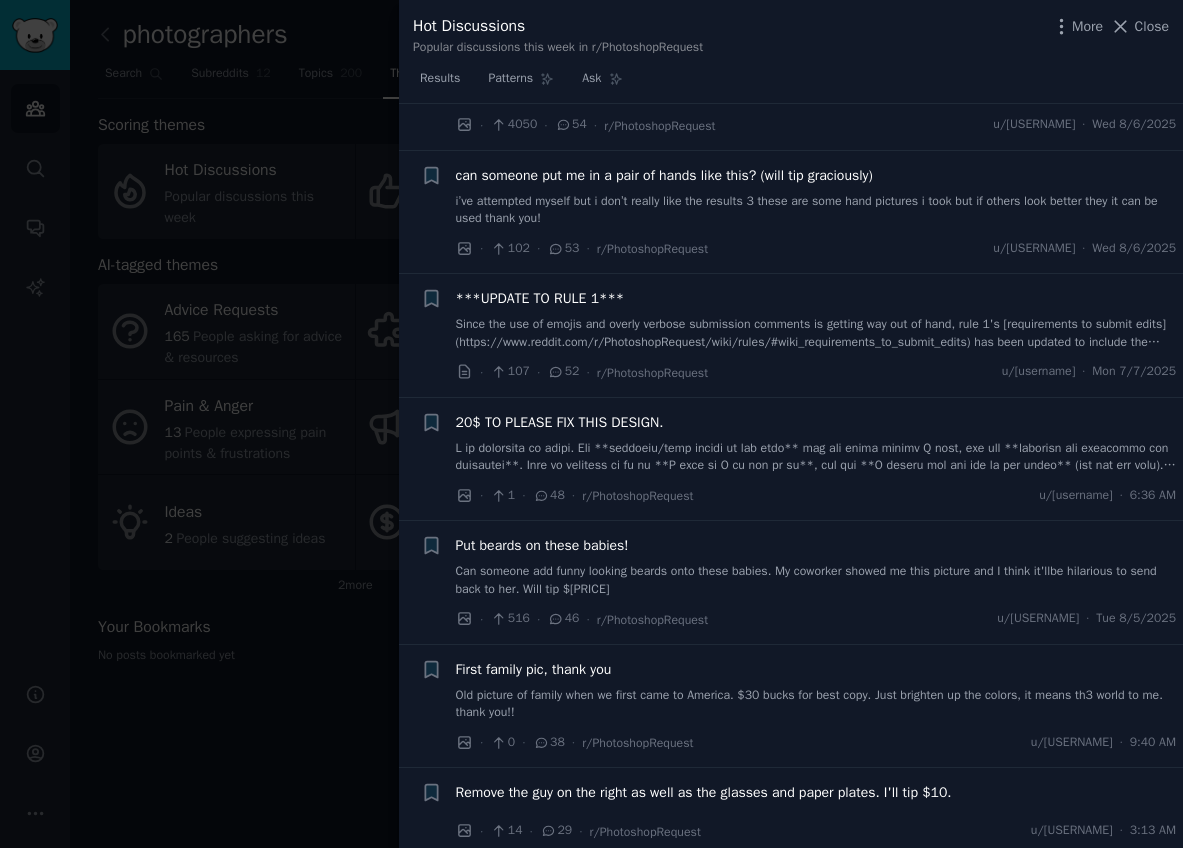 click on "20$ TO PLEASE FIX THIS DESIGN." at bounding box center (560, 422) 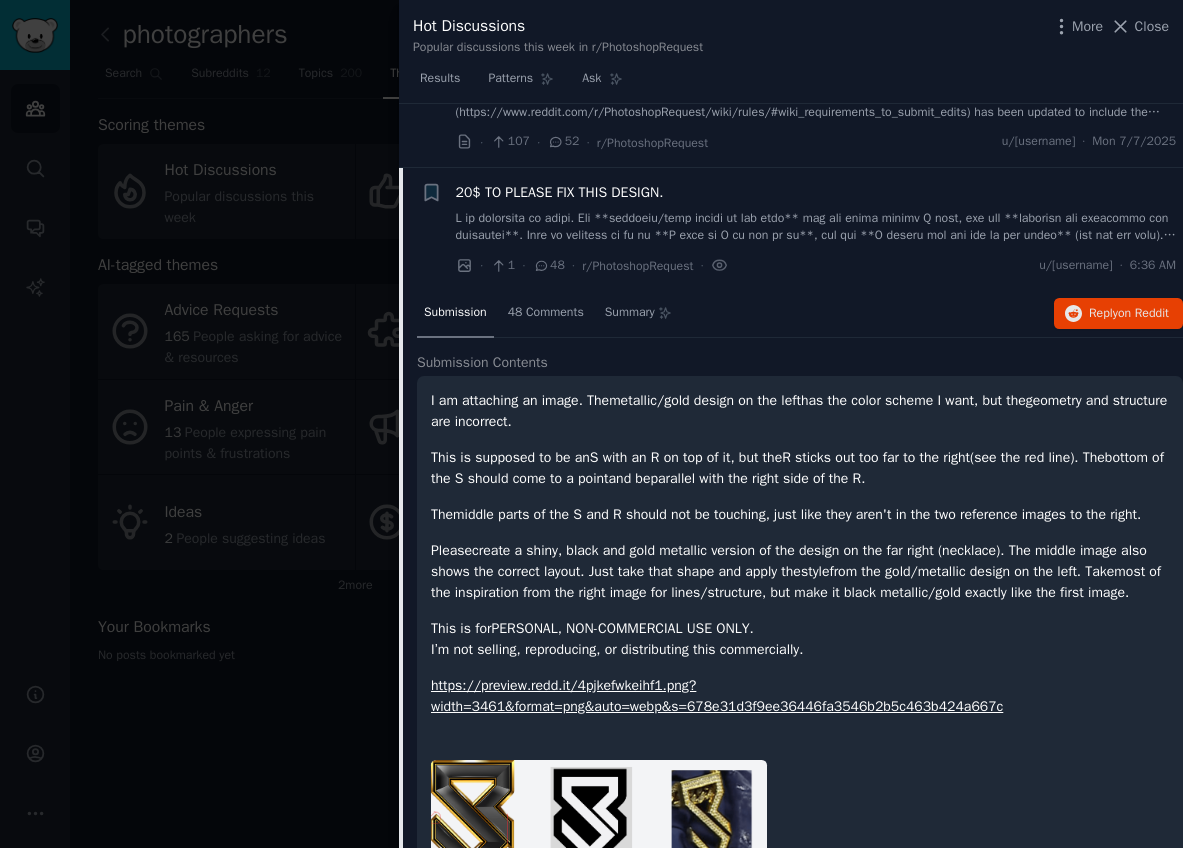 scroll, scrollTop: 664, scrollLeft: 0, axis: vertical 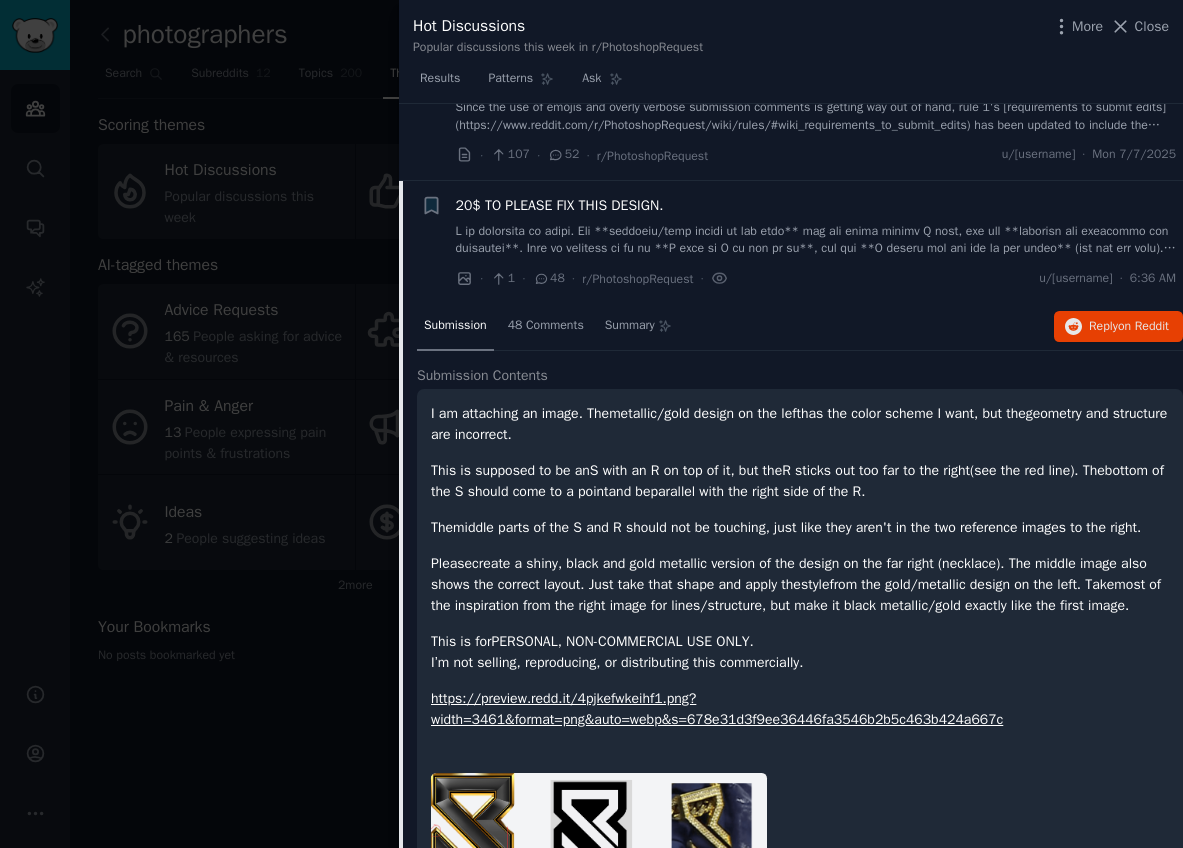 click on "20$ TO PLEASE FIX THIS DESIGN." at bounding box center (560, 205) 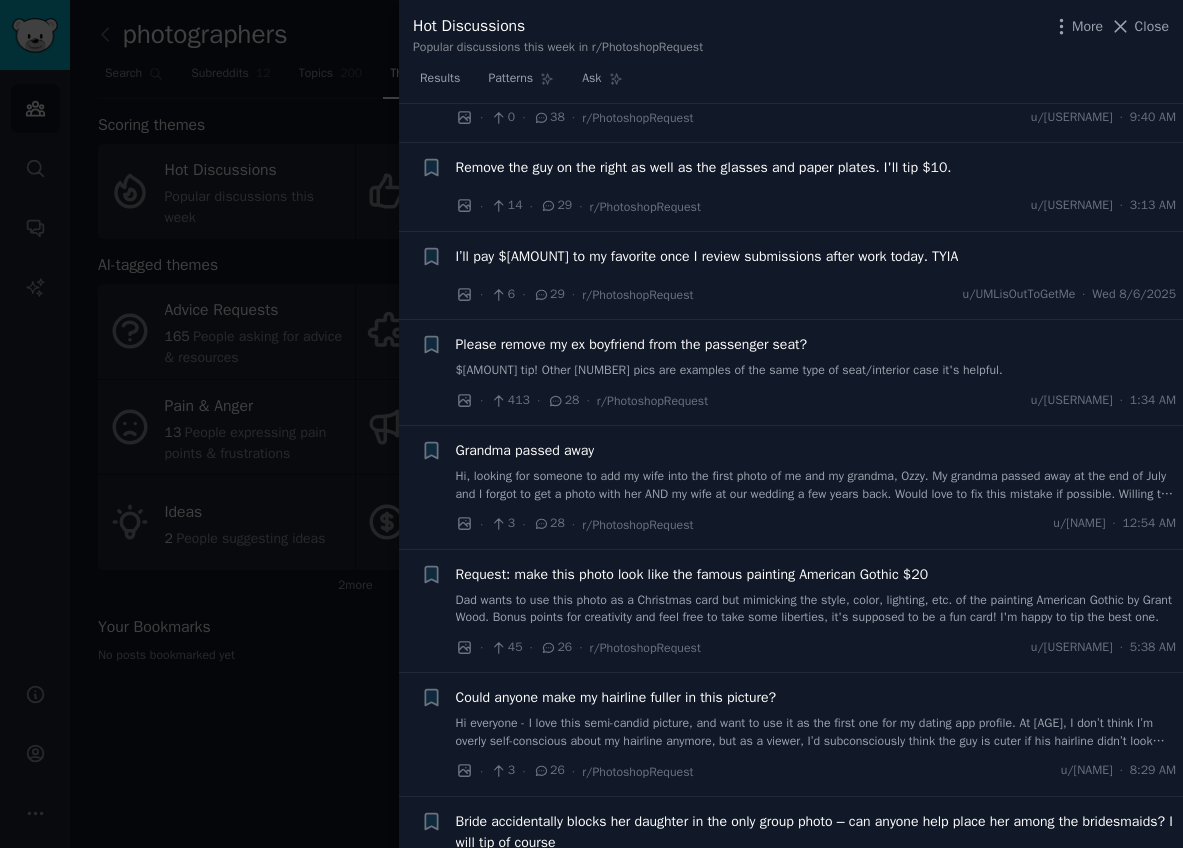 scroll, scrollTop: 1074, scrollLeft: 0, axis: vertical 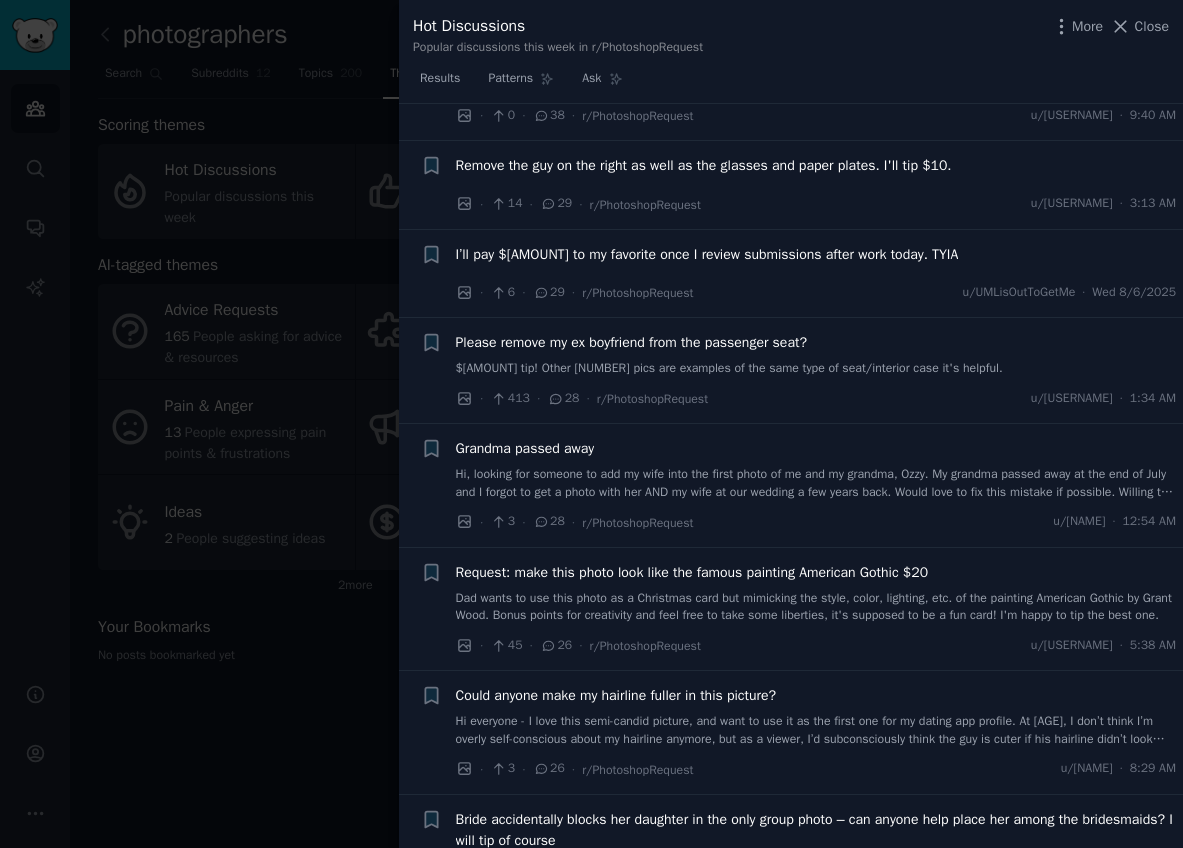 click on "Please remove my ex boyfriend from the passenger seat?" at bounding box center [631, 342] 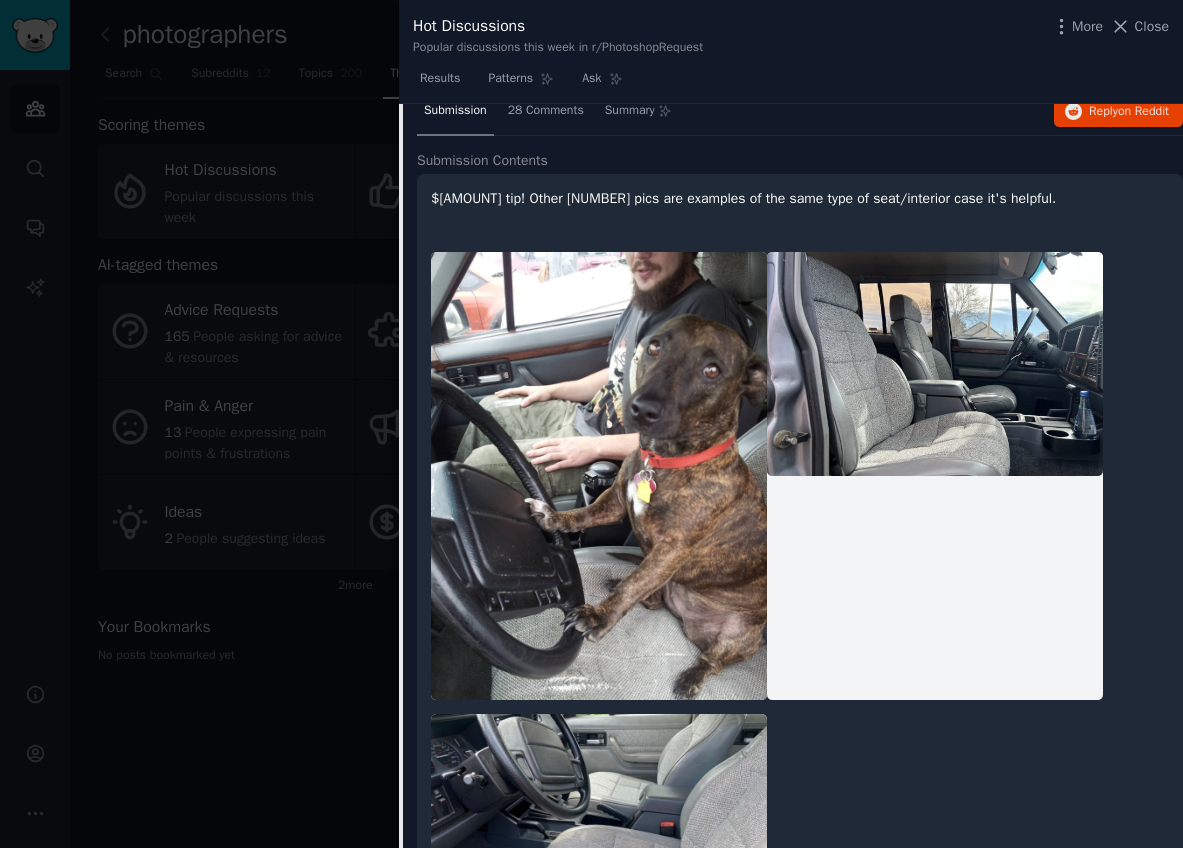 scroll, scrollTop: 1352, scrollLeft: 0, axis: vertical 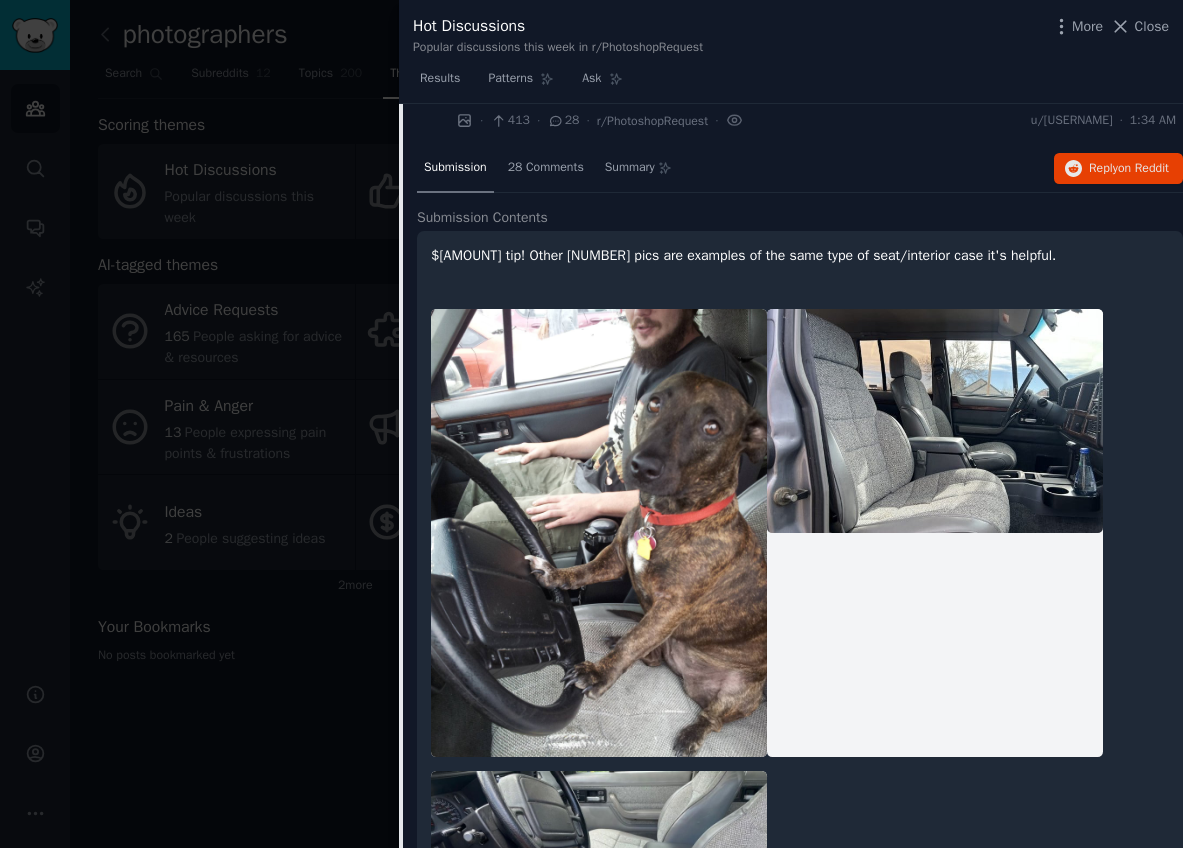 click at bounding box center [591, 424] 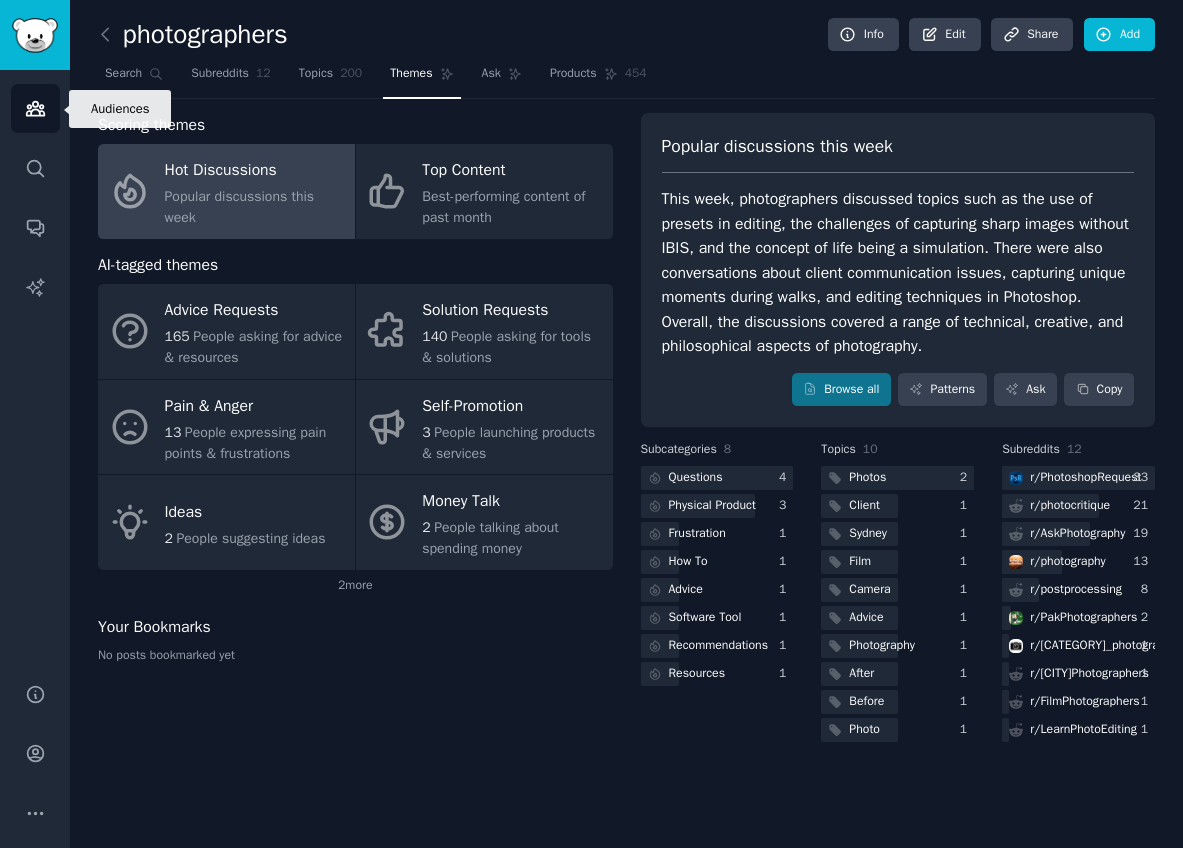 click 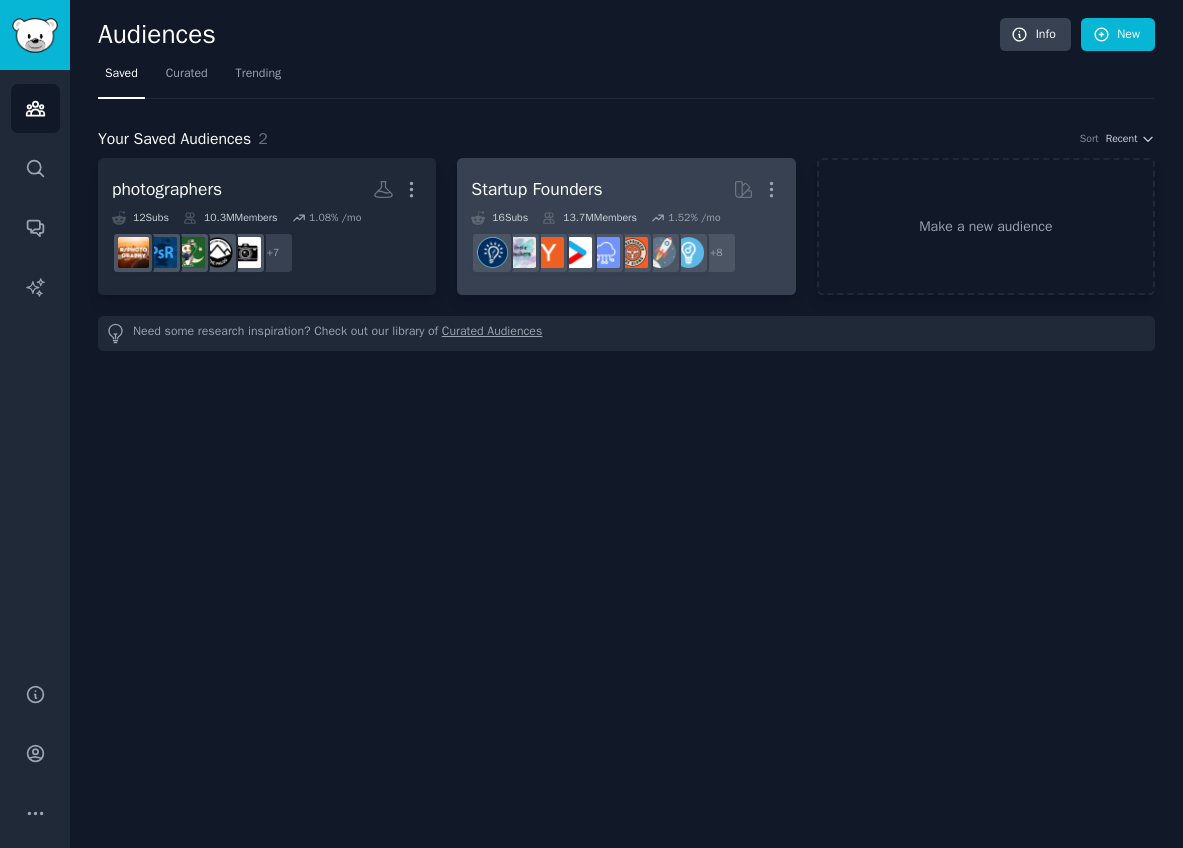 click on "Startup Founders" at bounding box center (536, 189) 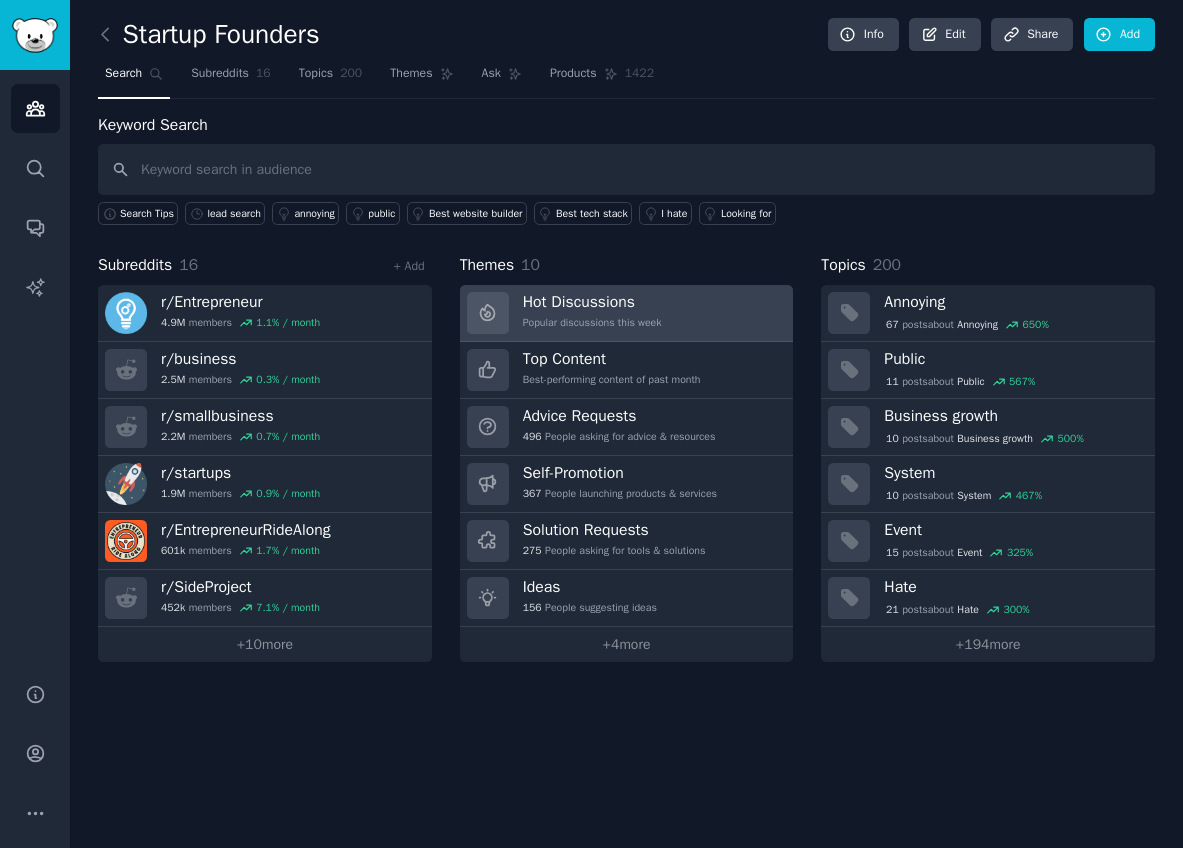 click on "Hot Discussions" at bounding box center (592, 302) 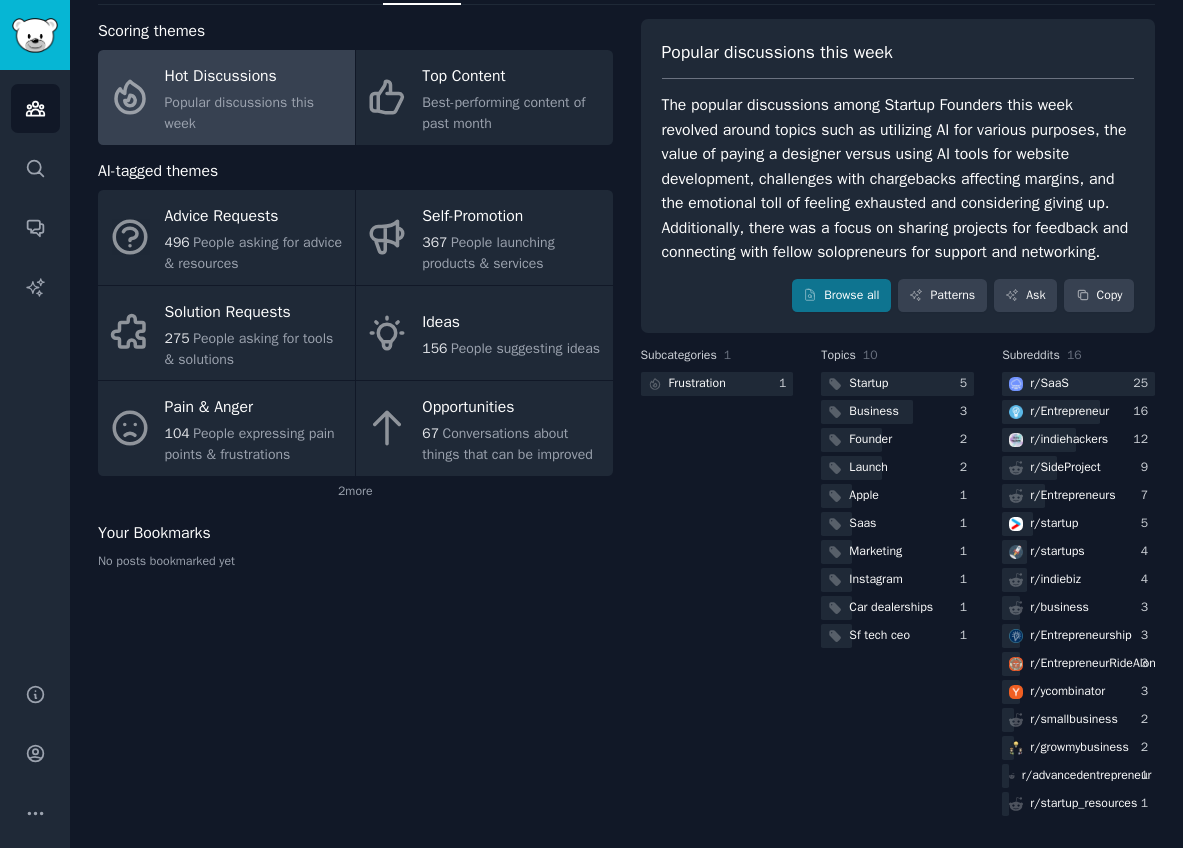 scroll, scrollTop: 105, scrollLeft: 0, axis: vertical 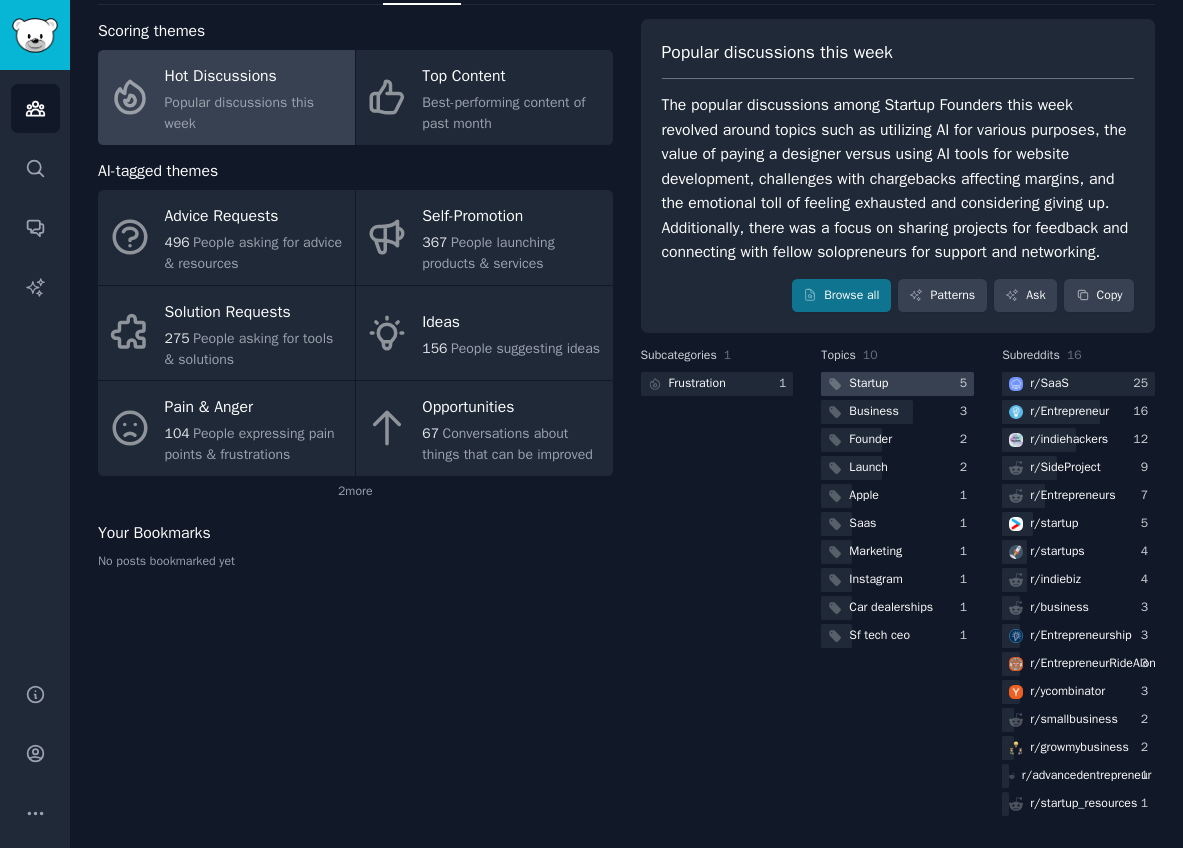 click on "Startup" at bounding box center [868, 384] 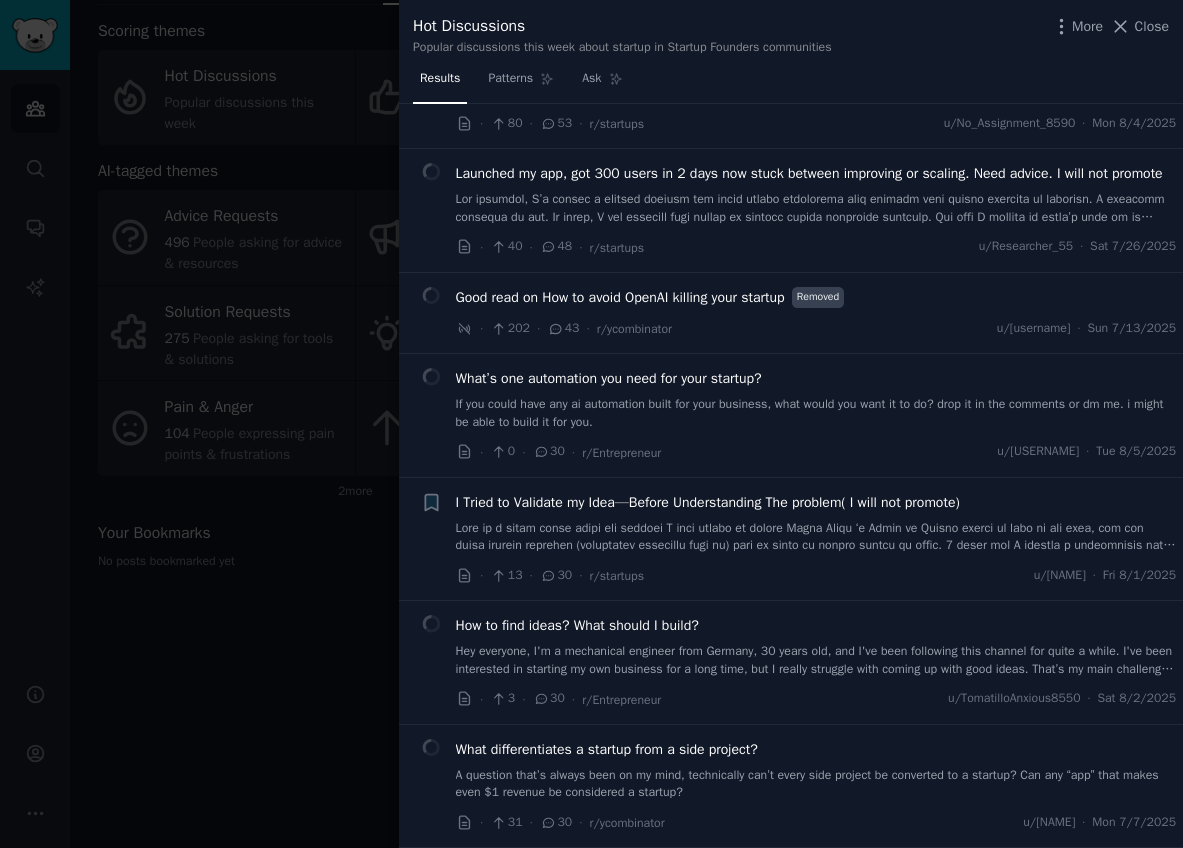 scroll, scrollTop: 740, scrollLeft: 0, axis: vertical 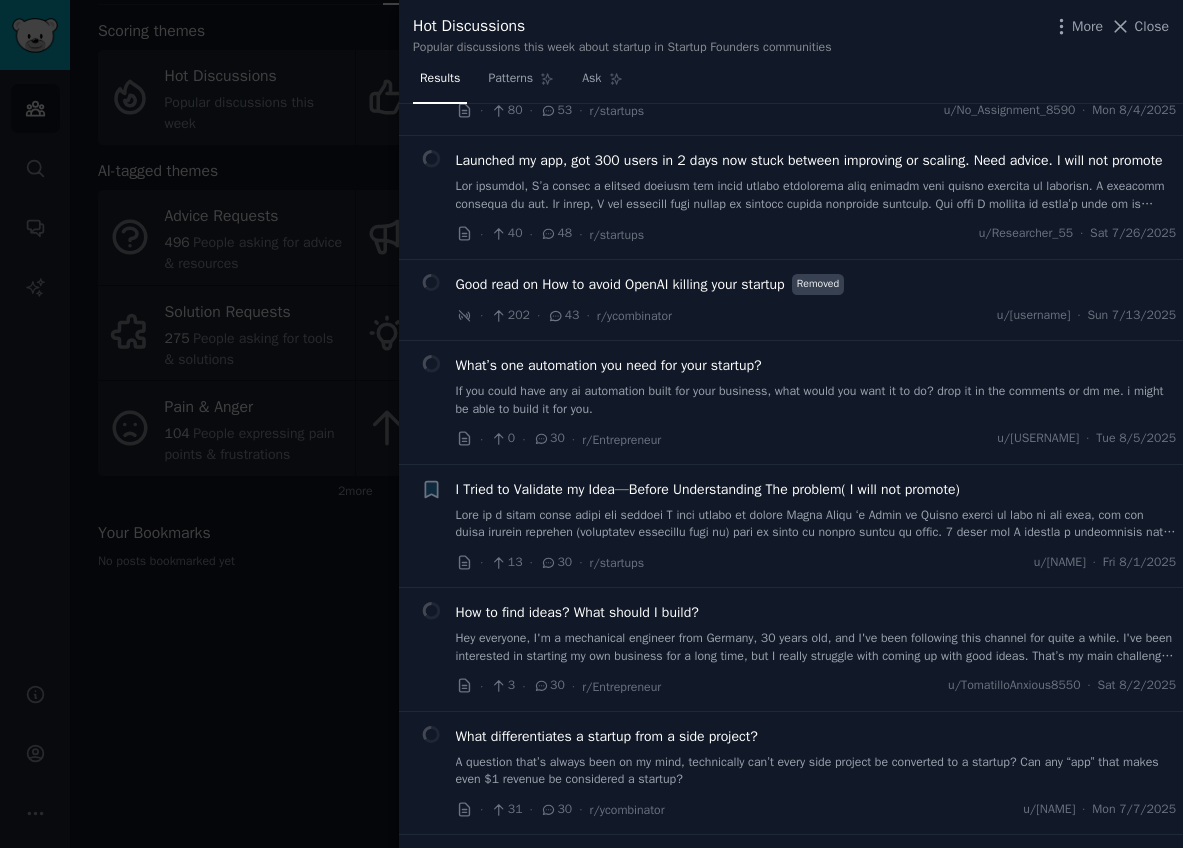 click on "If you could have any ai automation built for your business, what would you want it to do?
drop it in the comments or dm me. i might be able to build it for you." at bounding box center [816, 400] 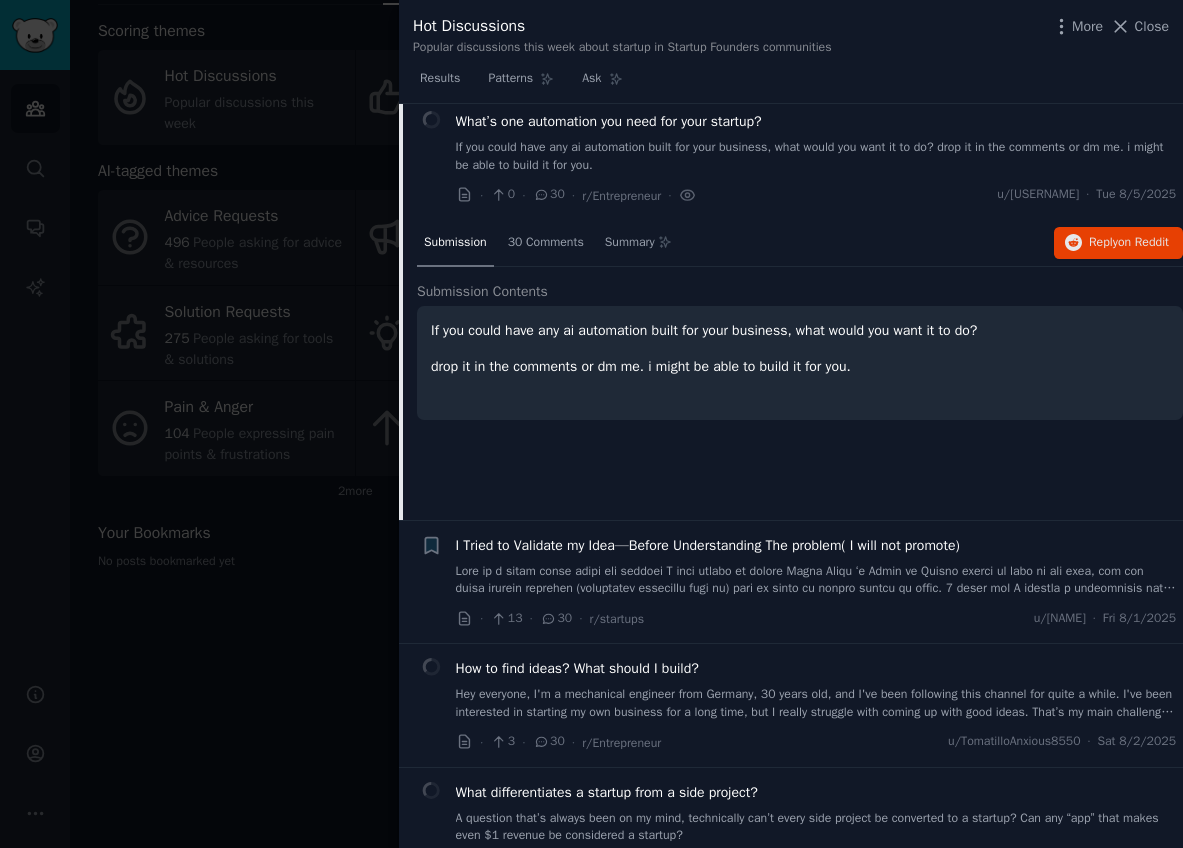 scroll, scrollTop: 998, scrollLeft: 0, axis: vertical 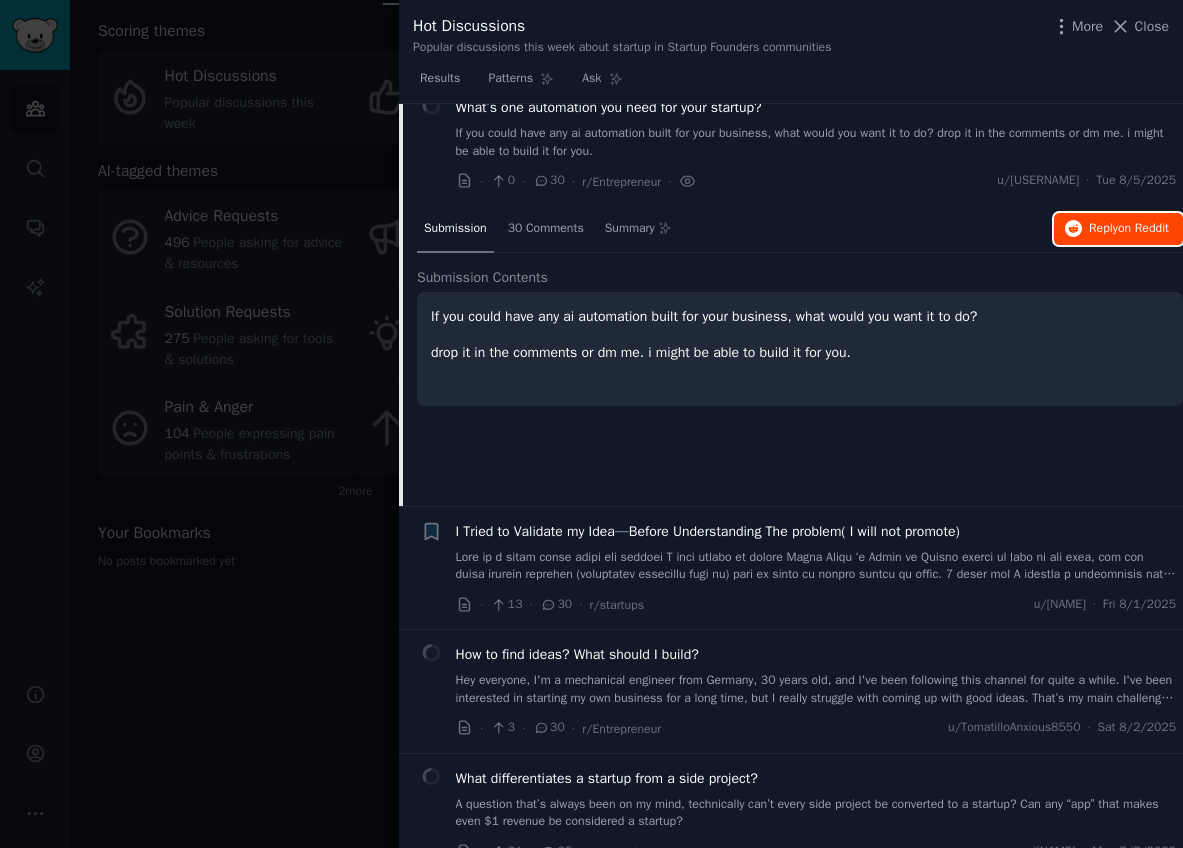 click on "Reply  on Reddit" at bounding box center (1129, 229) 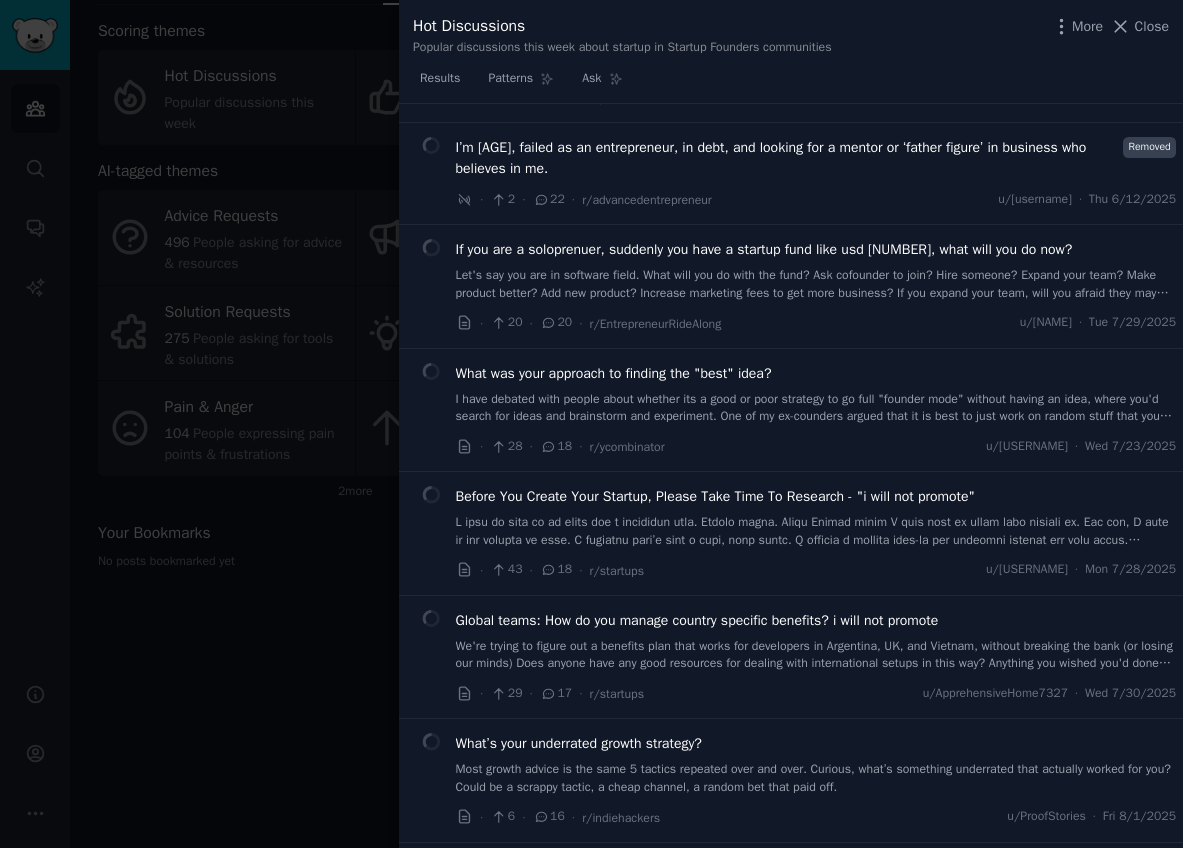 scroll, scrollTop: 2580, scrollLeft: 0, axis: vertical 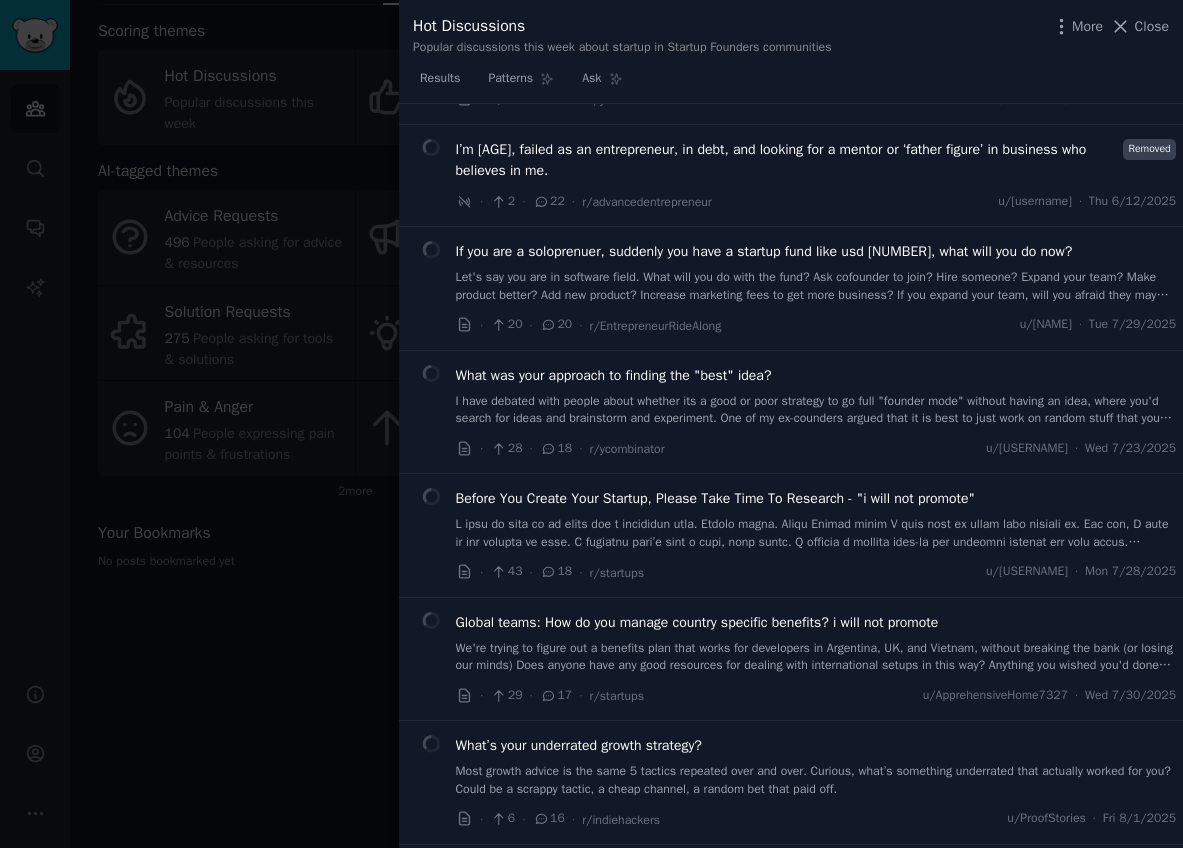 click on "If you are a soloprenuer, suddenly you have a startup fund like usd [NUMBER], what will you do now?" at bounding box center (764, 251) 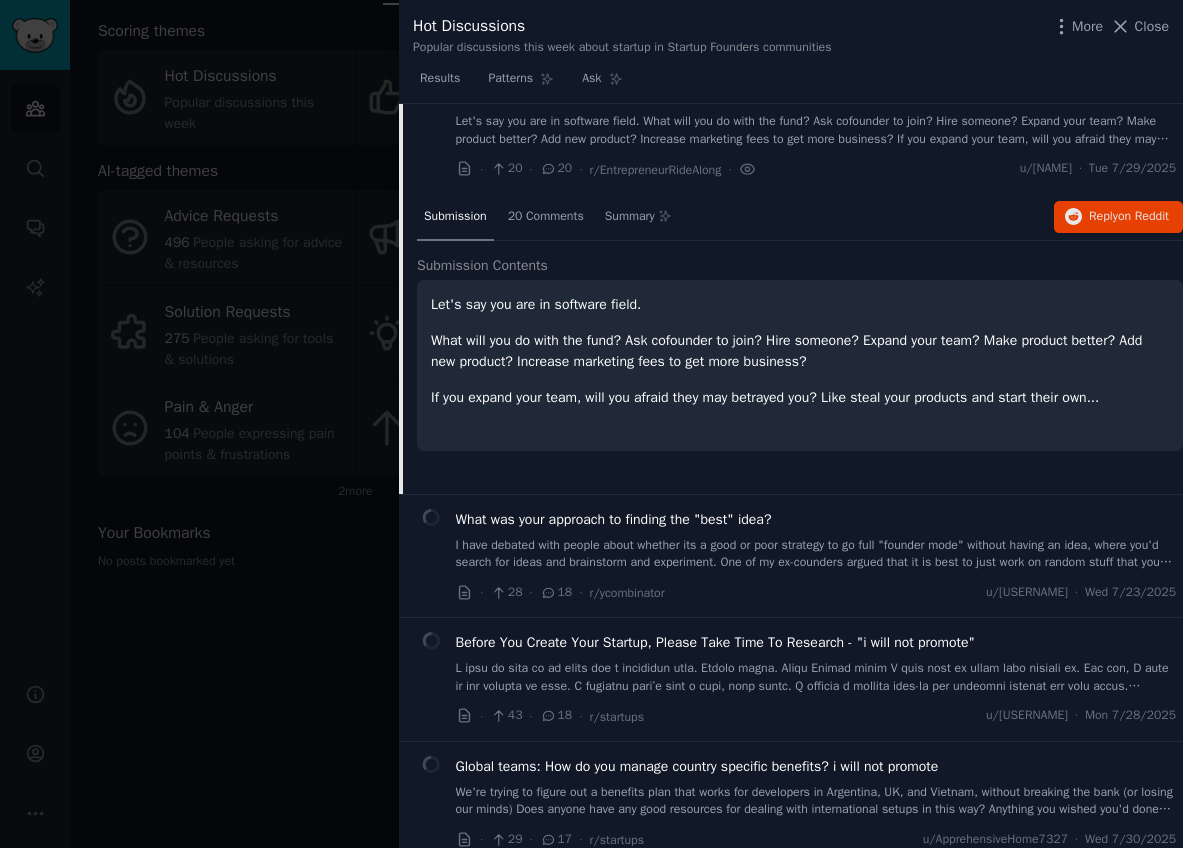 scroll, scrollTop: 2463, scrollLeft: 0, axis: vertical 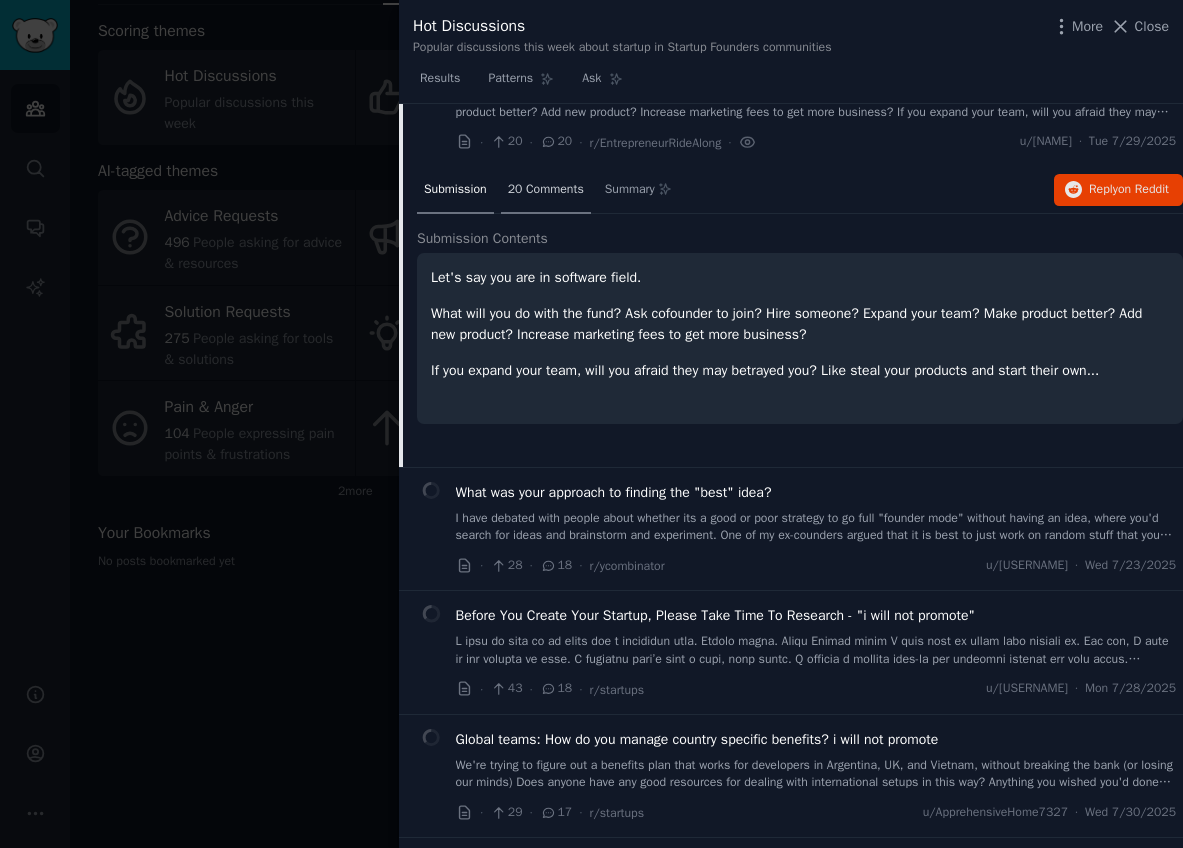 click on "20 Comments" at bounding box center (546, 190) 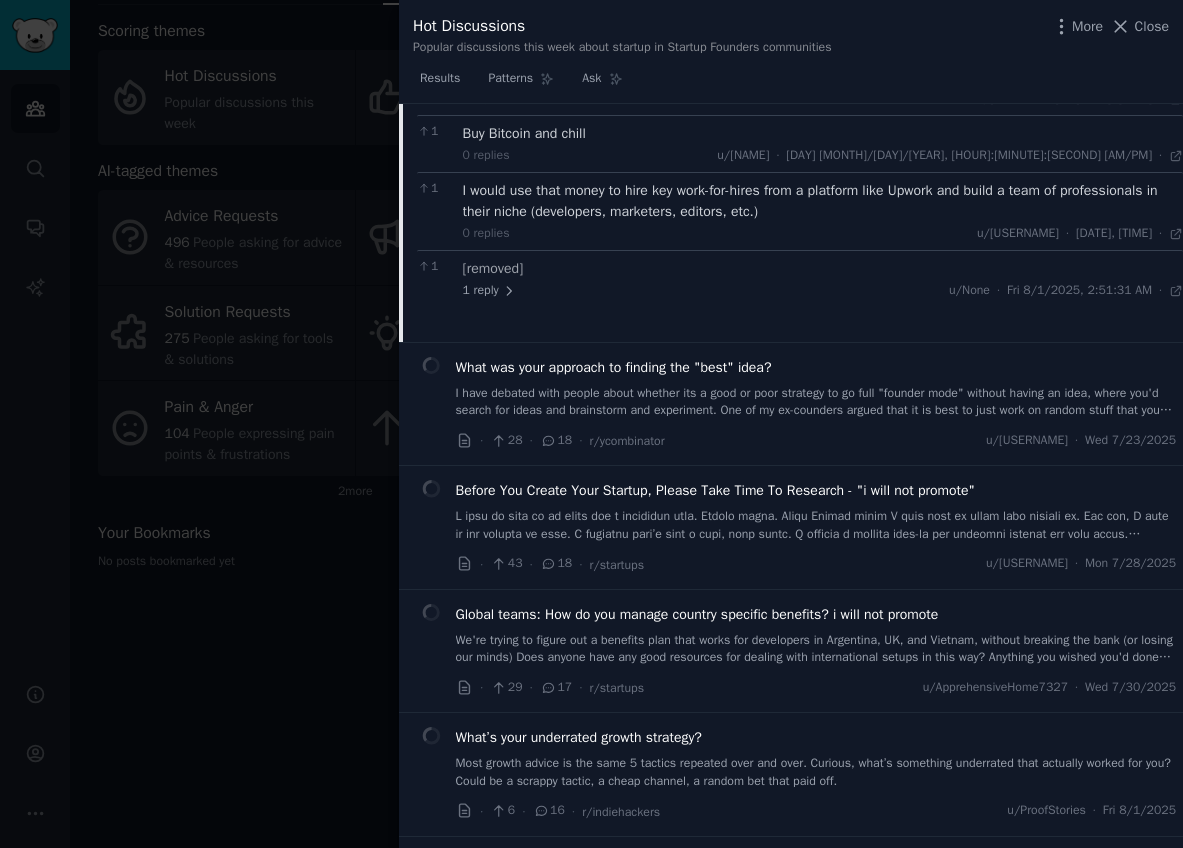 scroll, scrollTop: 3447, scrollLeft: 0, axis: vertical 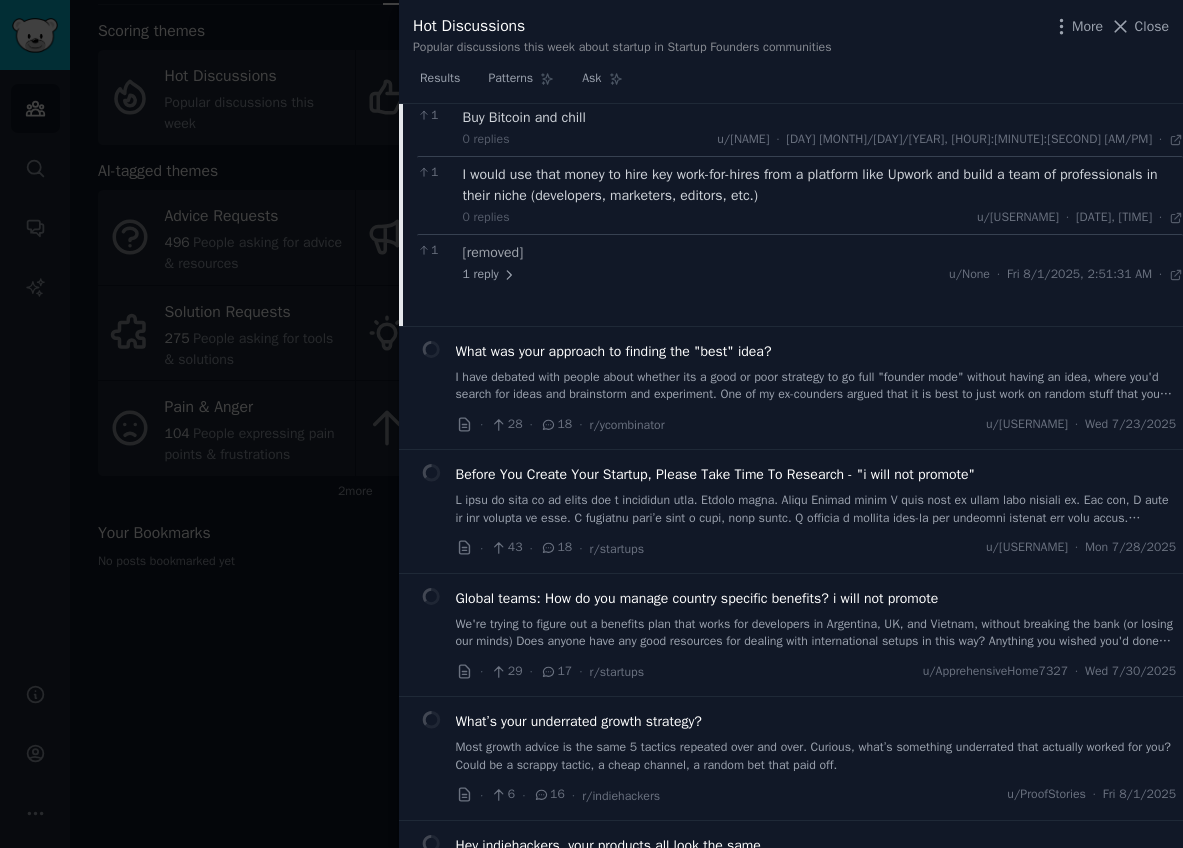 click at bounding box center [591, 424] 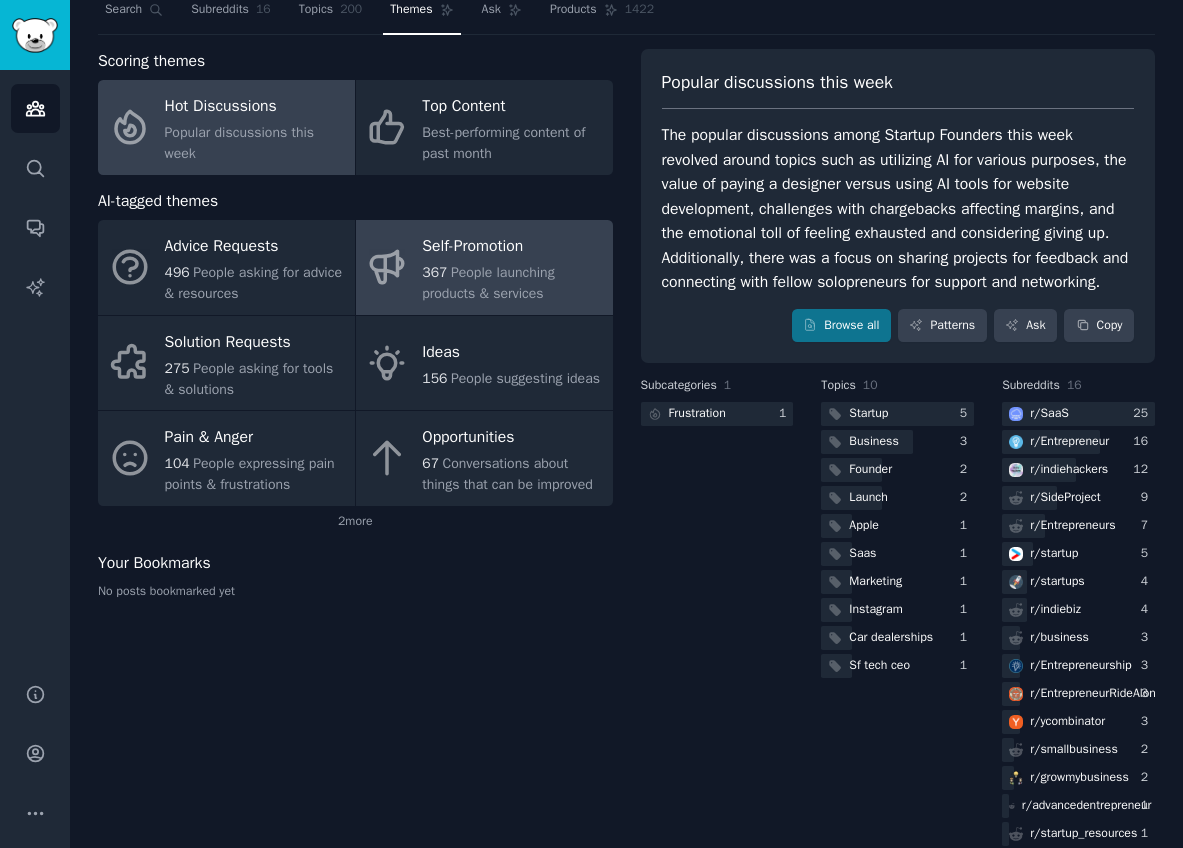 scroll, scrollTop: 44, scrollLeft: 0, axis: vertical 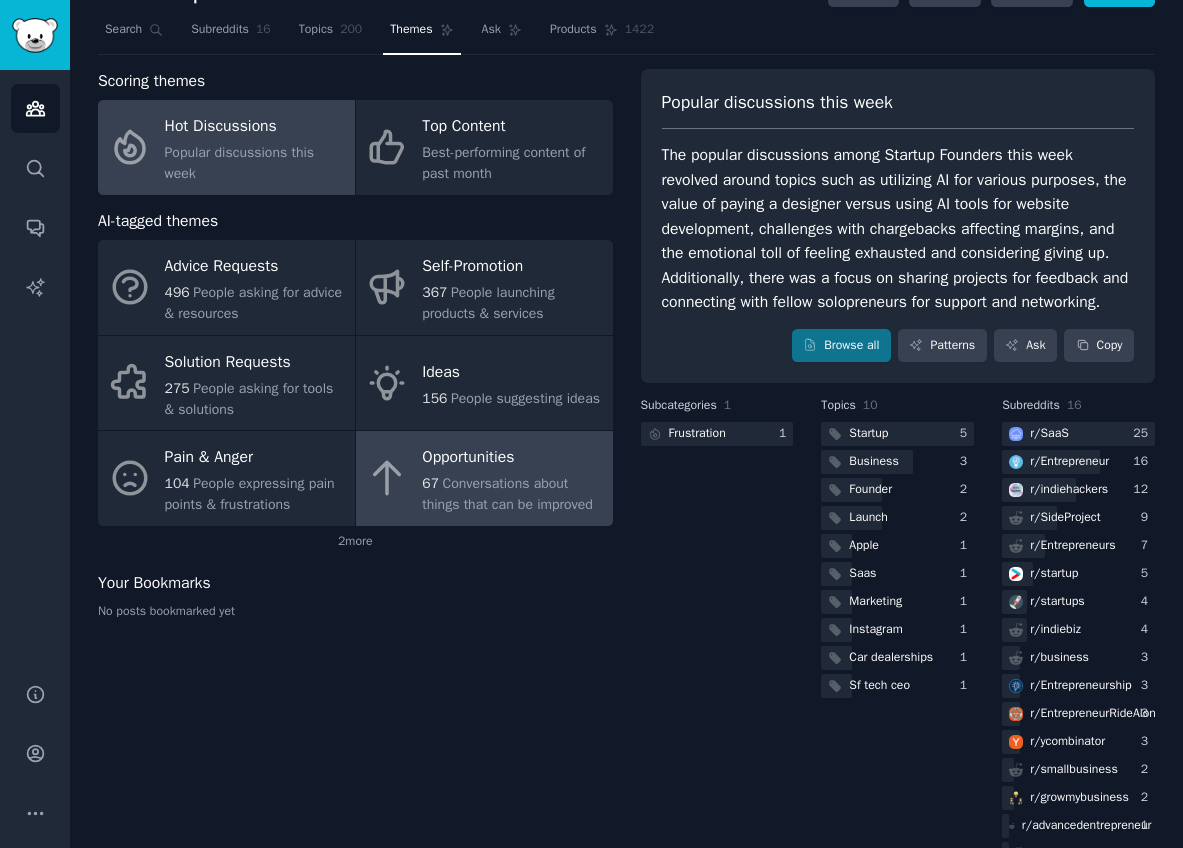 click on "Opportunities" at bounding box center (512, 458) 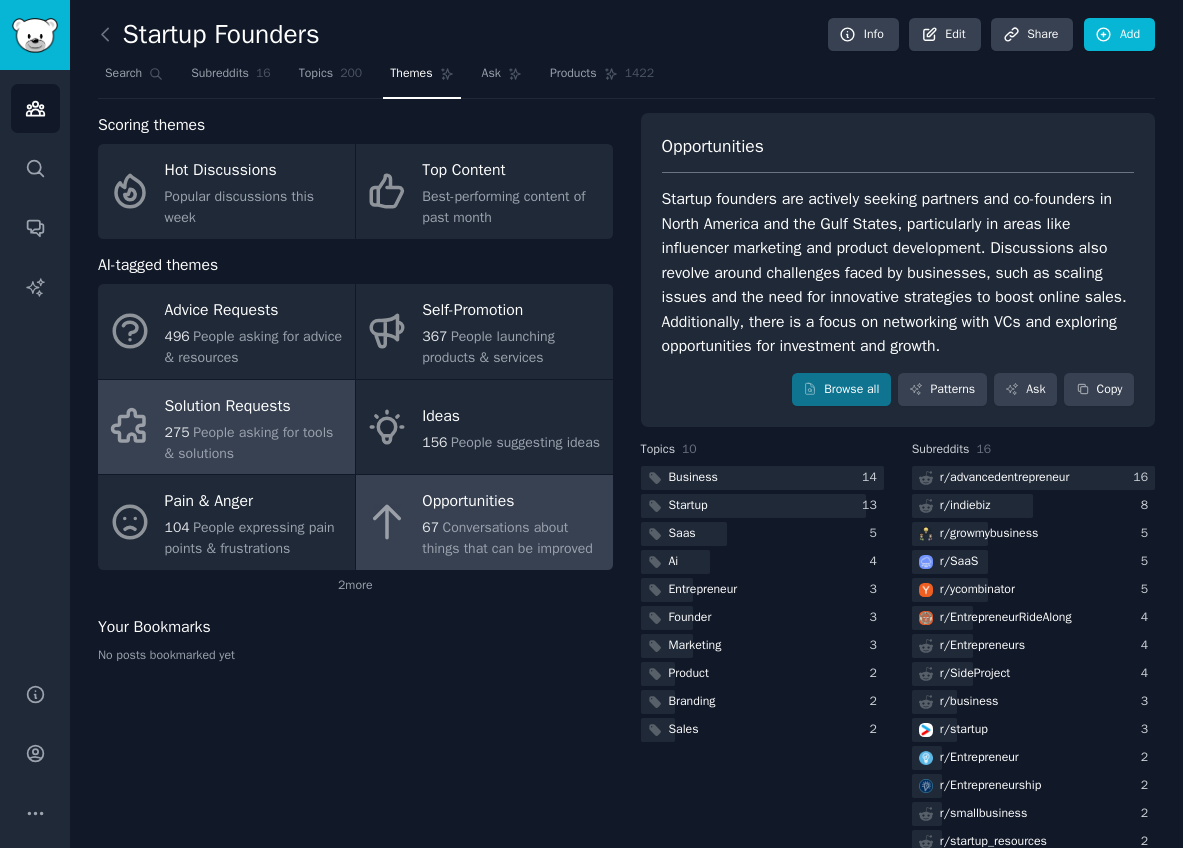 click on "275 People asking for tools & solutions" at bounding box center [255, 443] 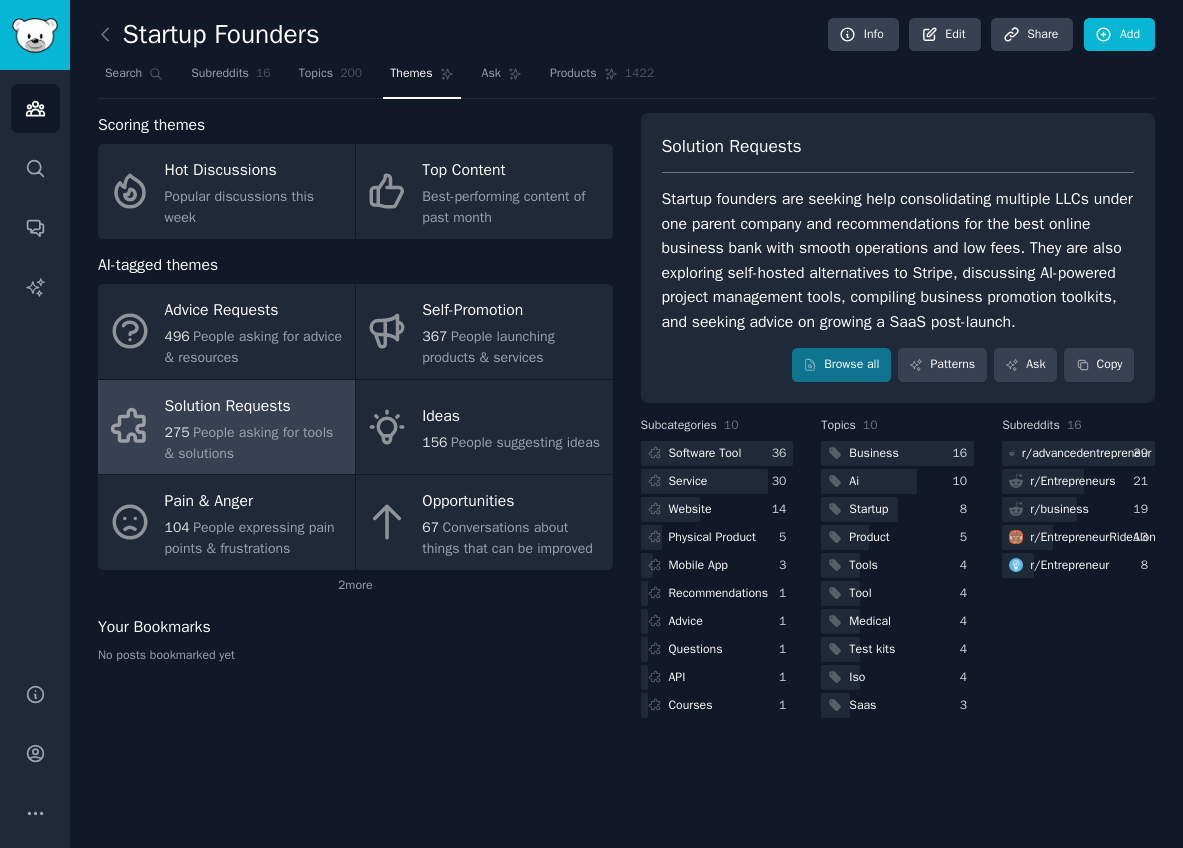 click on "Startup founders are seeking help consolidating multiple LLCs under one parent company and recommendations for the best online business bank with smooth operations and low fees. They are also exploring self-hosted alternatives to Stripe, discussing AI-powered project management tools, compiling business promotion toolkits, and seeking advice on growing a SaaS post-launch." at bounding box center (898, 260) 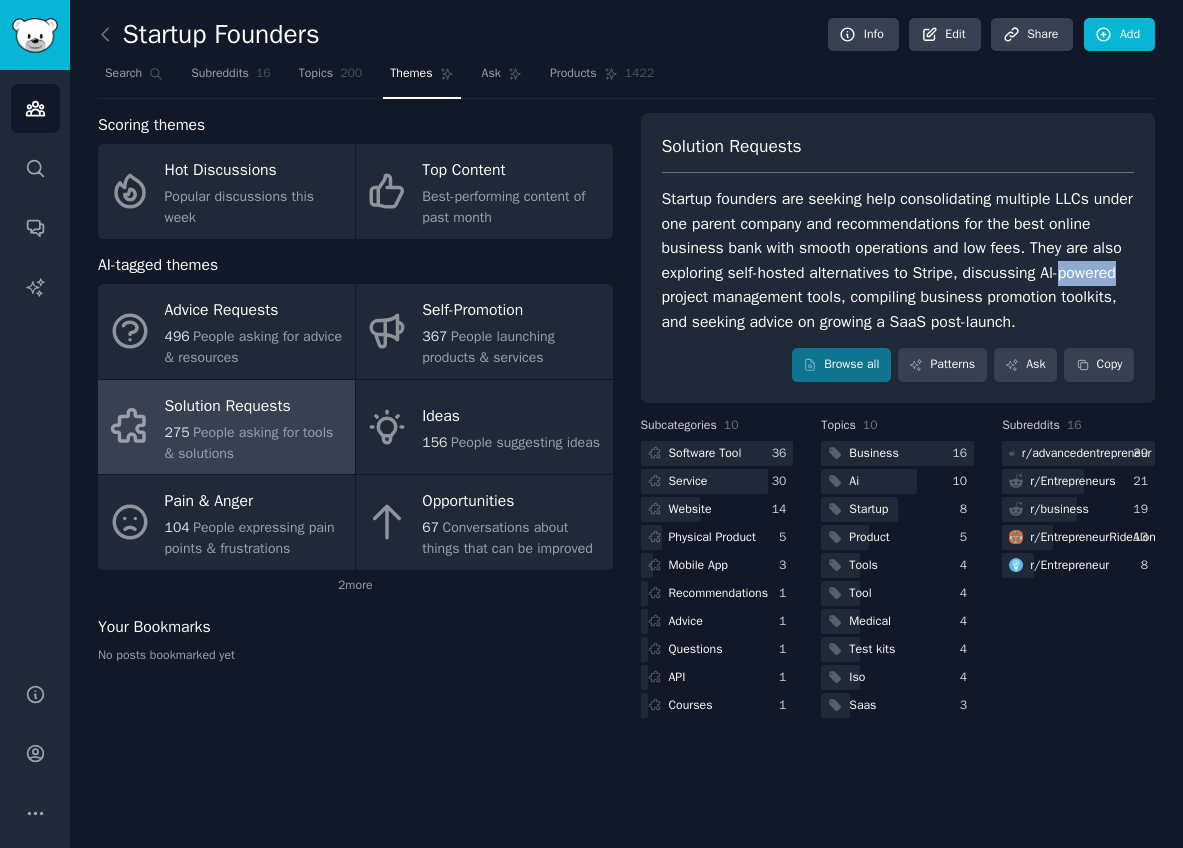 click on "Startup founders are seeking help consolidating multiple LLCs under one parent company and recommendations for the best online business bank with smooth operations and low fees. They are also exploring self-hosted alternatives to Stripe, discussing AI-powered project management tools, compiling business promotion toolkits, and seeking advice on growing a SaaS post-launch." at bounding box center (898, 260) 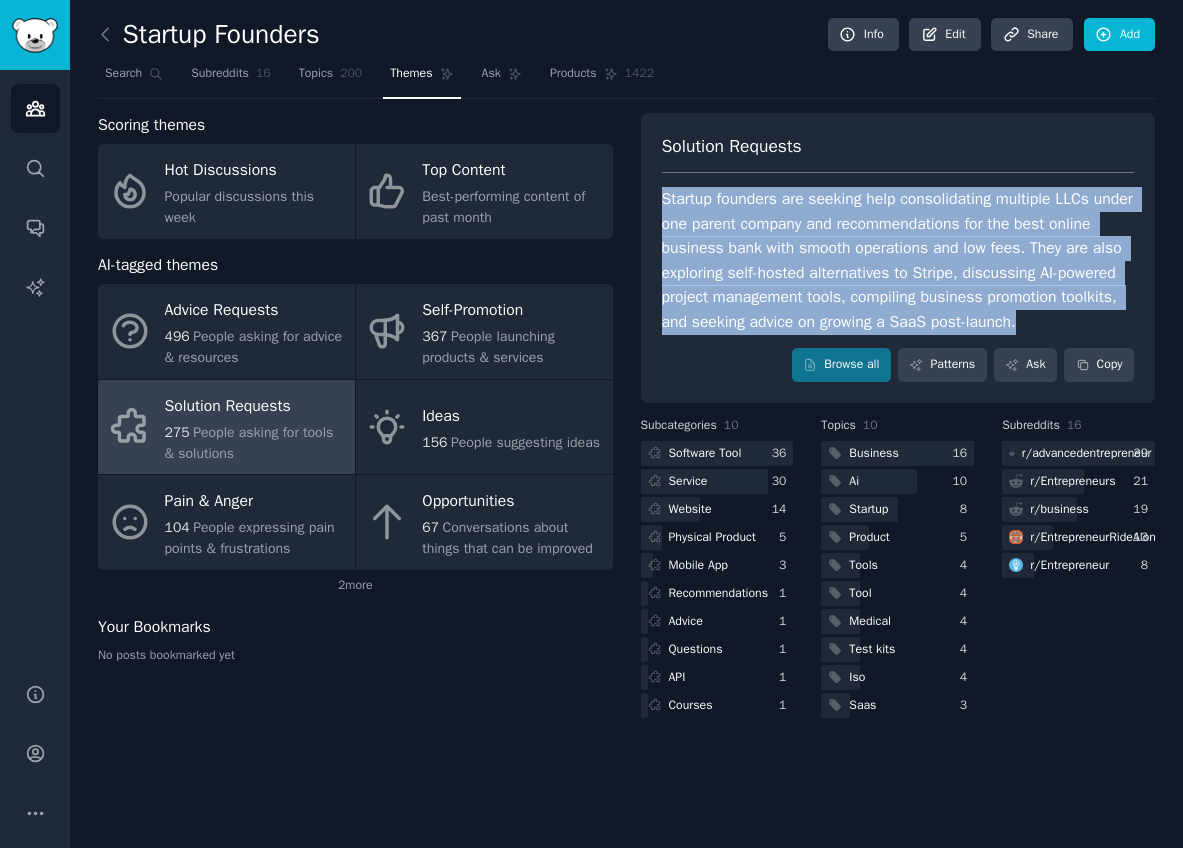 click on "Startup founders are seeking help consolidating multiple LLCs under one parent company and recommendations for the best online business bank with smooth operations and low fees. They are also exploring self-hosted alternatives to Stripe, discussing AI-powered project management tools, compiling business promotion toolkits, and seeking advice on growing a SaaS post-launch." at bounding box center (898, 260) 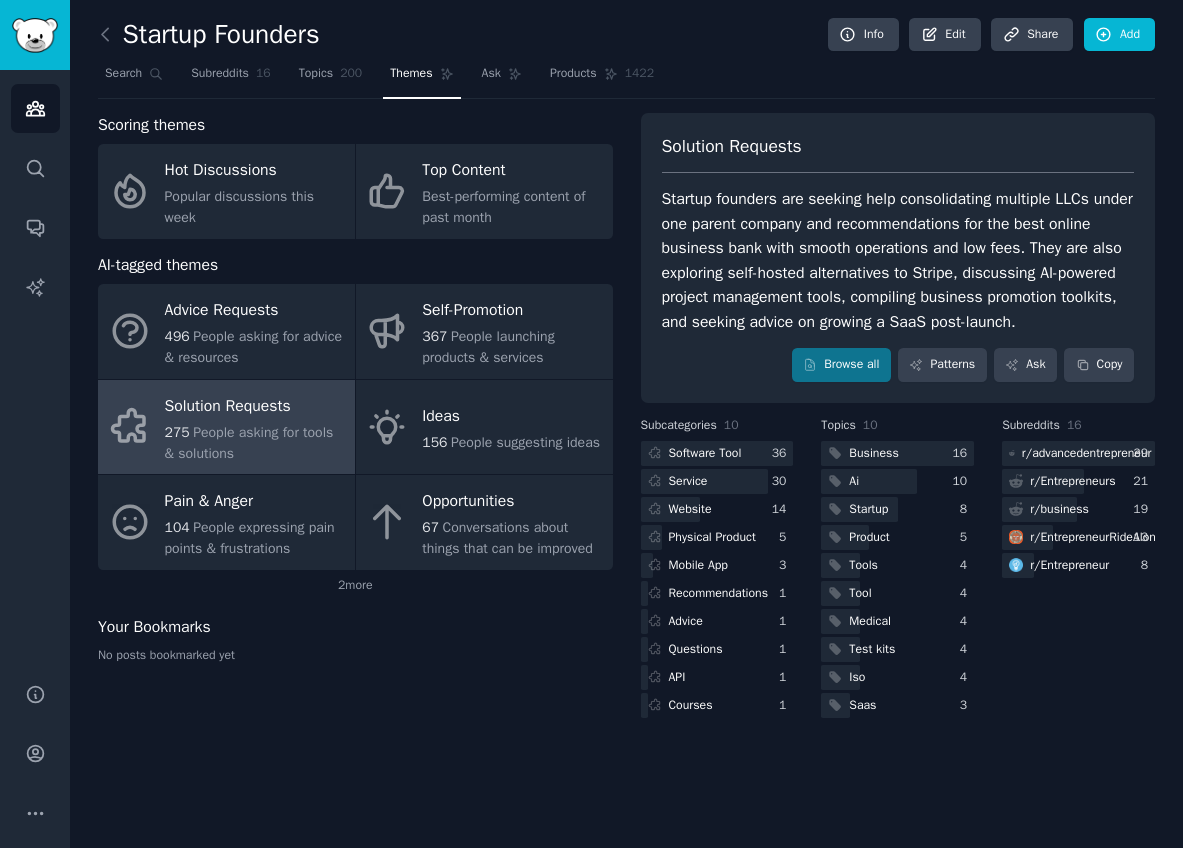 click on "Startup founders are seeking help consolidating multiple LLCs under one parent company and recommendations for the best online business bank with smooth operations and low fees. They are also exploring self-hosted alternatives to Stripe, discussing AI-powered project management tools, compiling business promotion toolkits, and seeking advice on growing a SaaS post-launch." at bounding box center (898, 260) 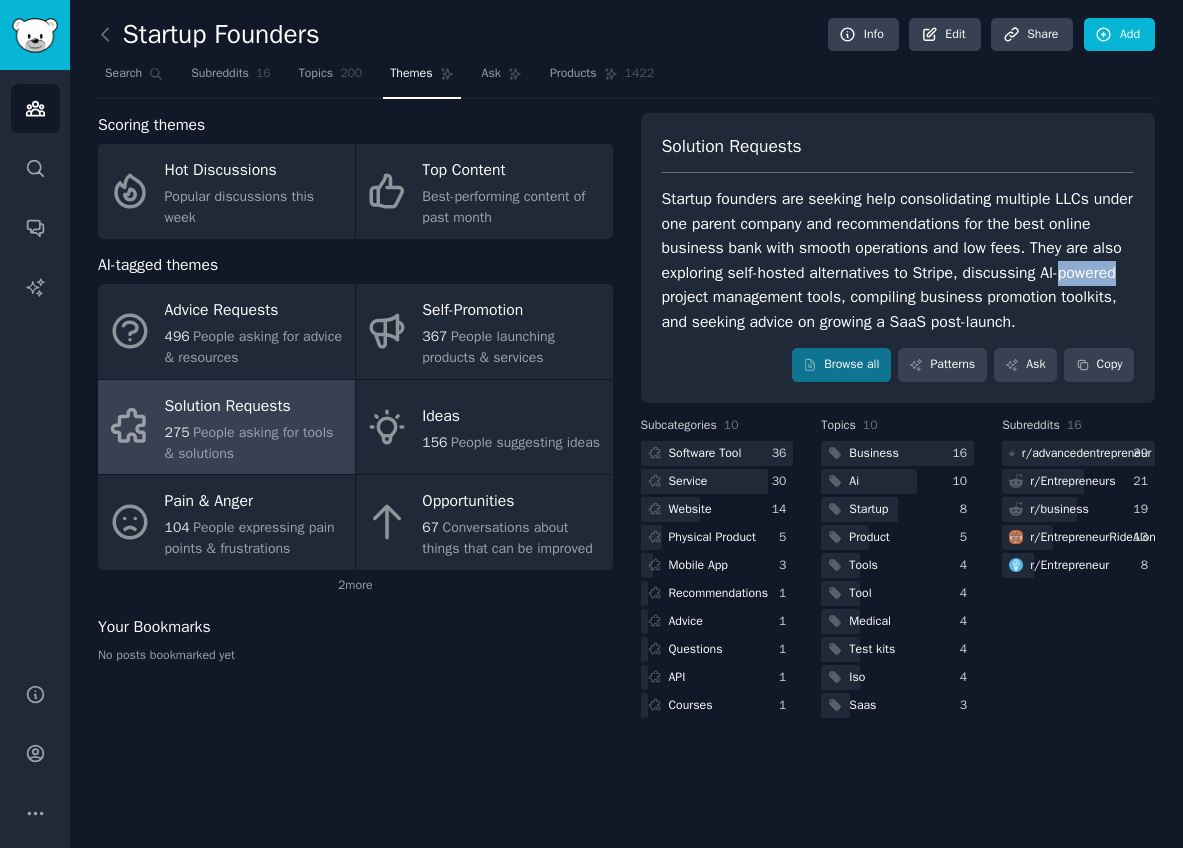 click on "Startup founders are seeking help consolidating multiple LLCs under one parent company and recommendations for the best online business bank with smooth operations and low fees. They are also exploring self-hosted alternatives to Stripe, discussing AI-powered project management tools, compiling business promotion toolkits, and seeking advice on growing a SaaS post-launch." at bounding box center (898, 260) 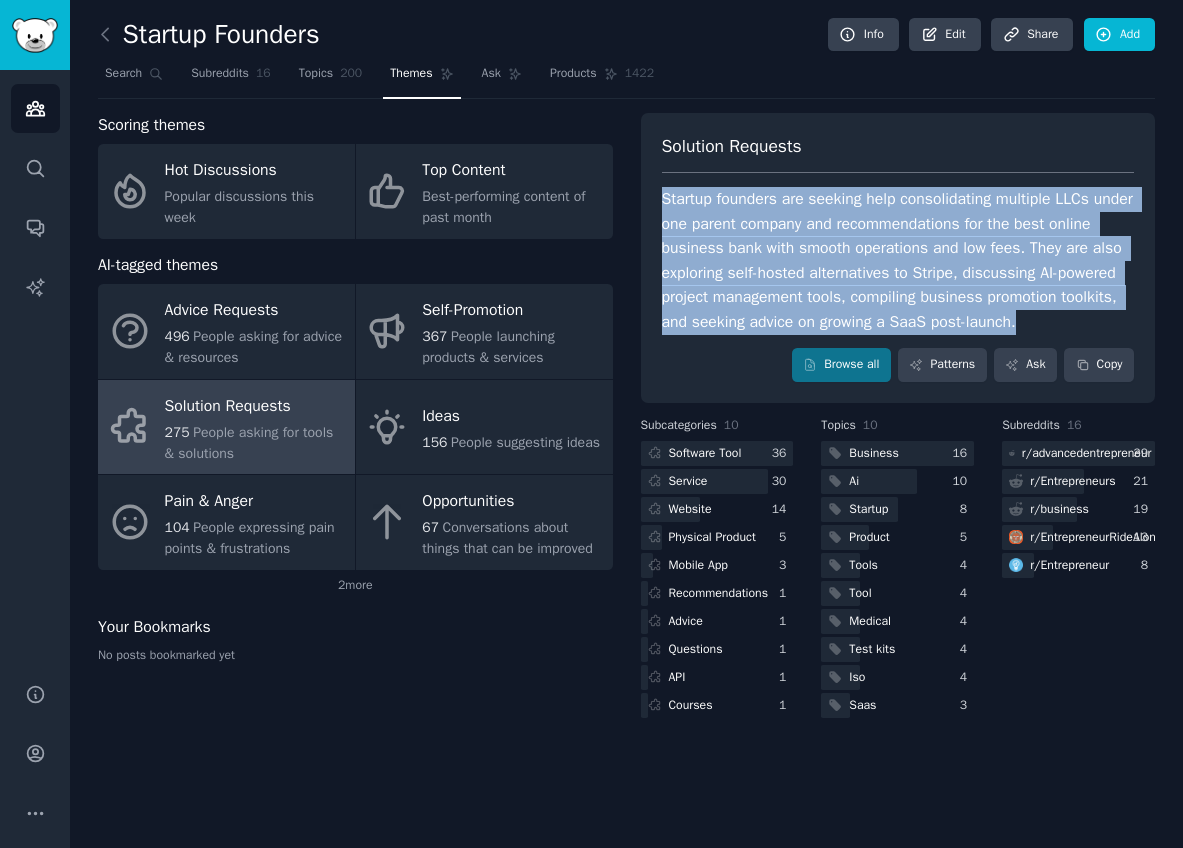 click on "Startup founders are seeking help consolidating multiple LLCs under one parent company and recommendations for the best online business bank with smooth operations and low fees. They are also exploring self-hosted alternatives to Stripe, discussing AI-powered project management tools, compiling business promotion toolkits, and seeking advice on growing a SaaS post-launch." at bounding box center (898, 260) 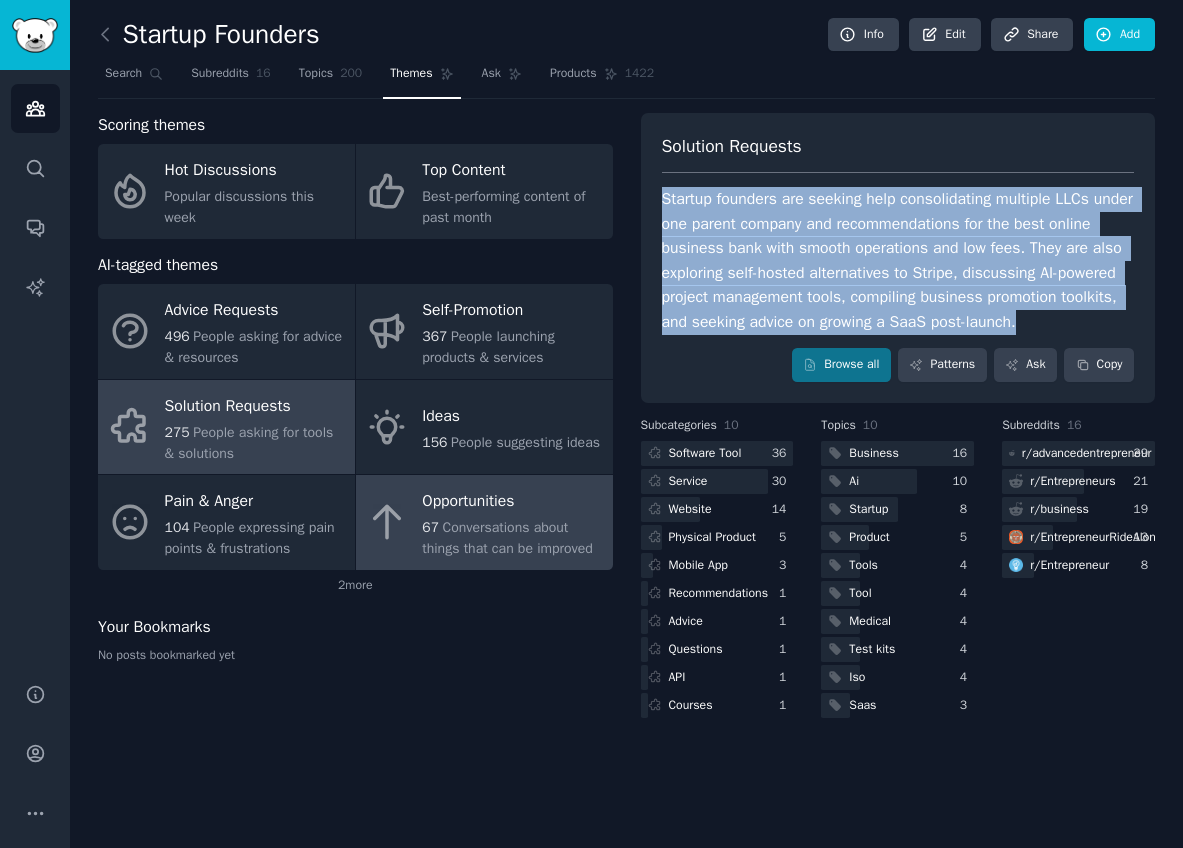 click on "Opportunities" at bounding box center [512, 502] 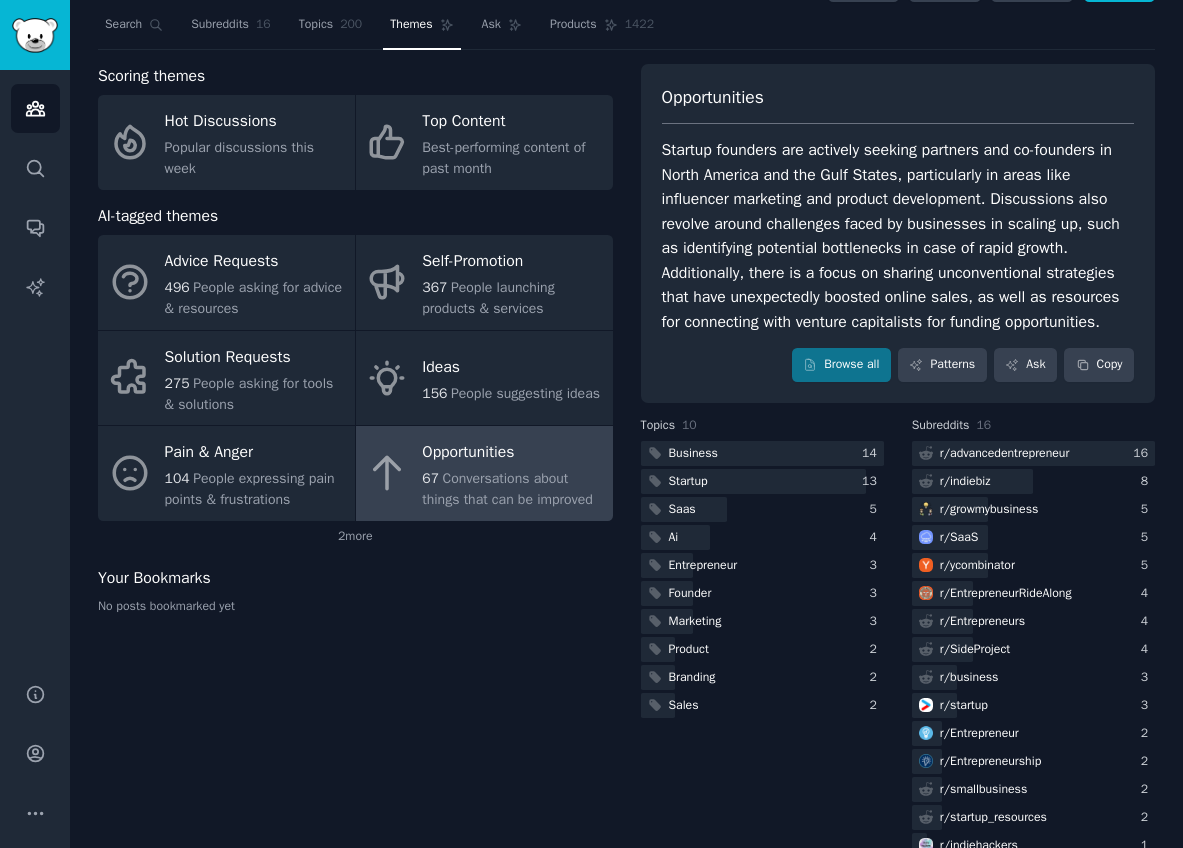 scroll, scrollTop: 54, scrollLeft: 0, axis: vertical 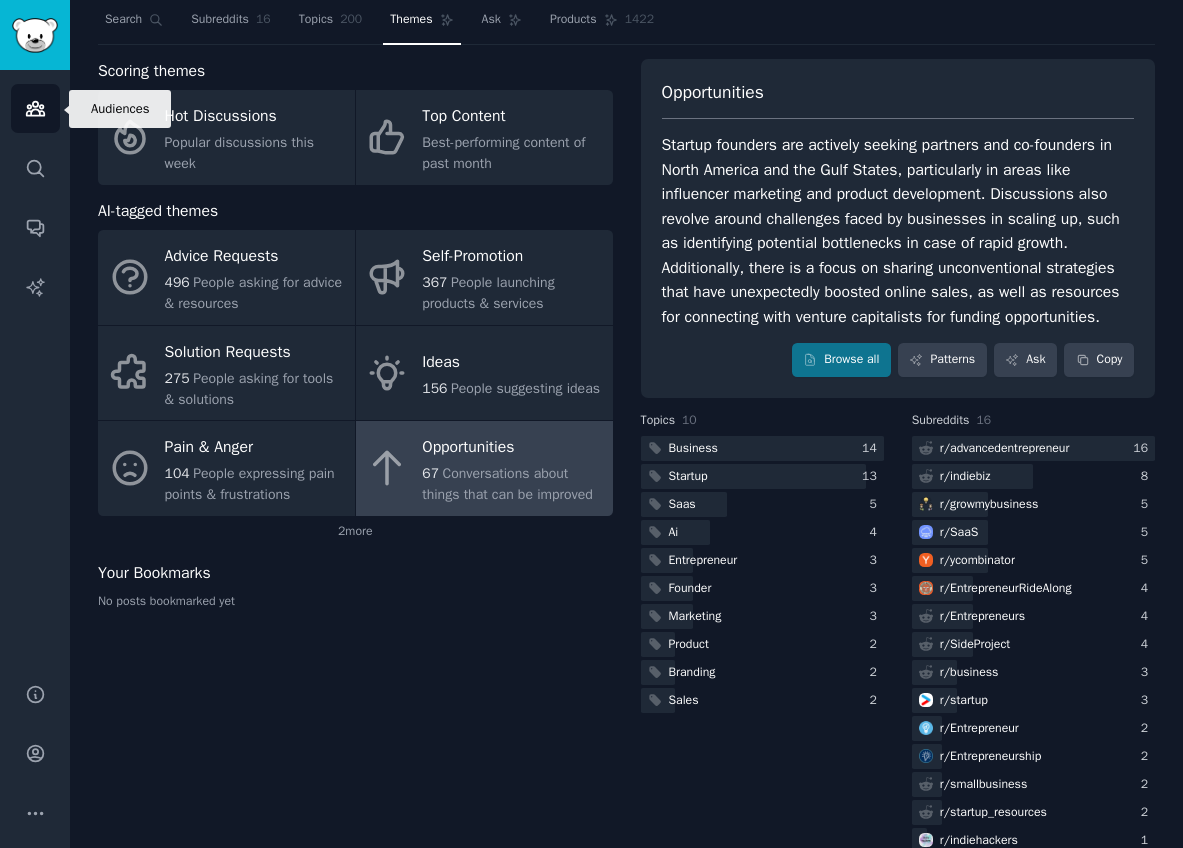 click on "Audiences" at bounding box center [35, 108] 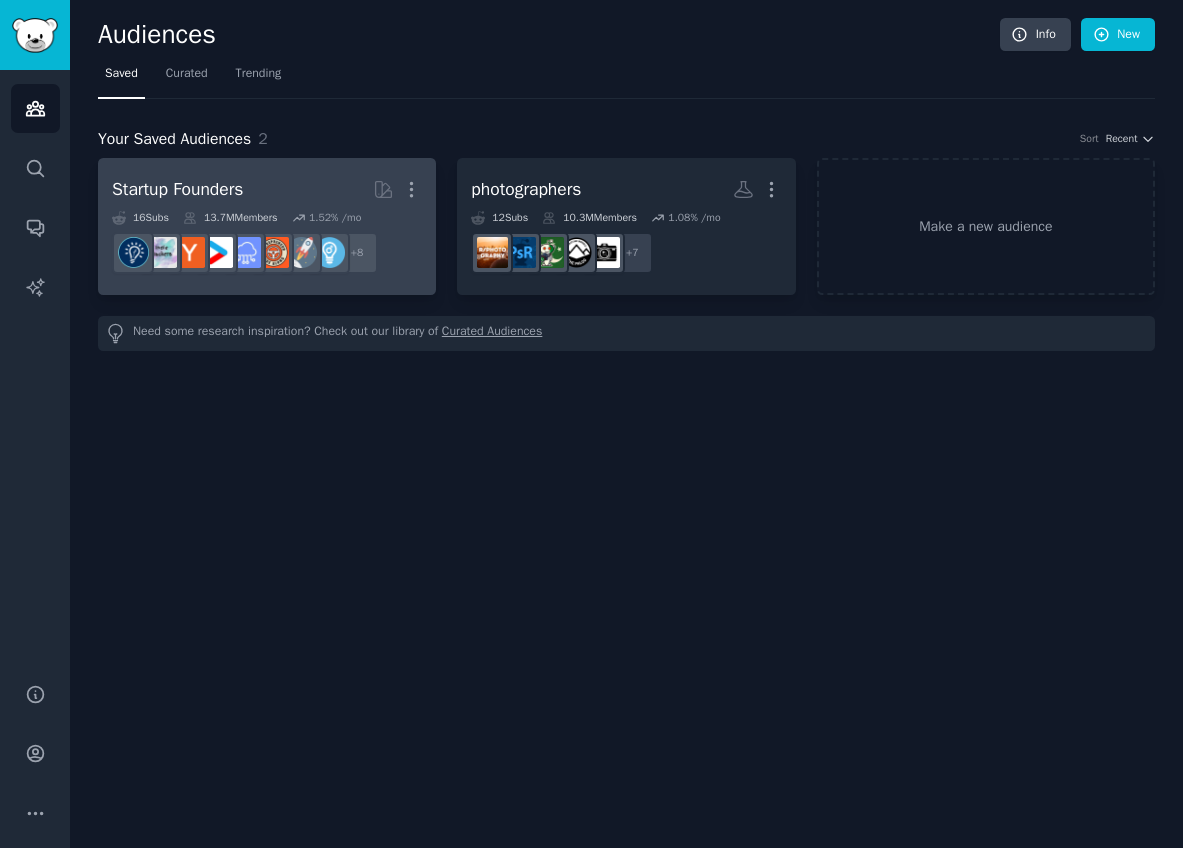 click on "Startup Founders" at bounding box center (177, 189) 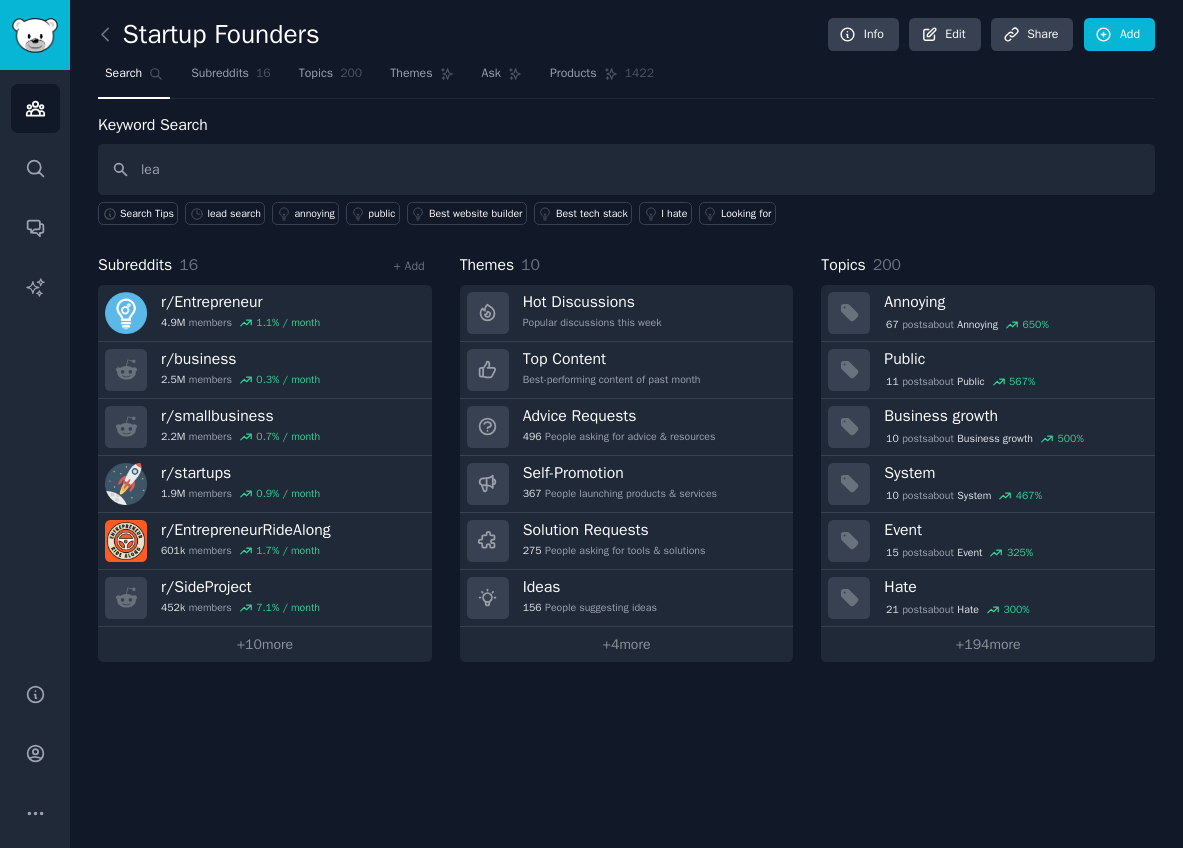 type on "lead" 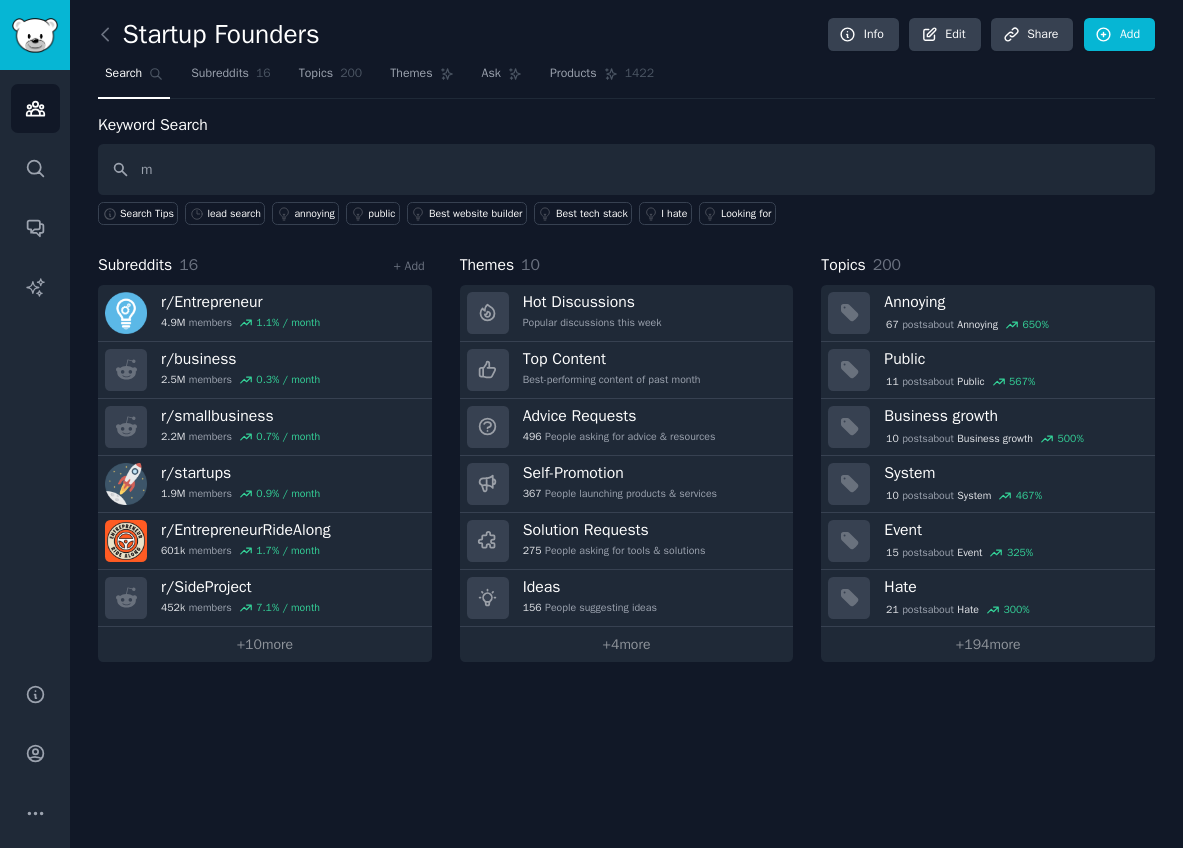 type on "m" 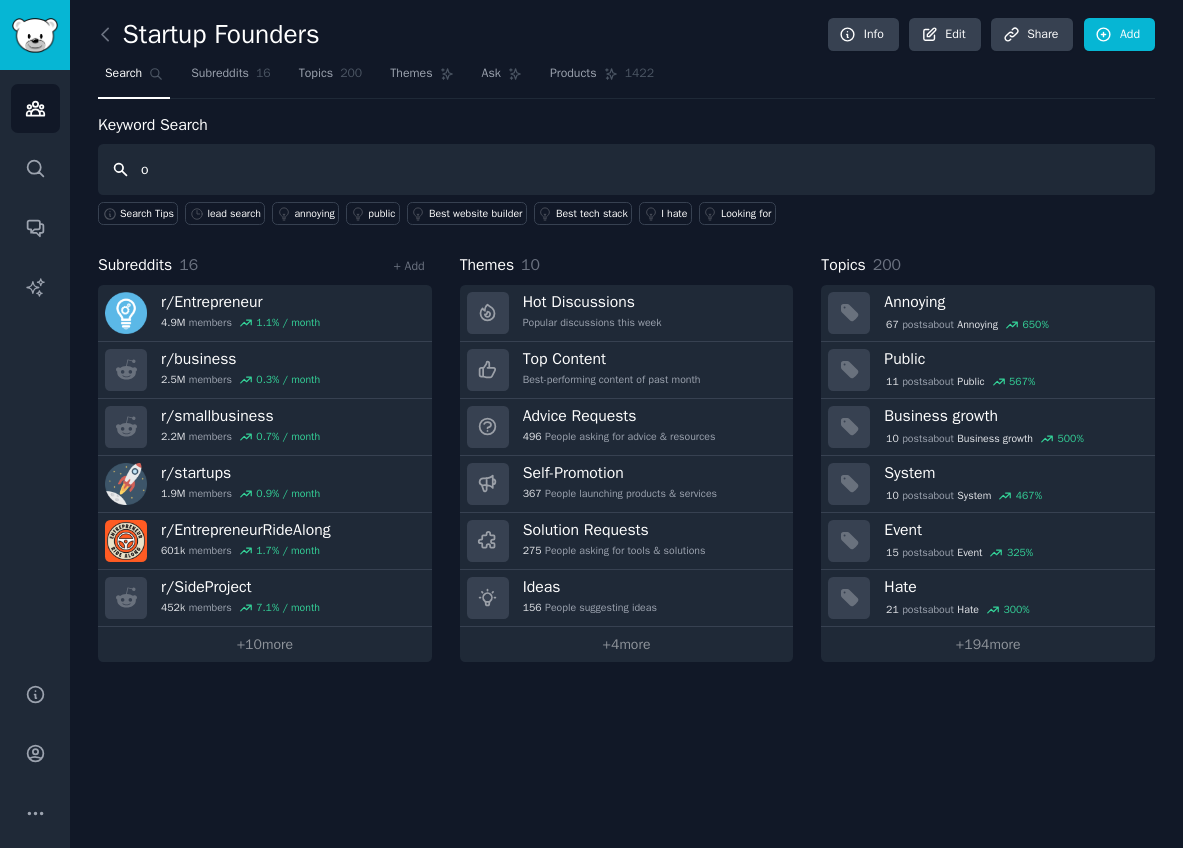 type on "o" 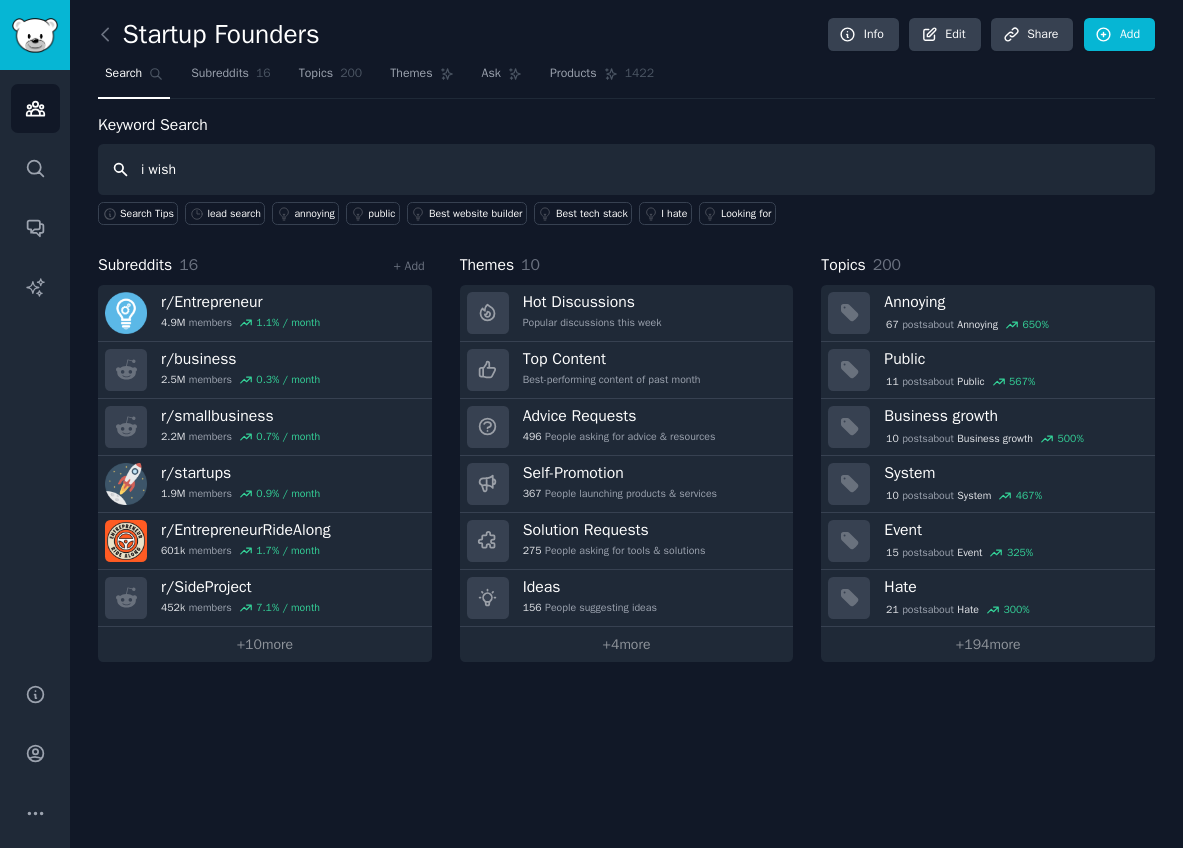 type on "i wish" 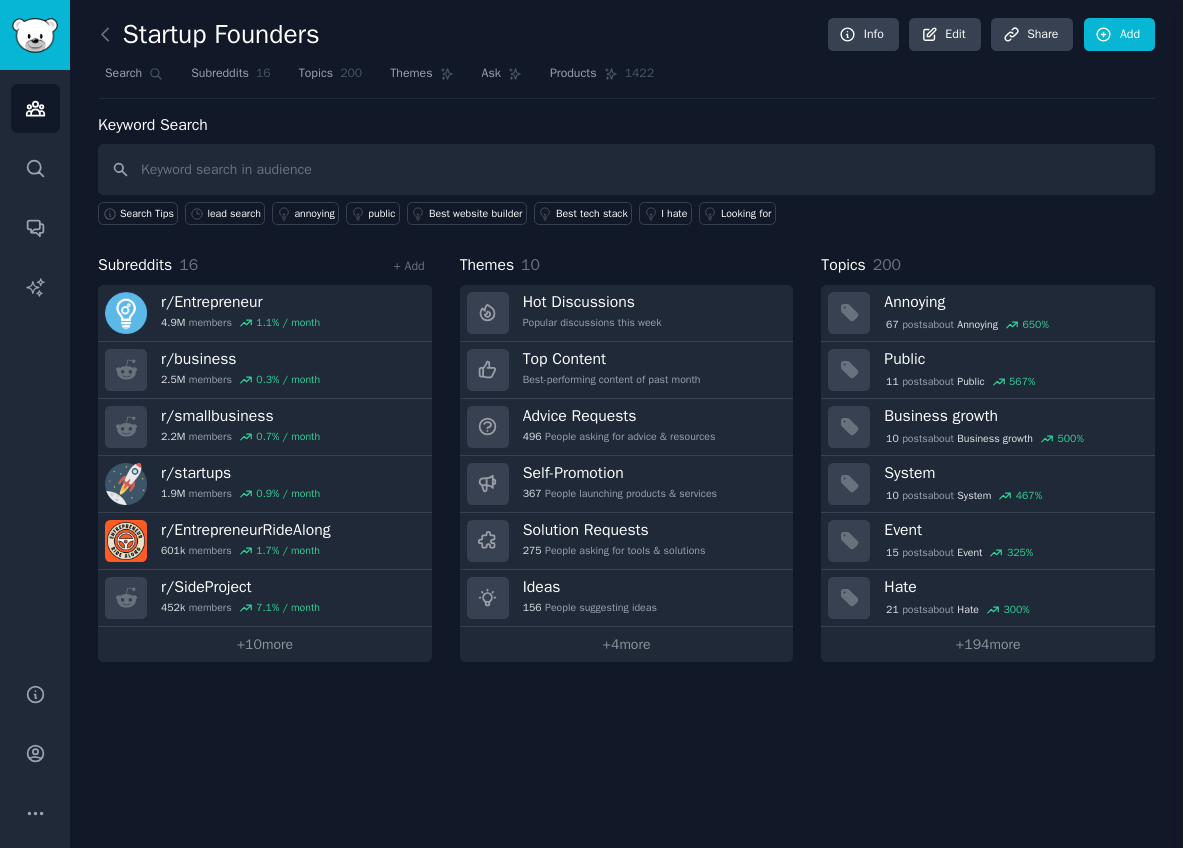 type 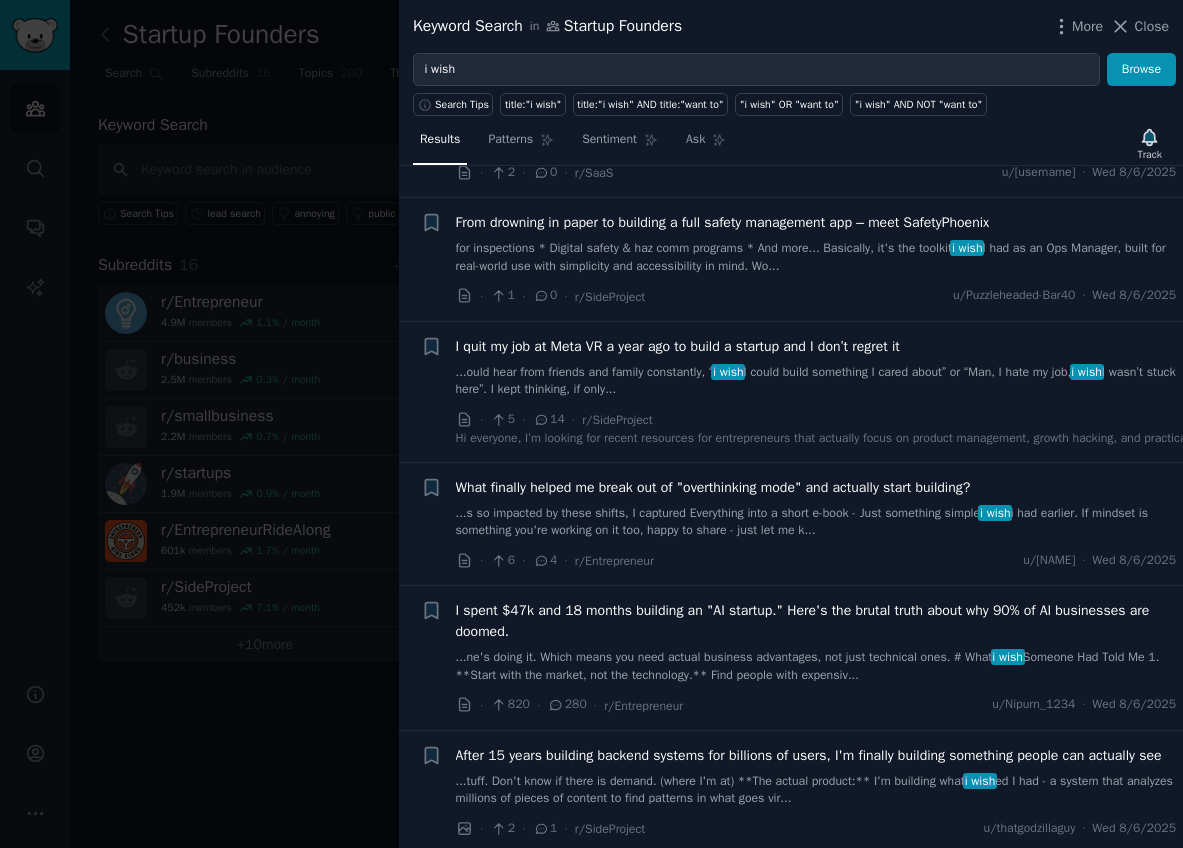 scroll, scrollTop: 390, scrollLeft: 0, axis: vertical 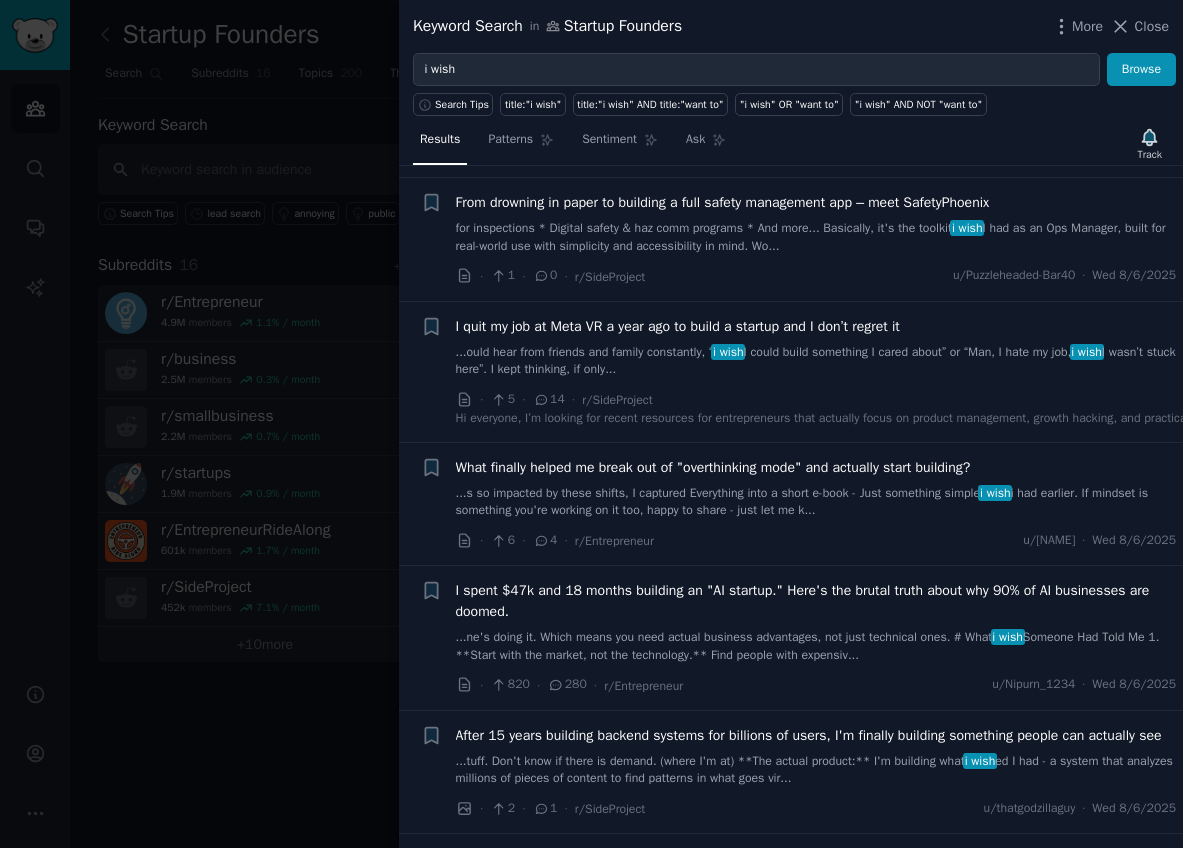click at bounding box center [591, 424] 